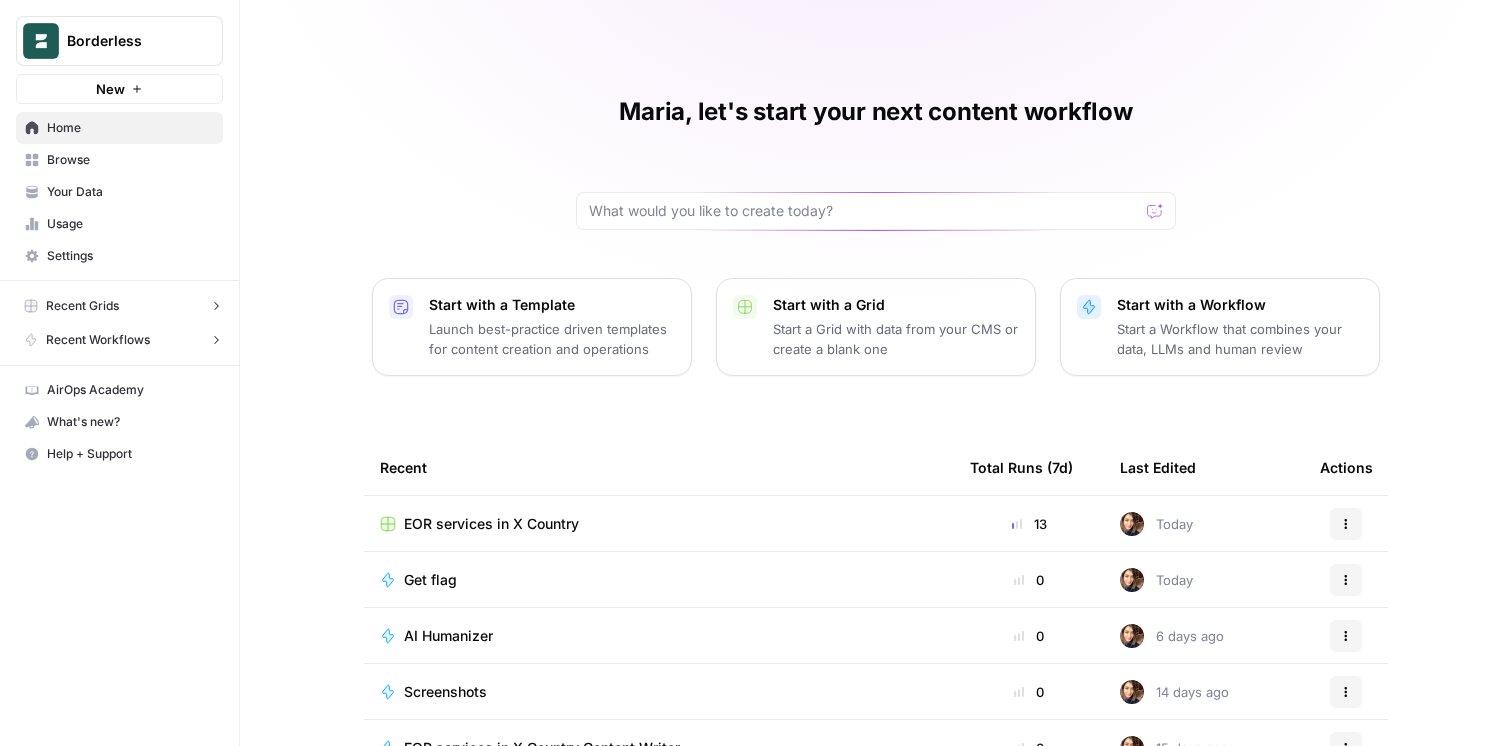 scroll, scrollTop: 0, scrollLeft: 0, axis: both 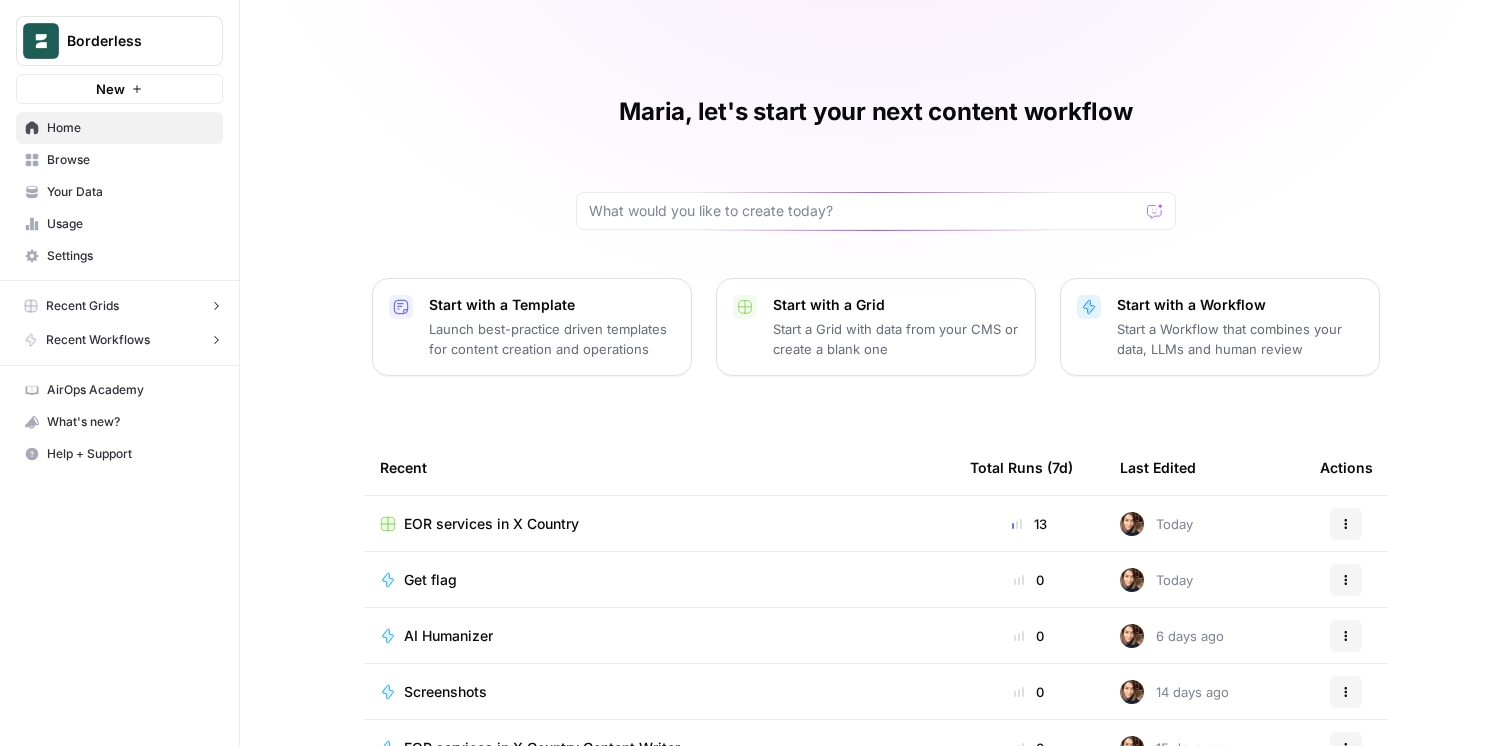click on "Browse" at bounding box center (119, 160) 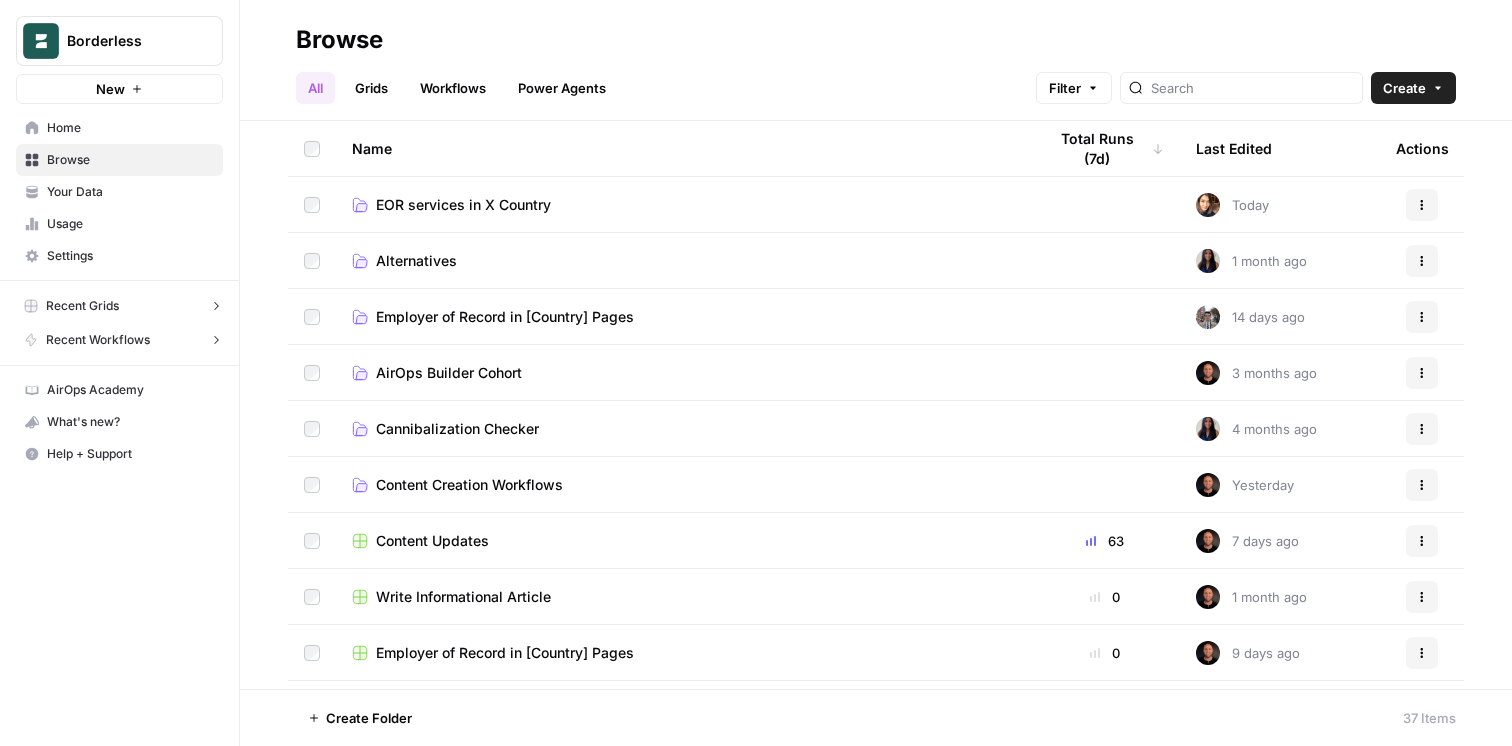 click on "EOR services in X Country" at bounding box center [463, 205] 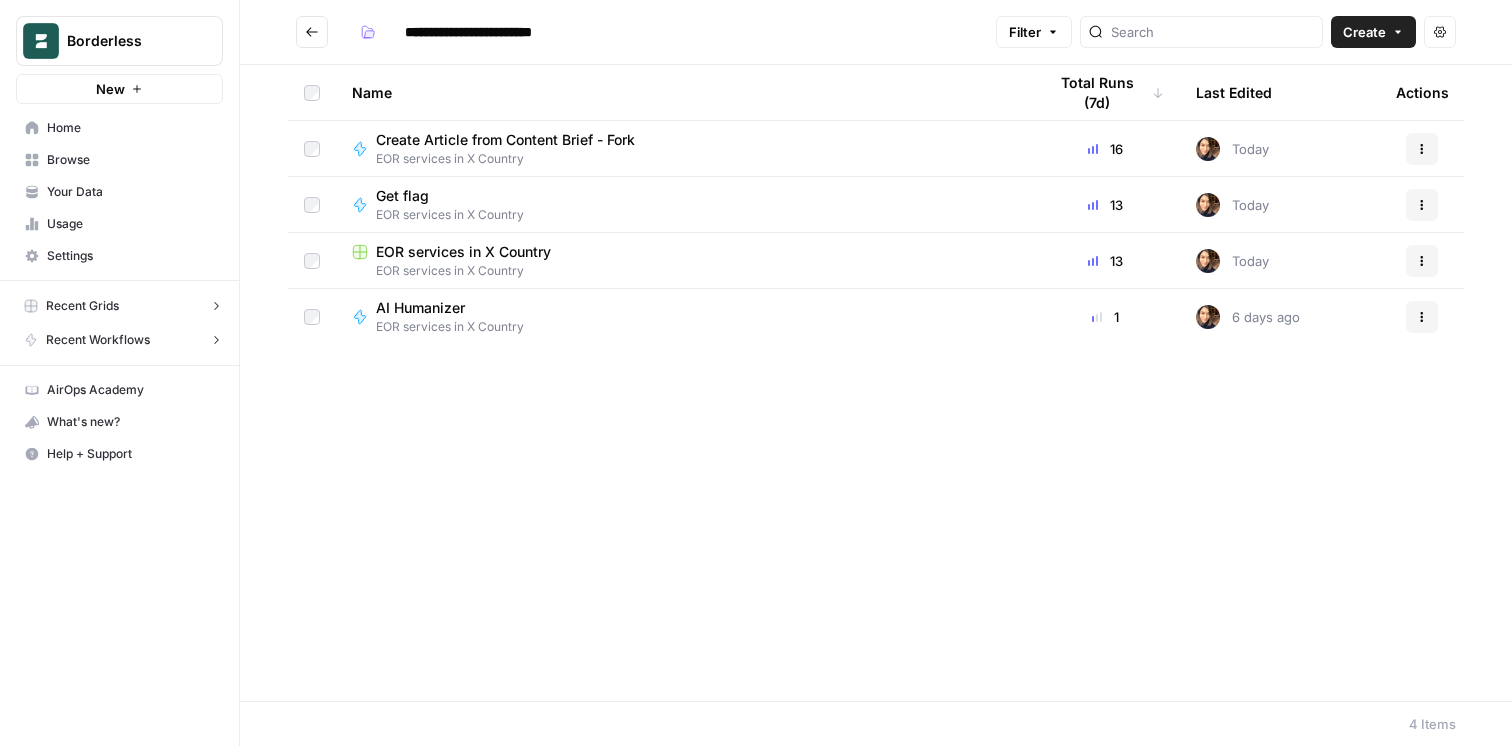 click on "EOR services in X Country" at bounding box center [463, 252] 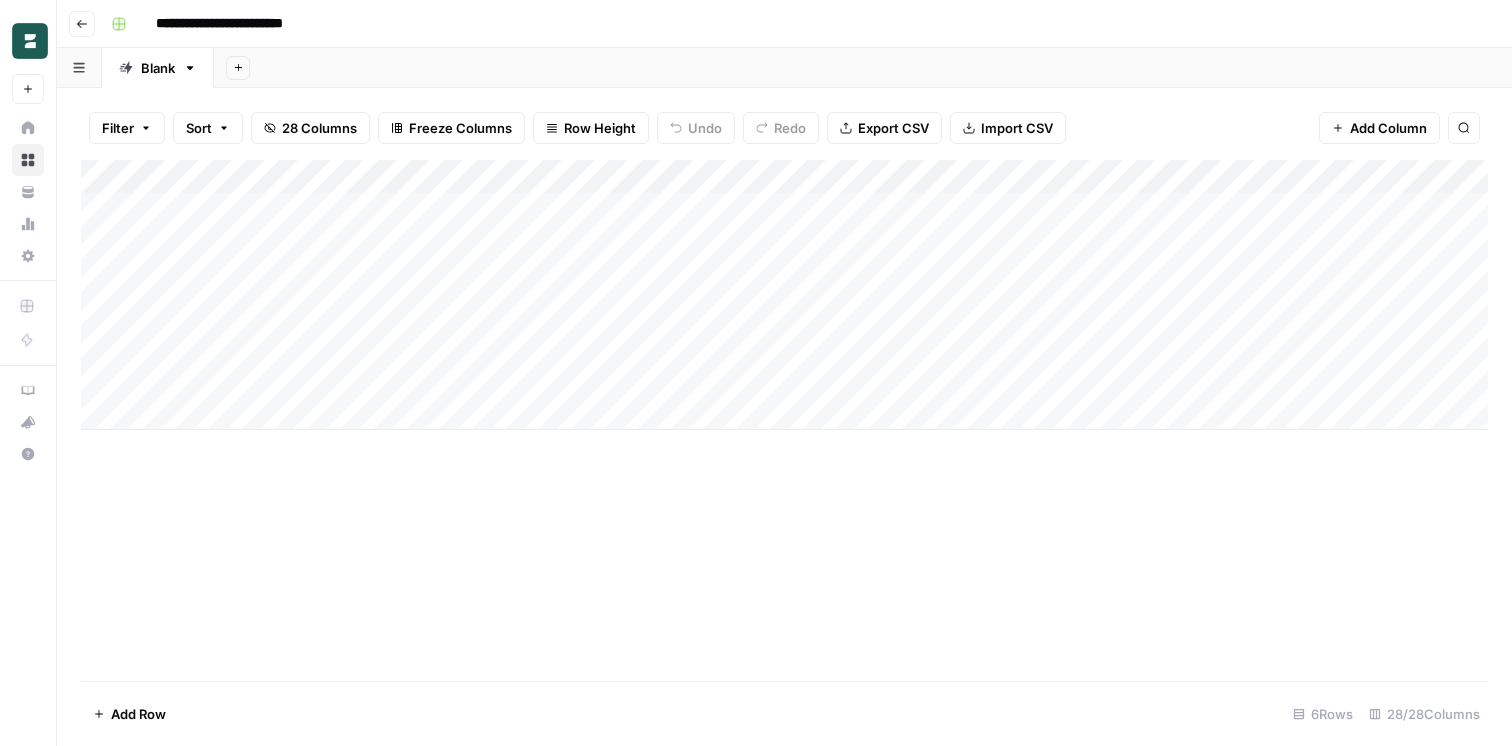 click 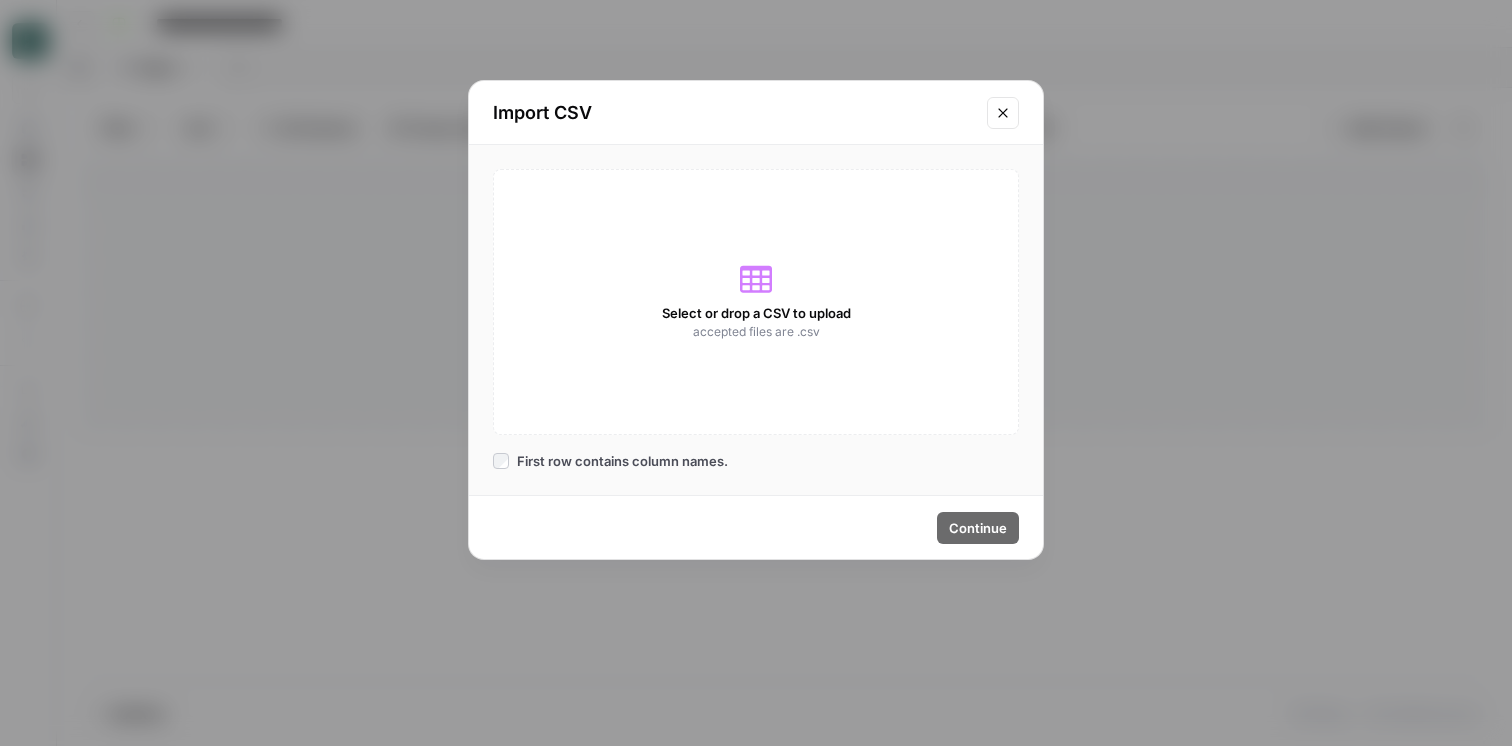 click 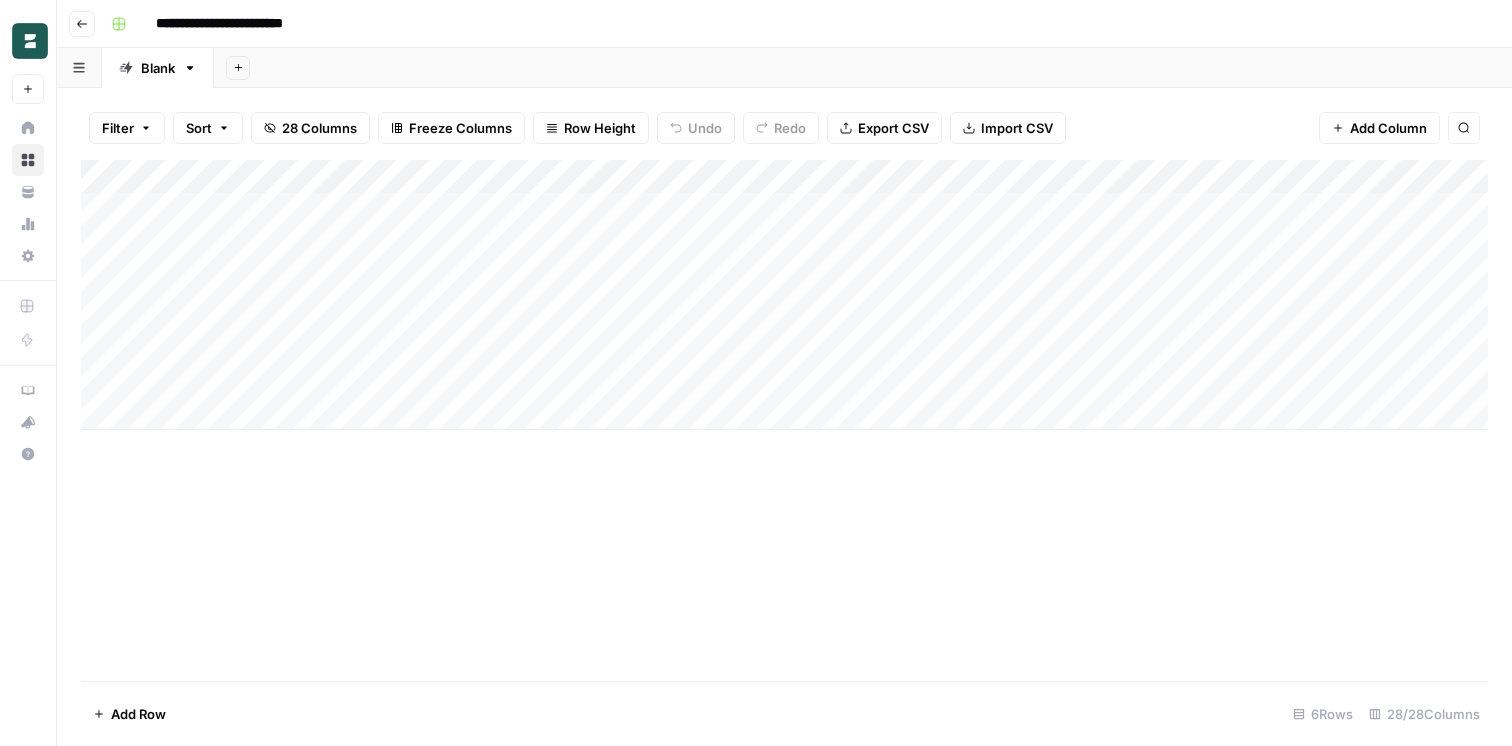 click on "Add Column" at bounding box center [784, 295] 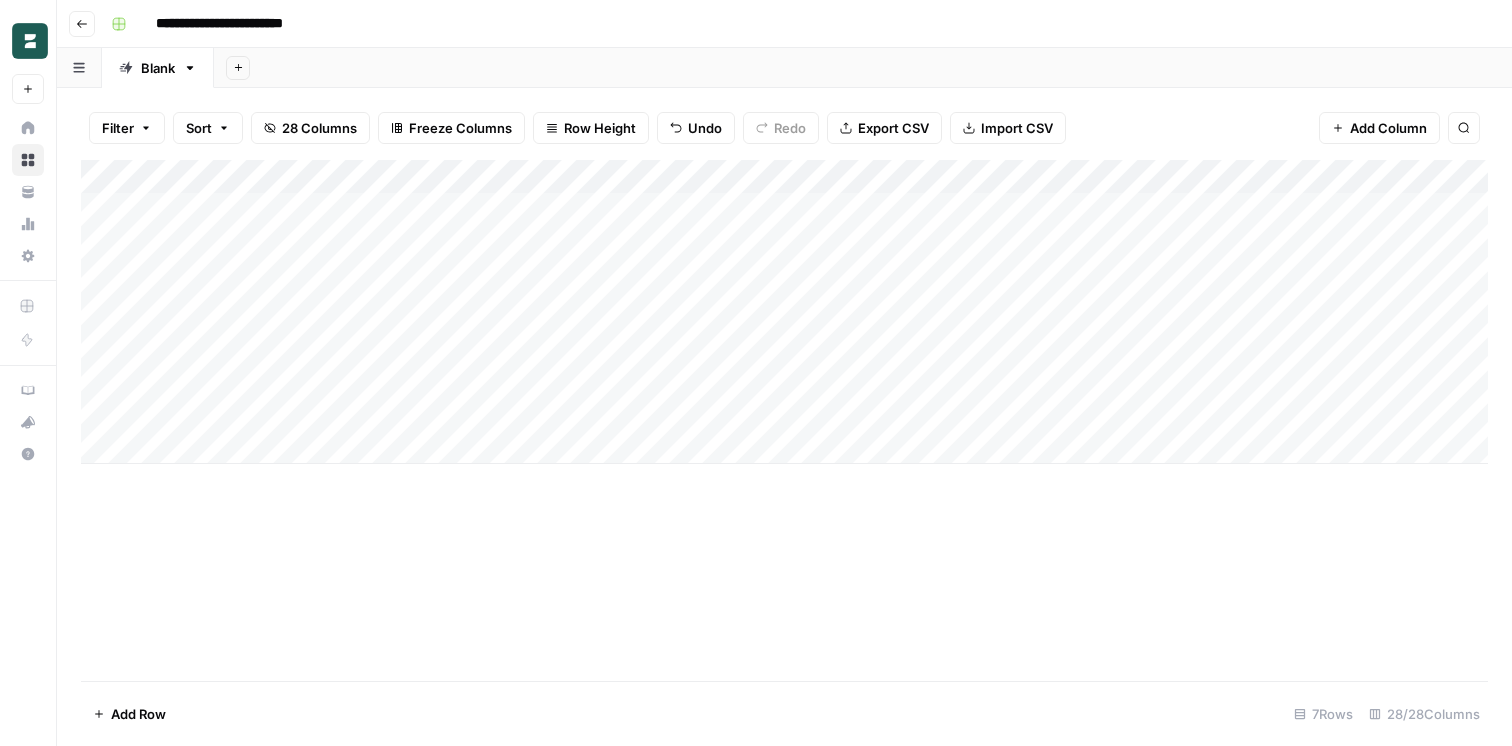 click on "Import CSV" at bounding box center (1017, 128) 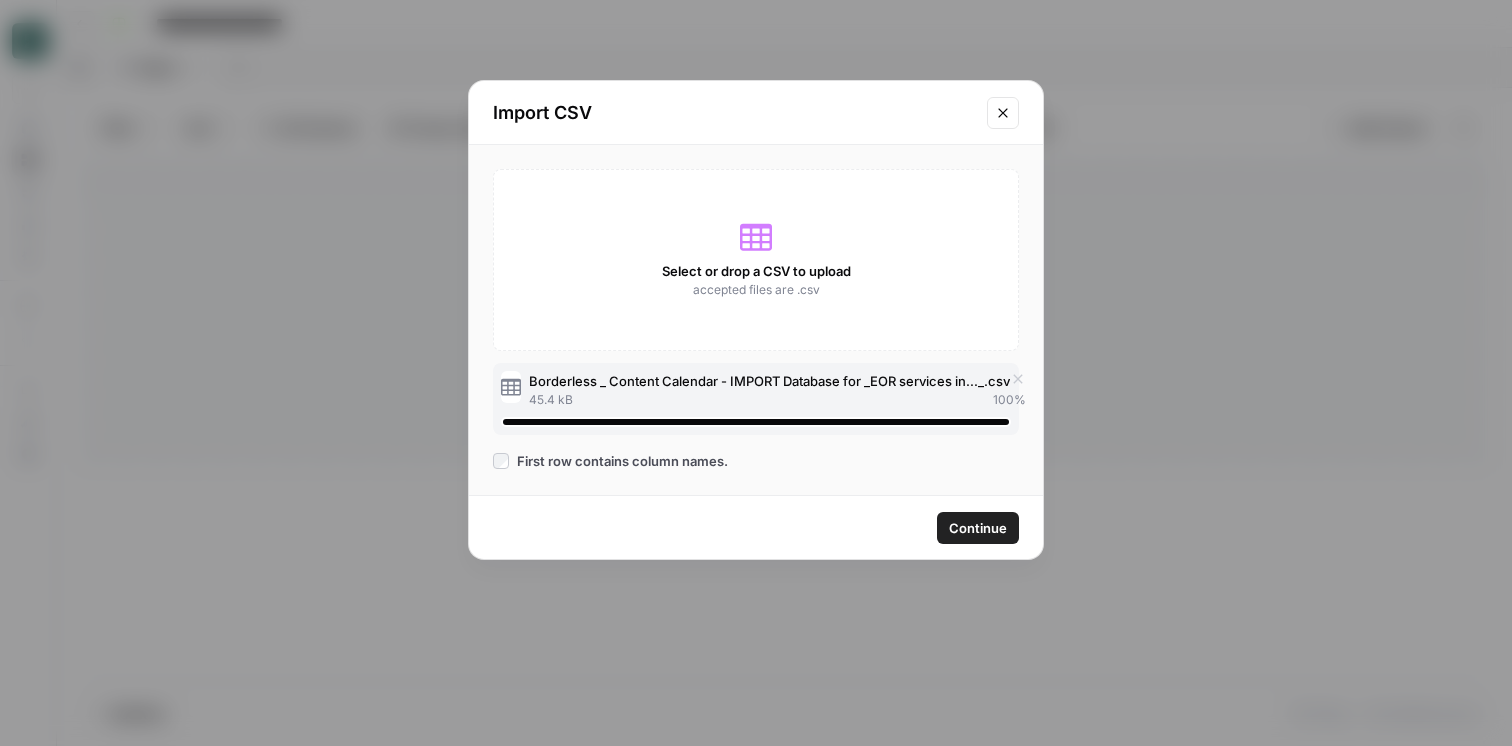 click on "Continue" at bounding box center (978, 528) 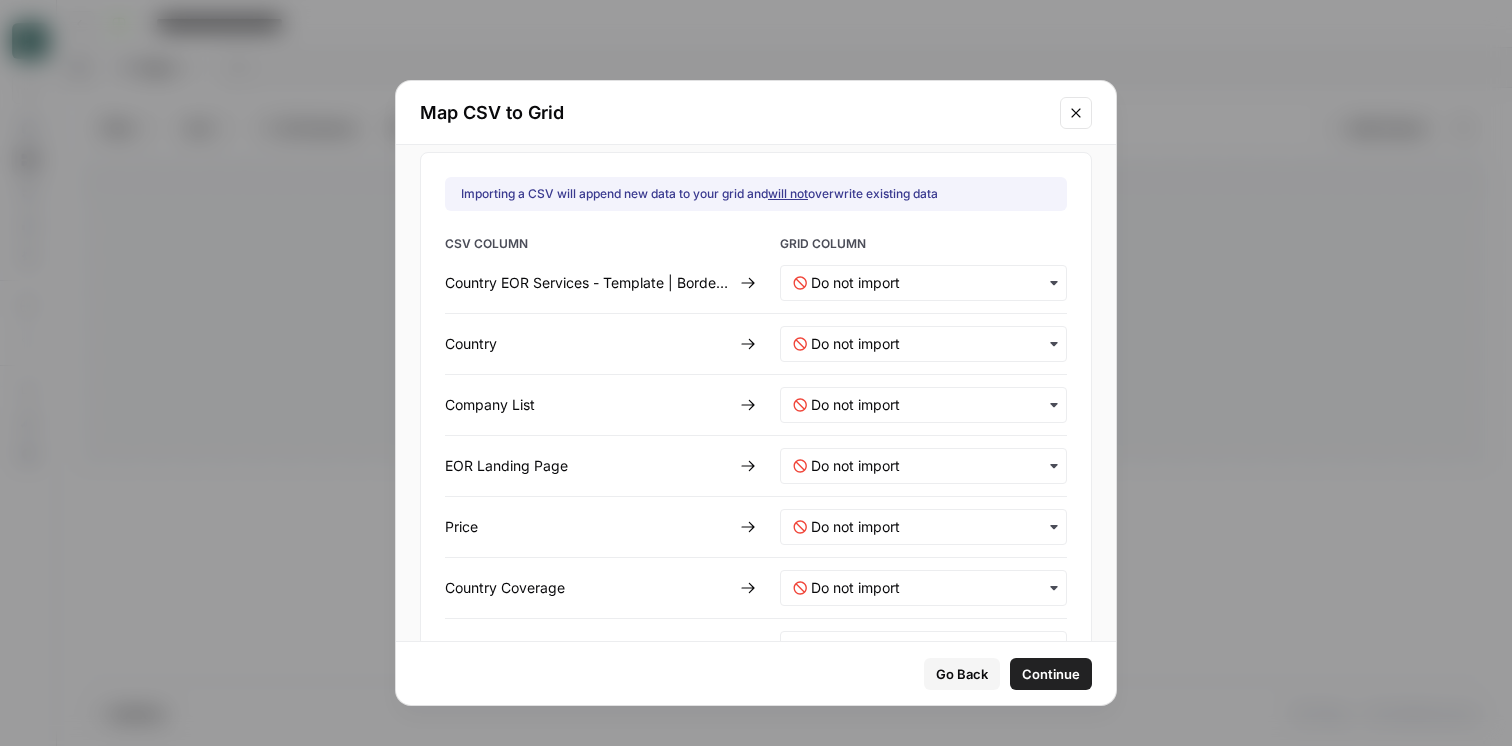 scroll, scrollTop: 0, scrollLeft: 0, axis: both 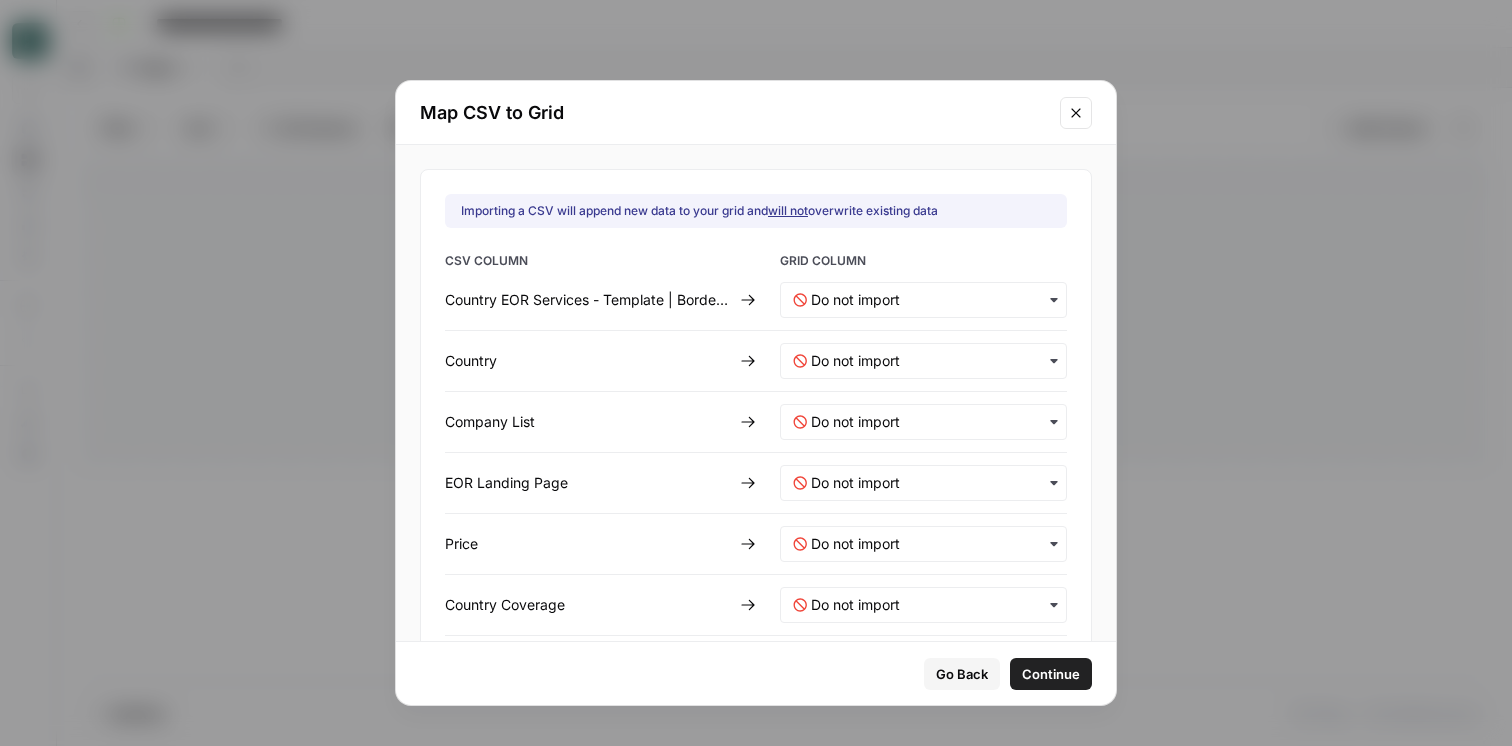 click at bounding box center (923, 300) 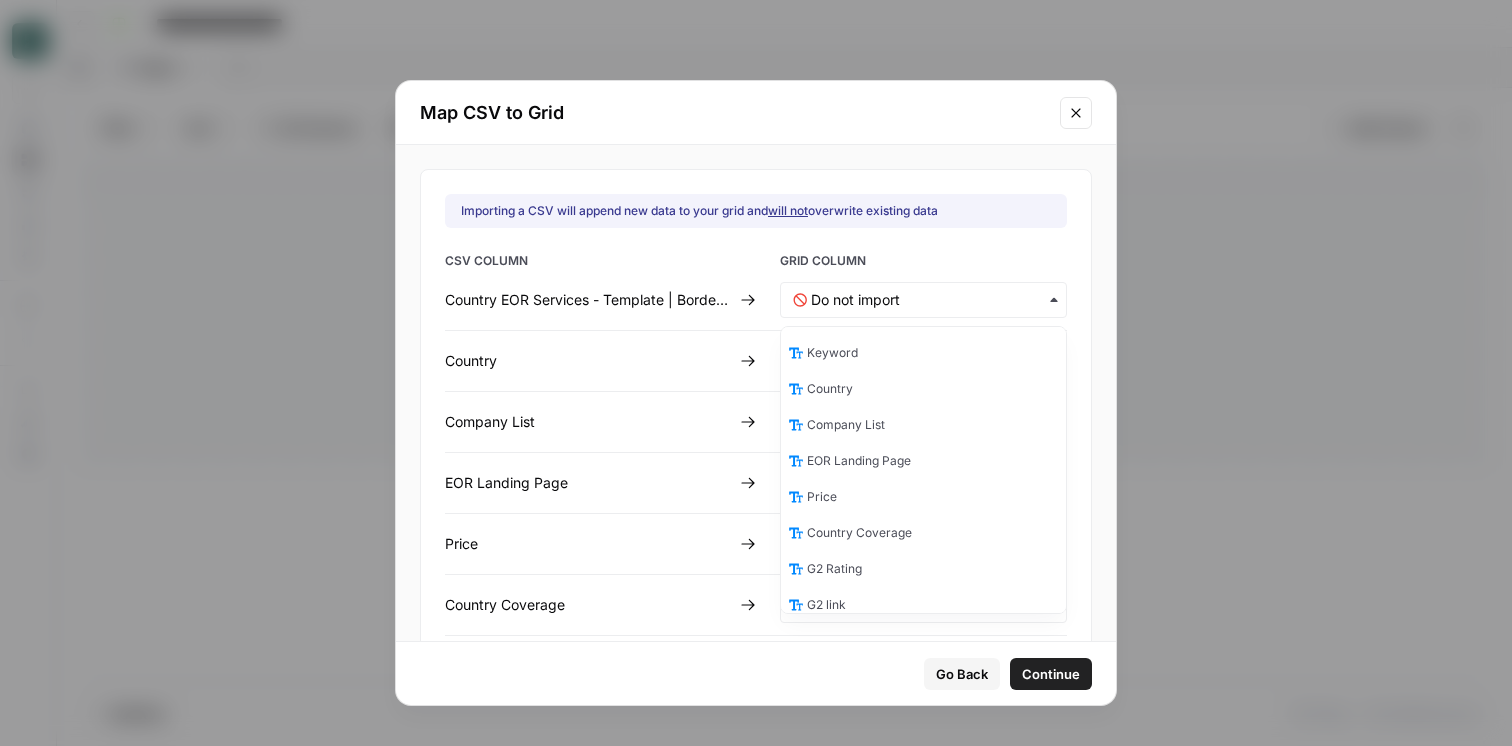 click at bounding box center [923, 300] 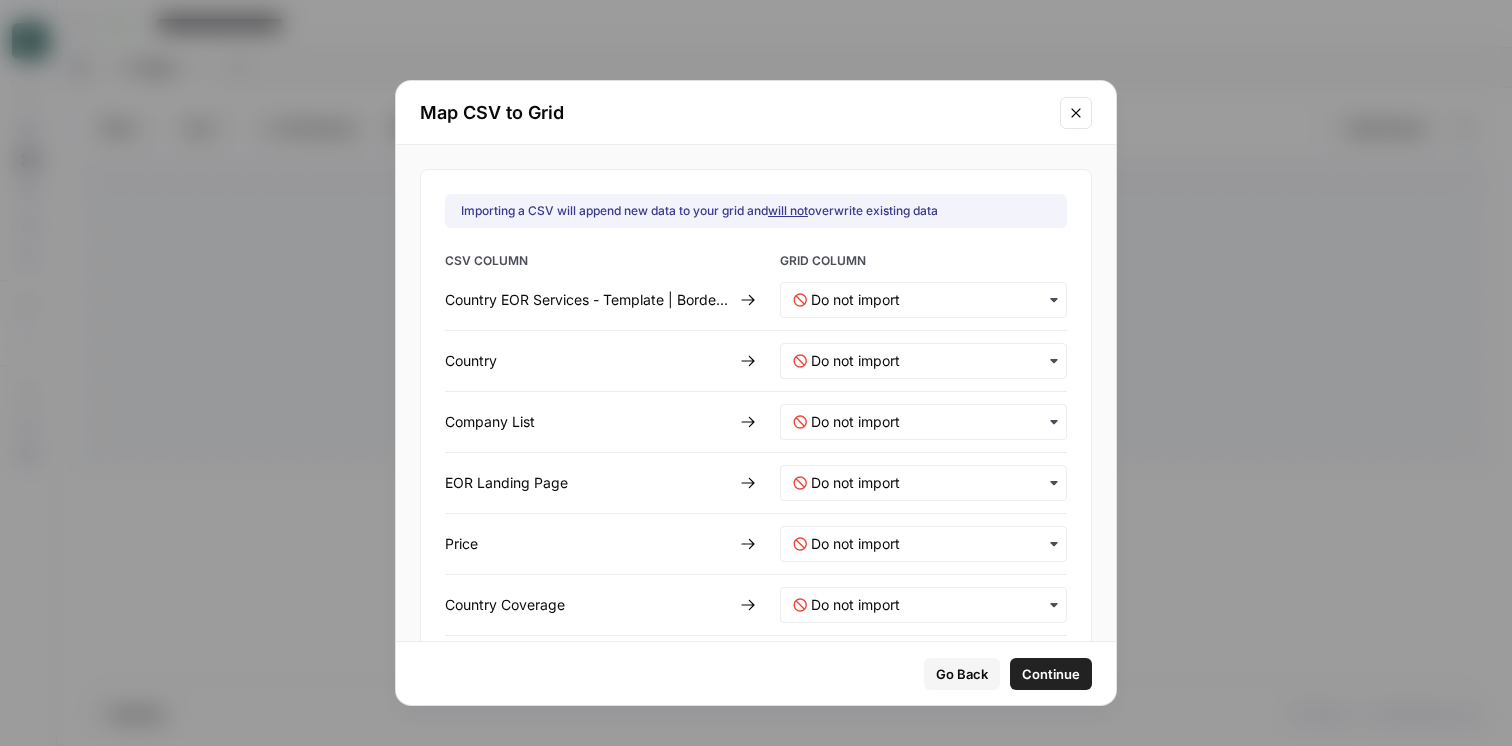 click on "Go Back" at bounding box center [962, 674] 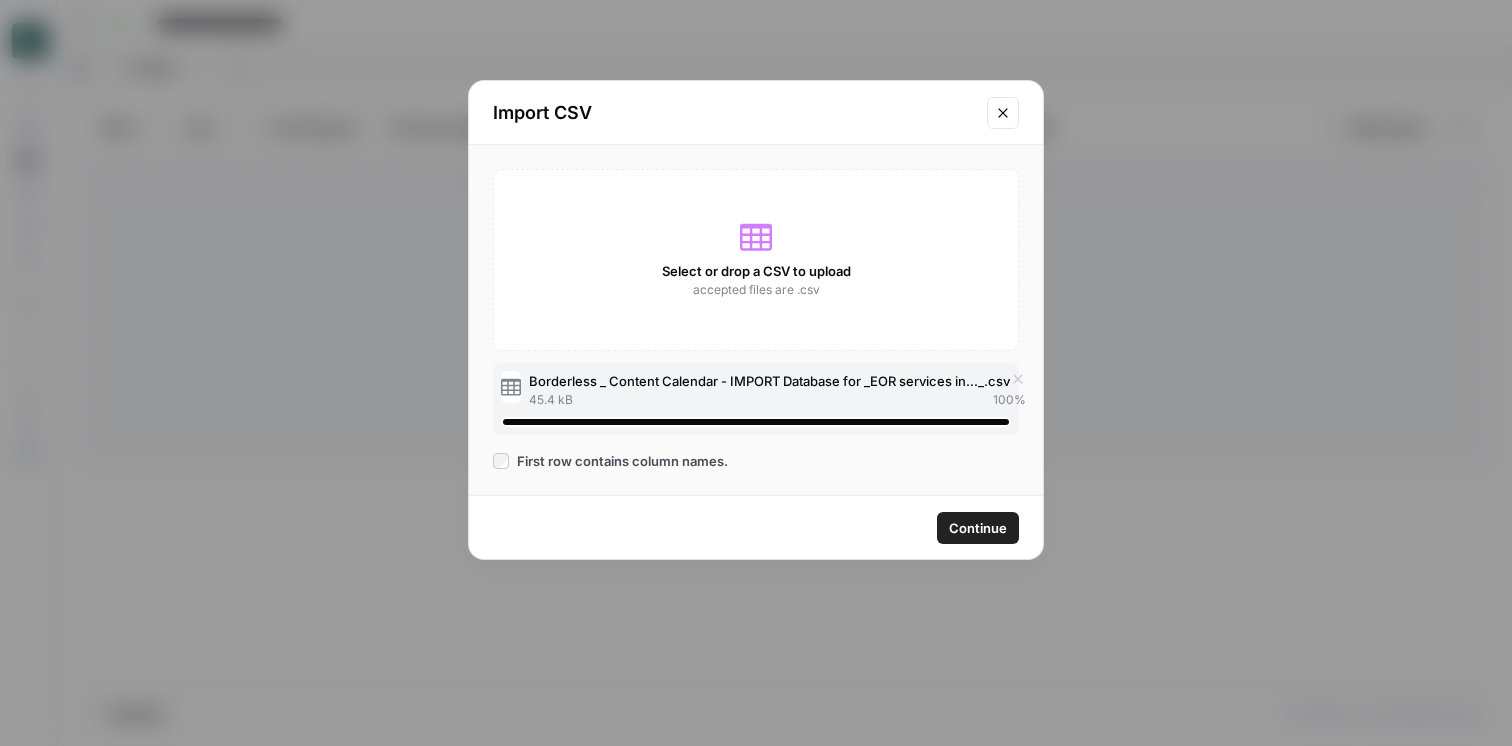 click at bounding box center (1003, 113) 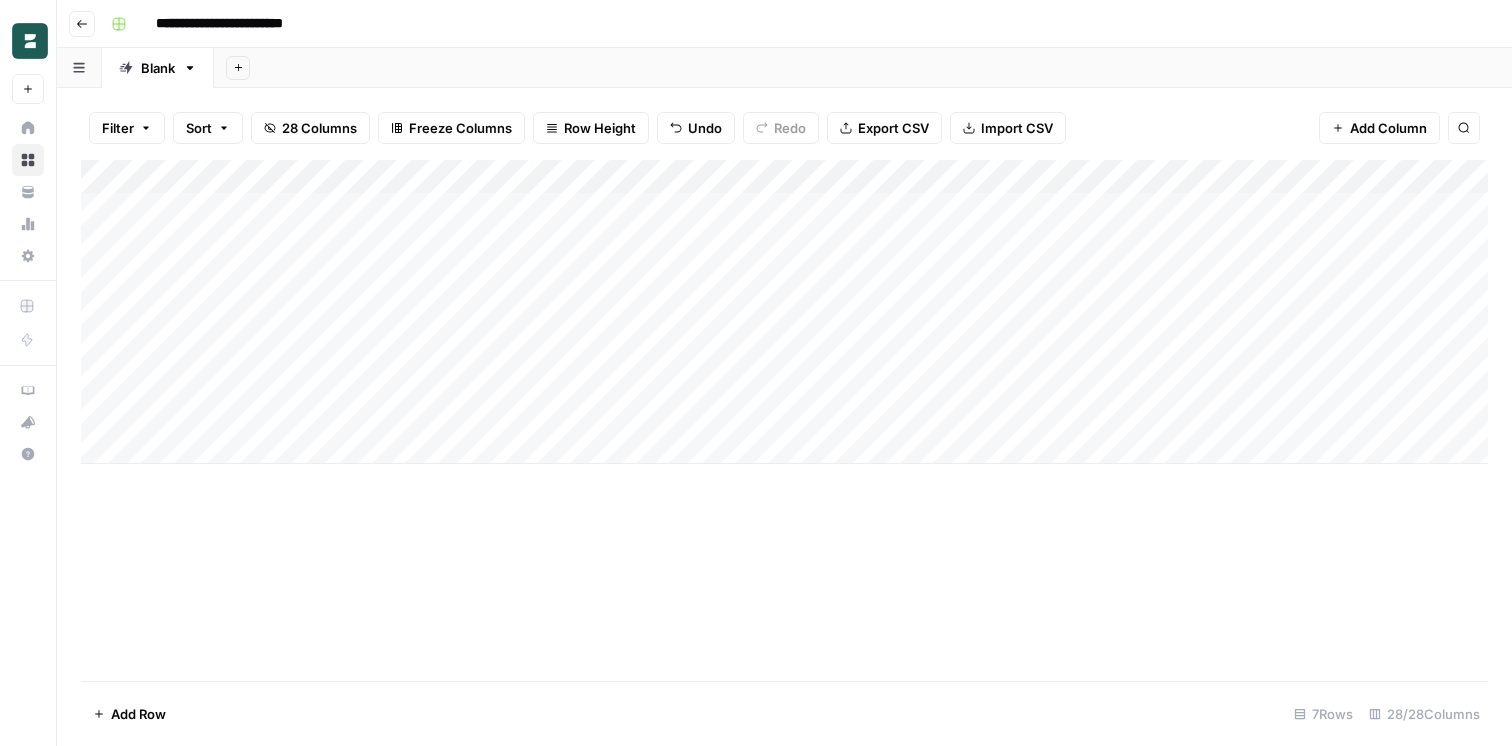 drag, startPoint x: 305, startPoint y: 216, endPoint x: 307, endPoint y: 275, distance: 59.03389 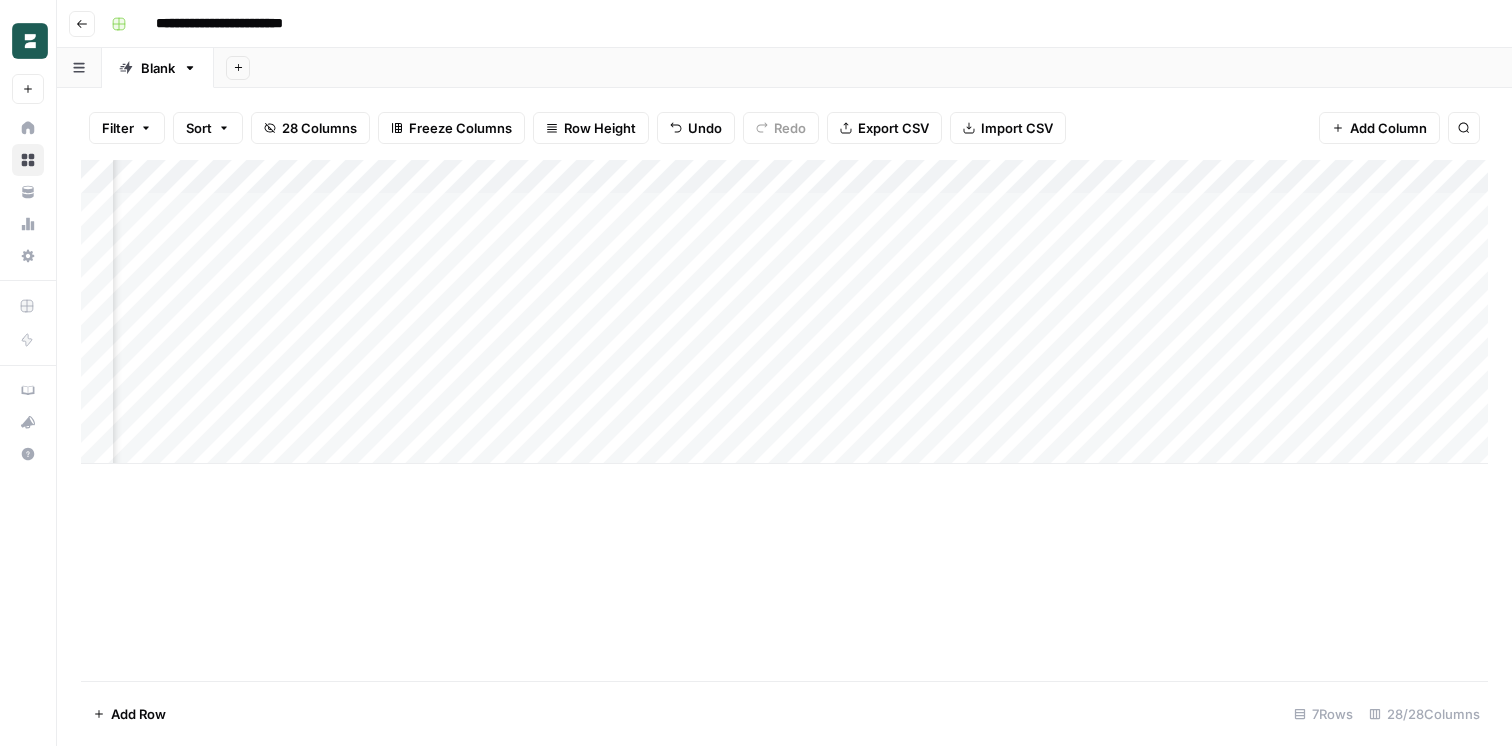 scroll, scrollTop: 0, scrollLeft: 1353, axis: horizontal 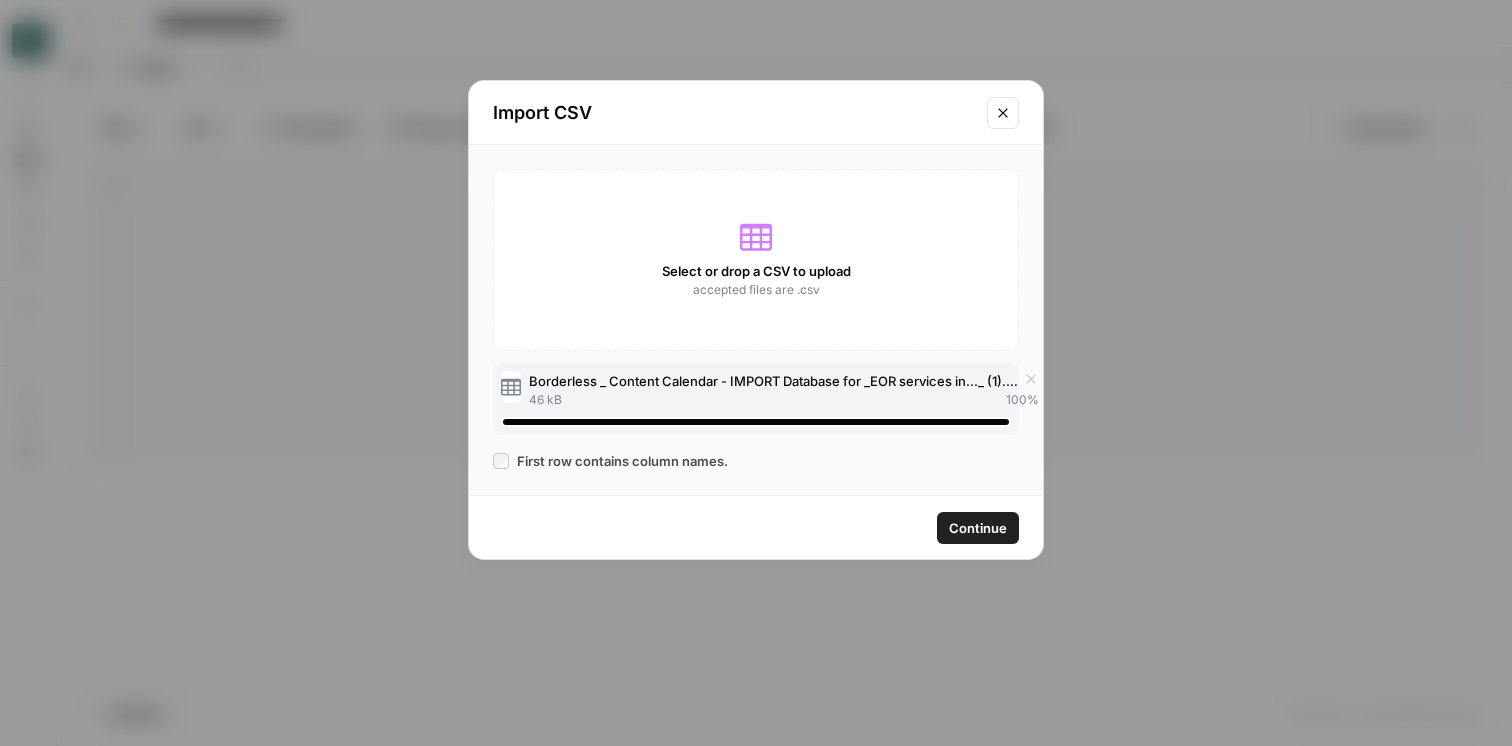 click on "Continue" at bounding box center [978, 528] 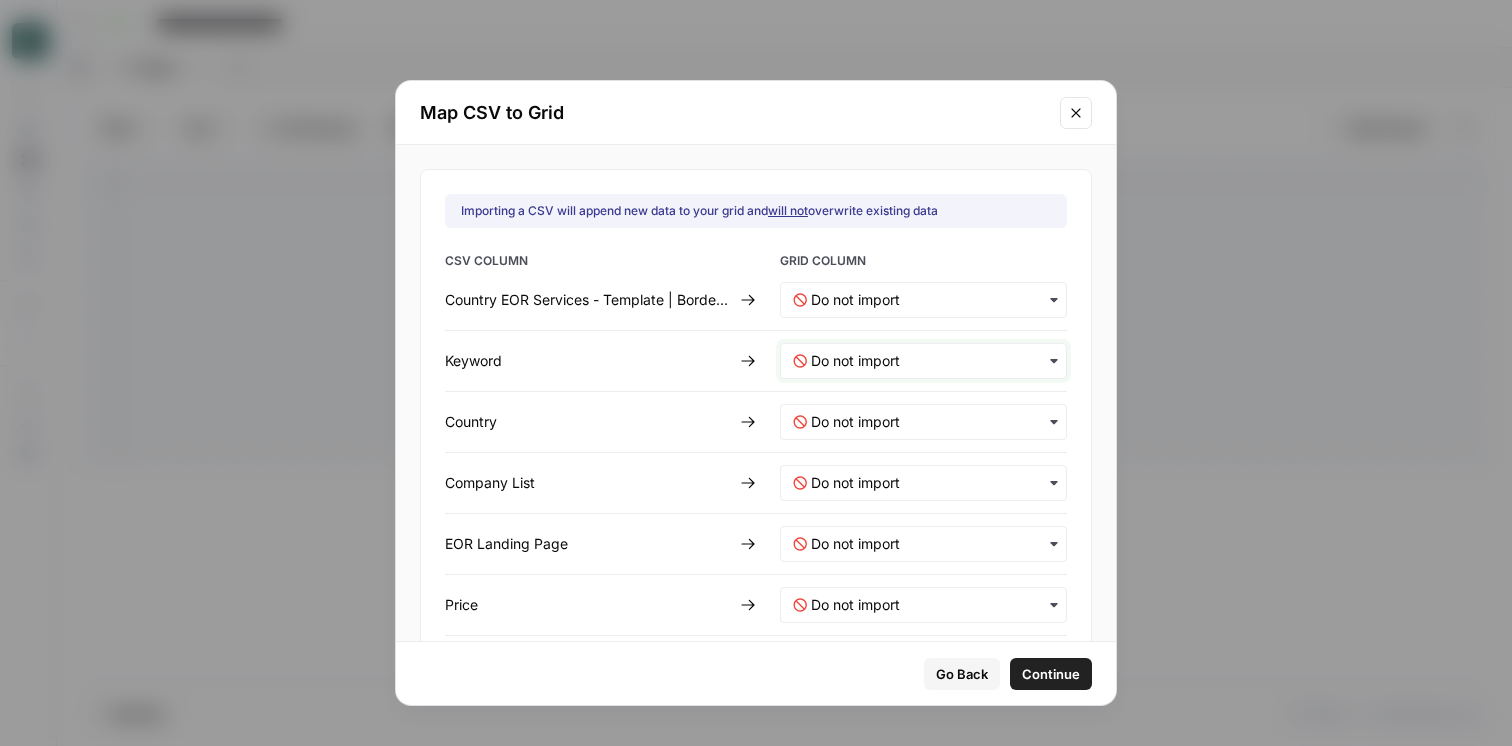 click at bounding box center (932, 361) 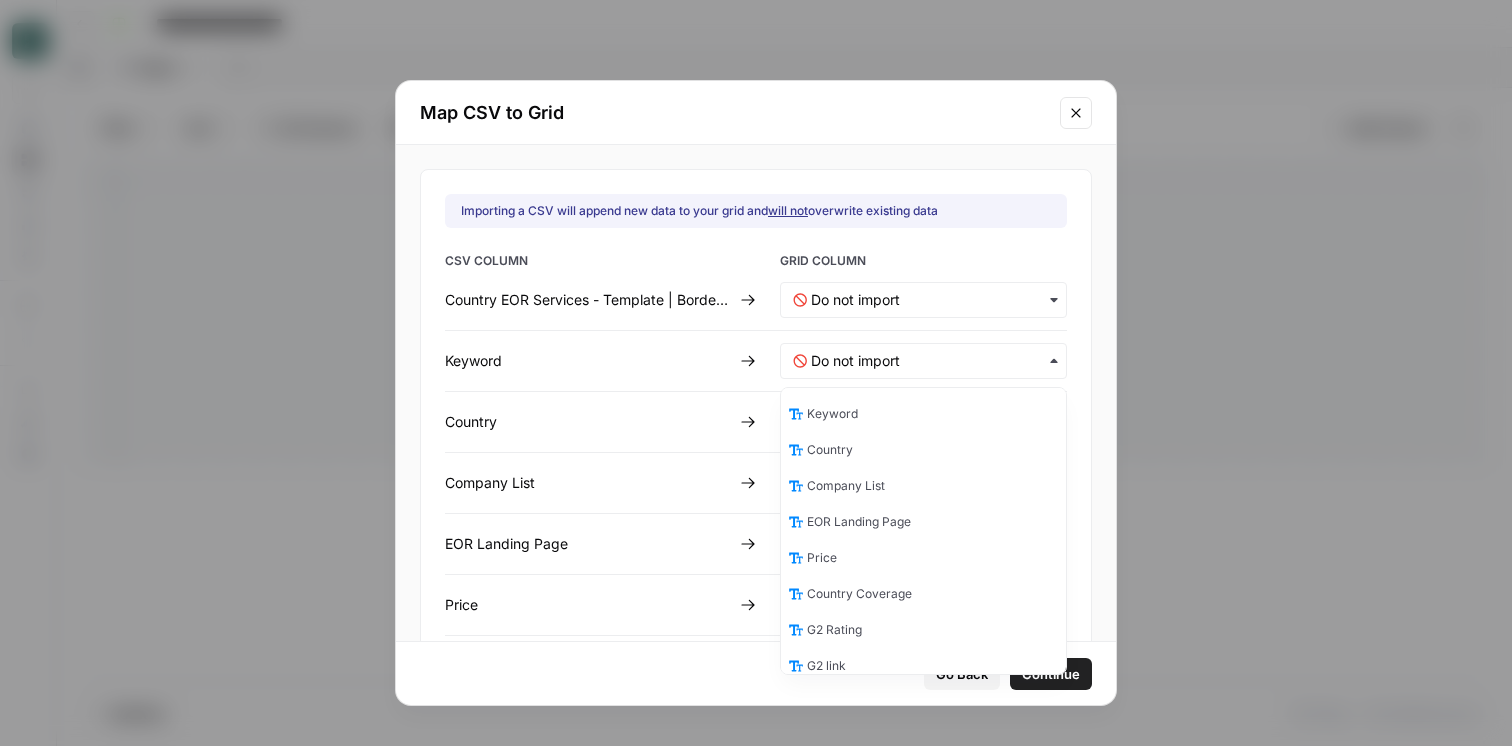 click on "Keyword" at bounding box center (923, 414) 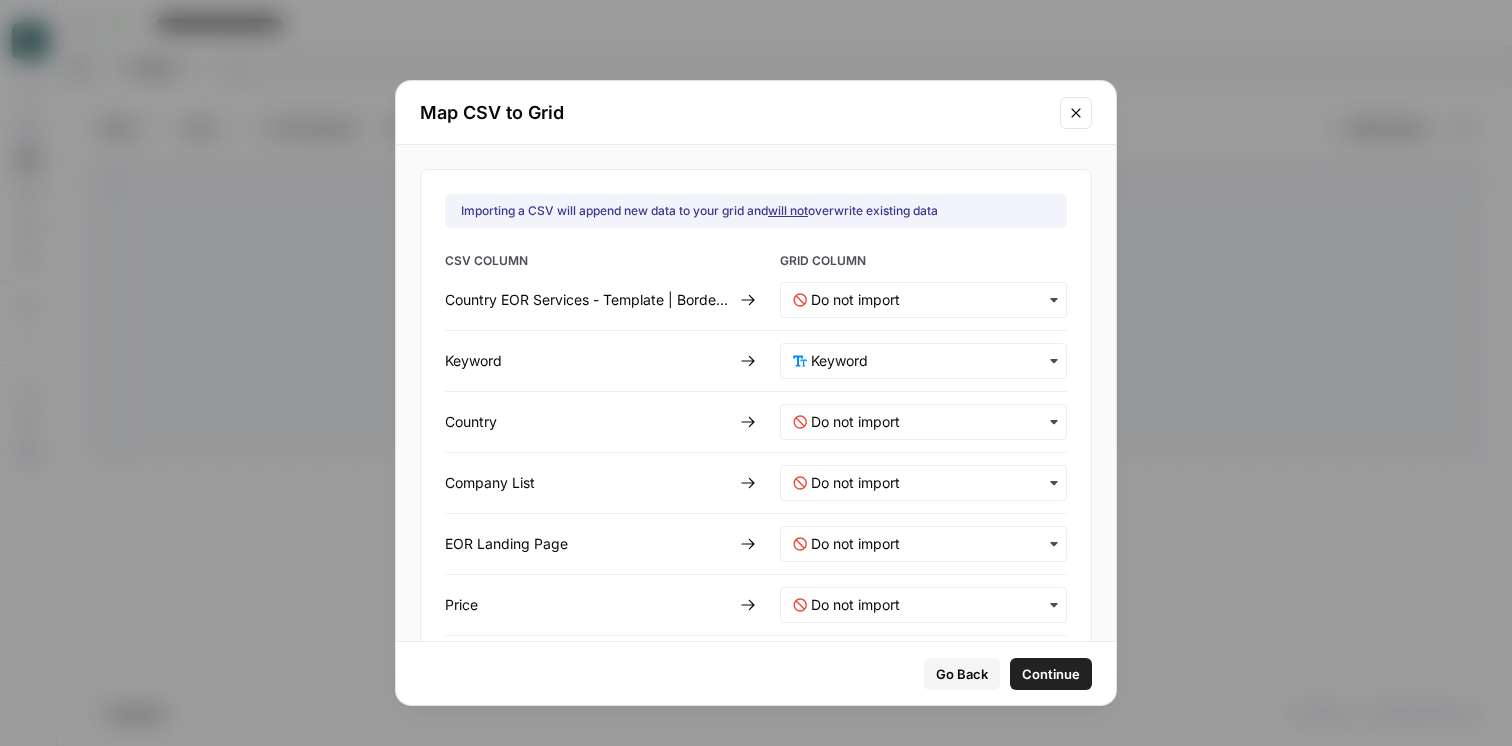click on "Go Back" at bounding box center (962, 674) 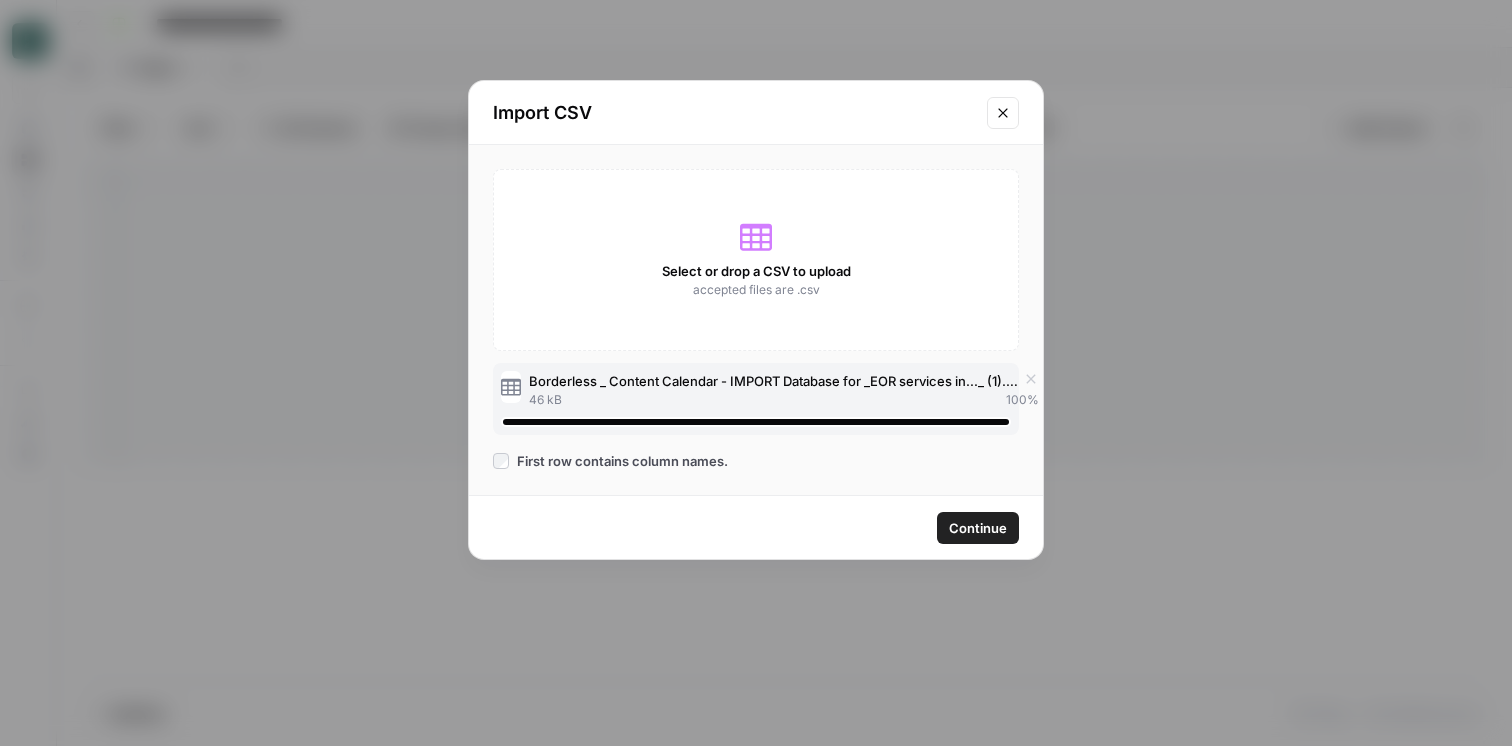 click at bounding box center [1003, 113] 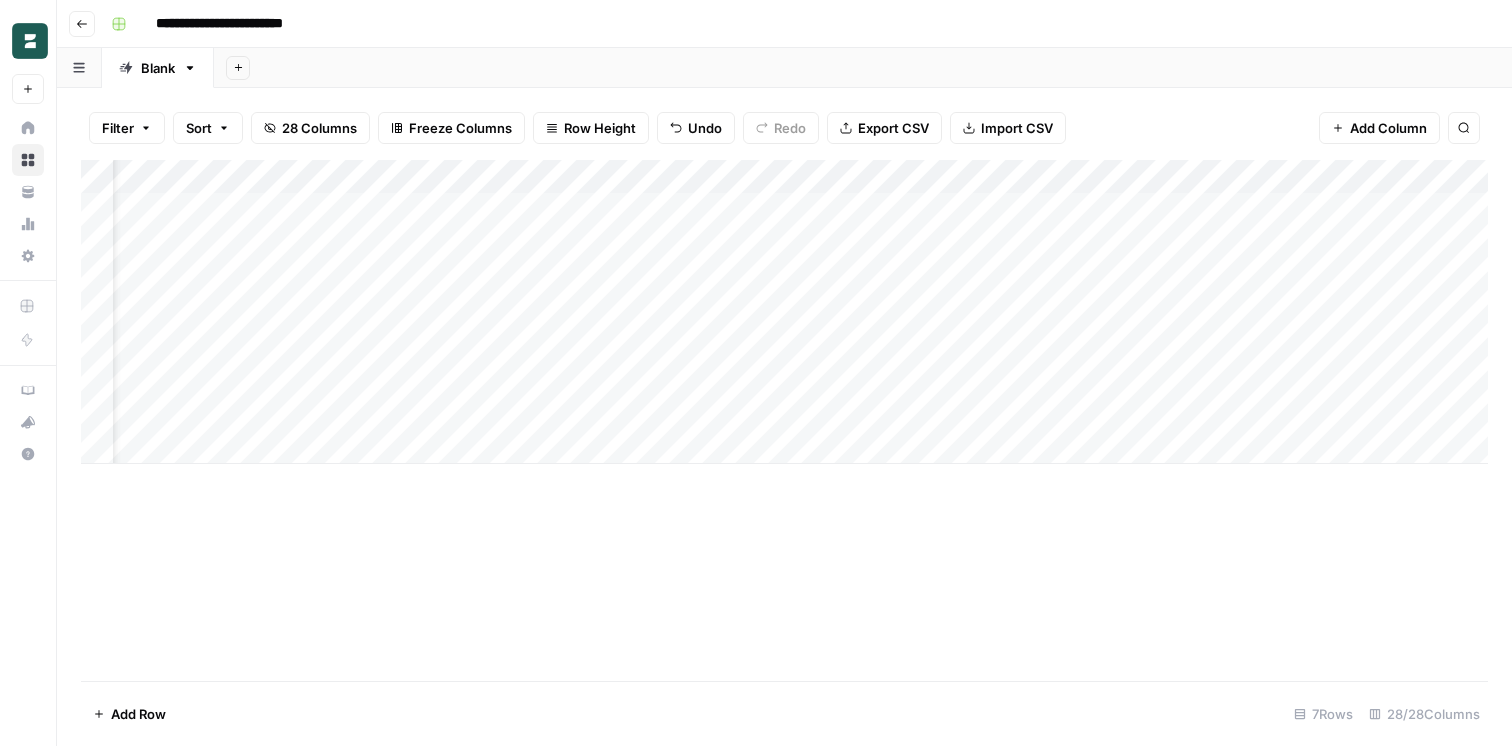 scroll, scrollTop: 0, scrollLeft: 0, axis: both 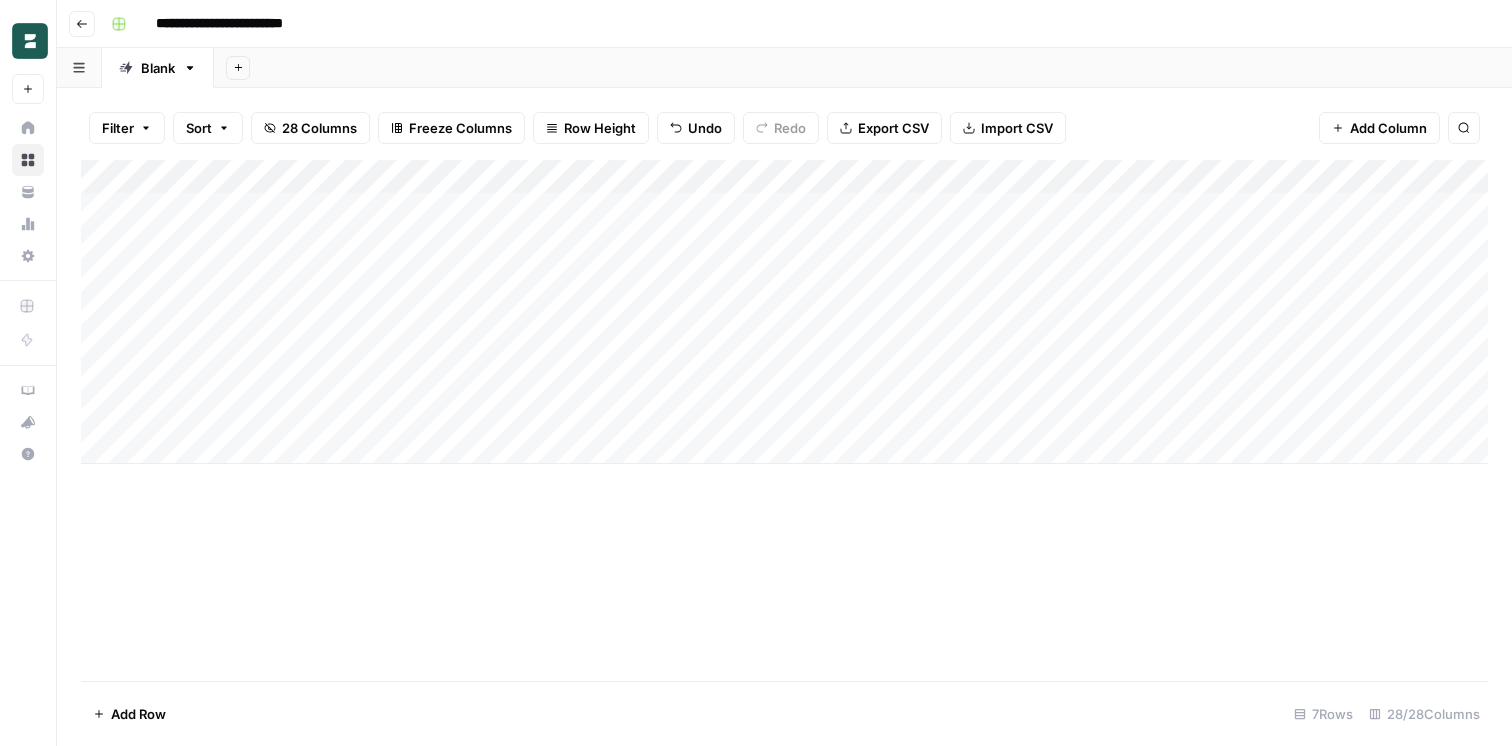 click on "Add Column" at bounding box center (784, 312) 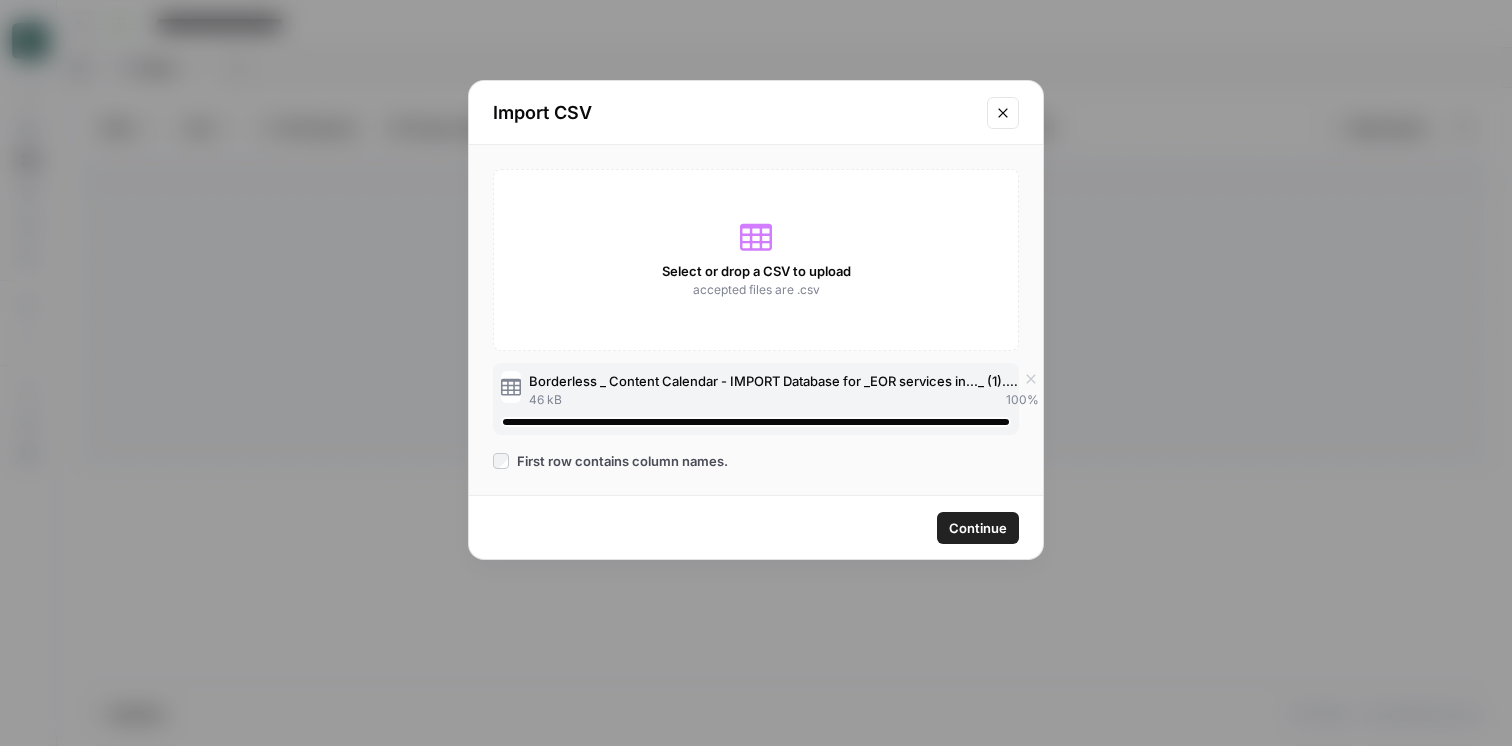 click on "Continue" at bounding box center (978, 528) 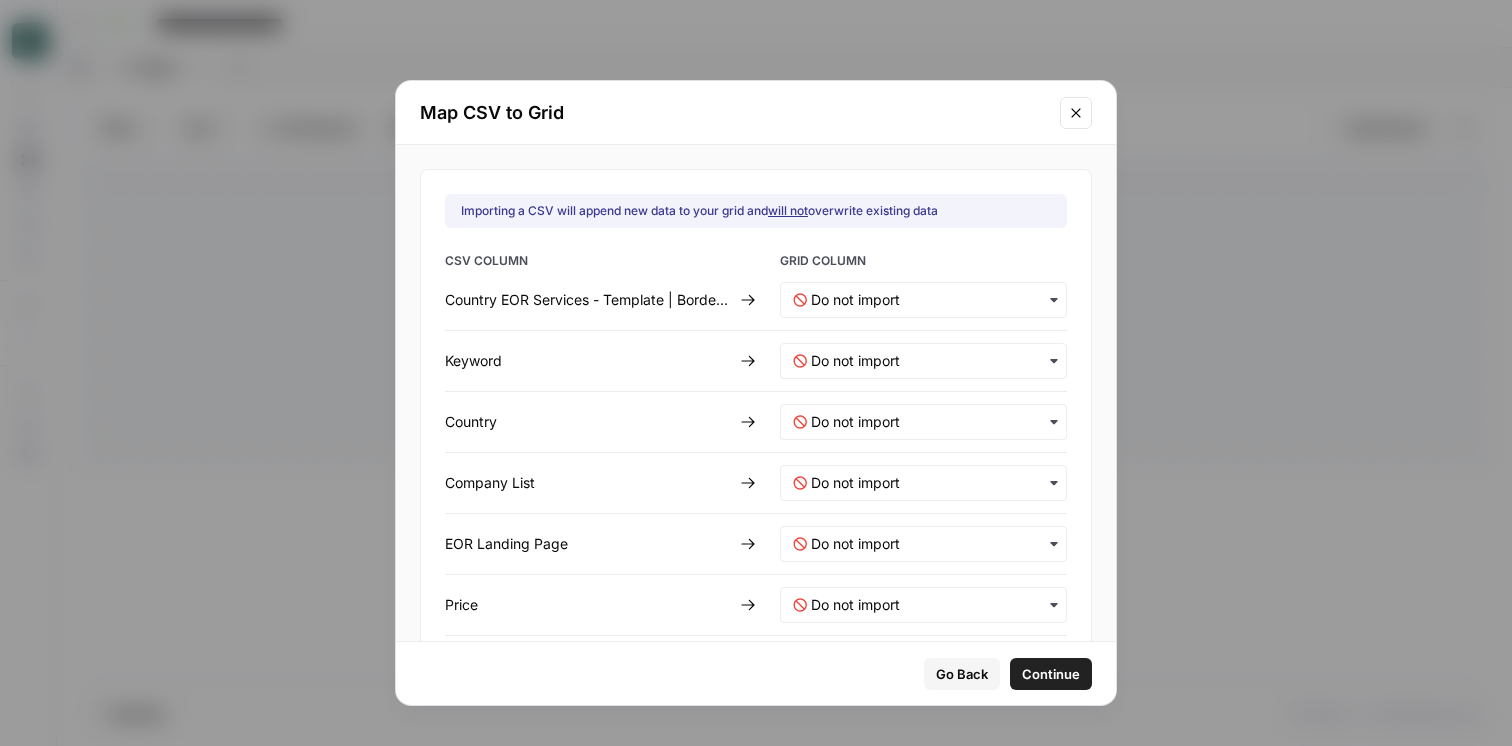 click at bounding box center (923, 361) 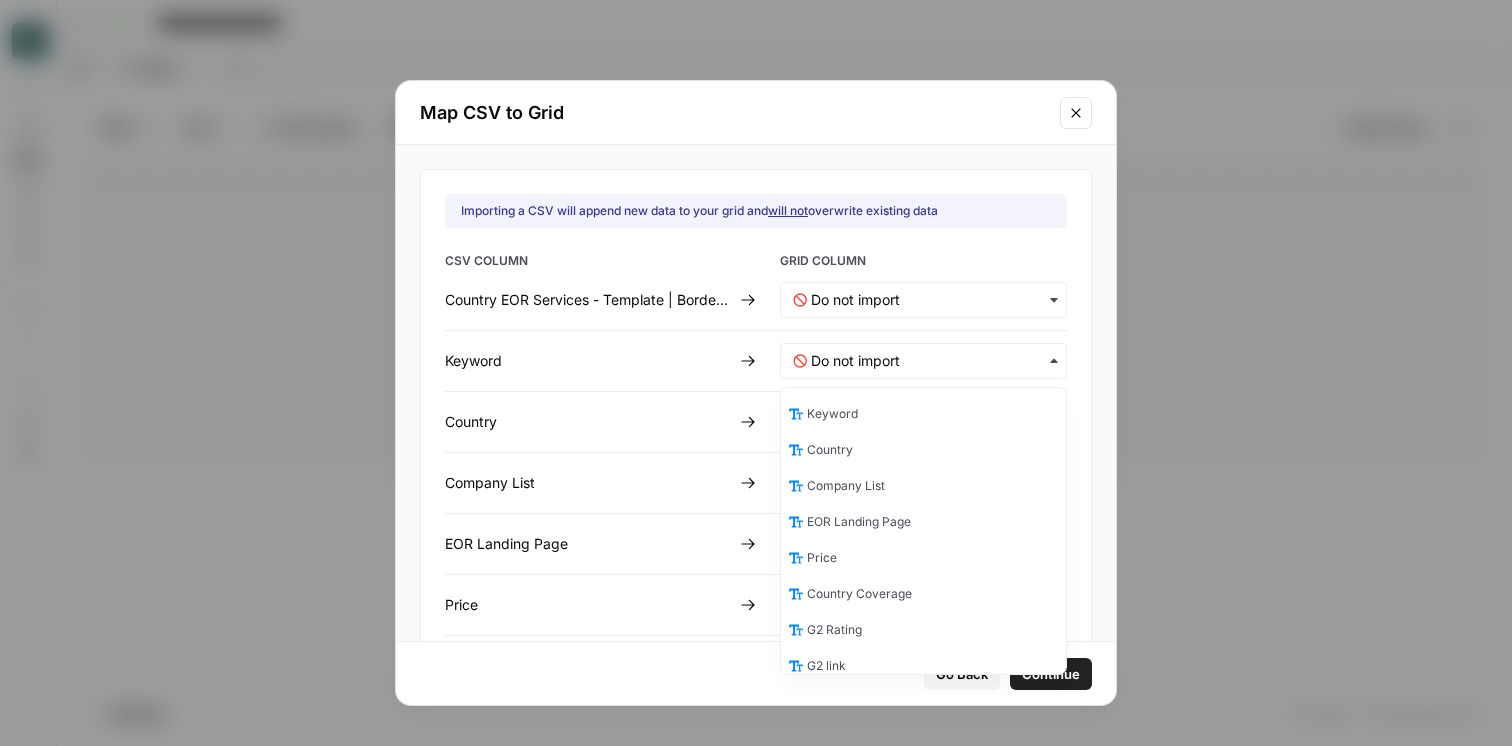 click on "Keyword" at bounding box center [923, 414] 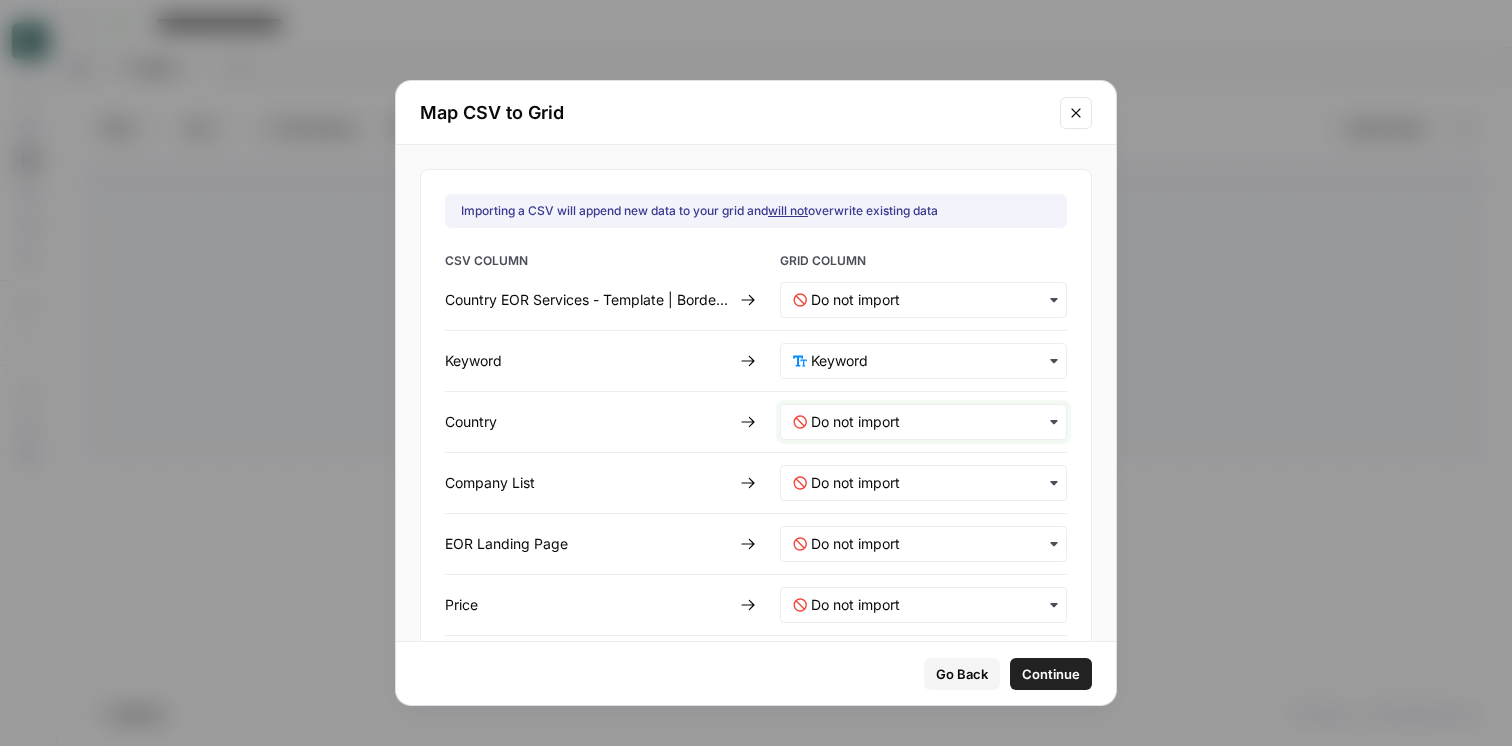 click at bounding box center [932, 422] 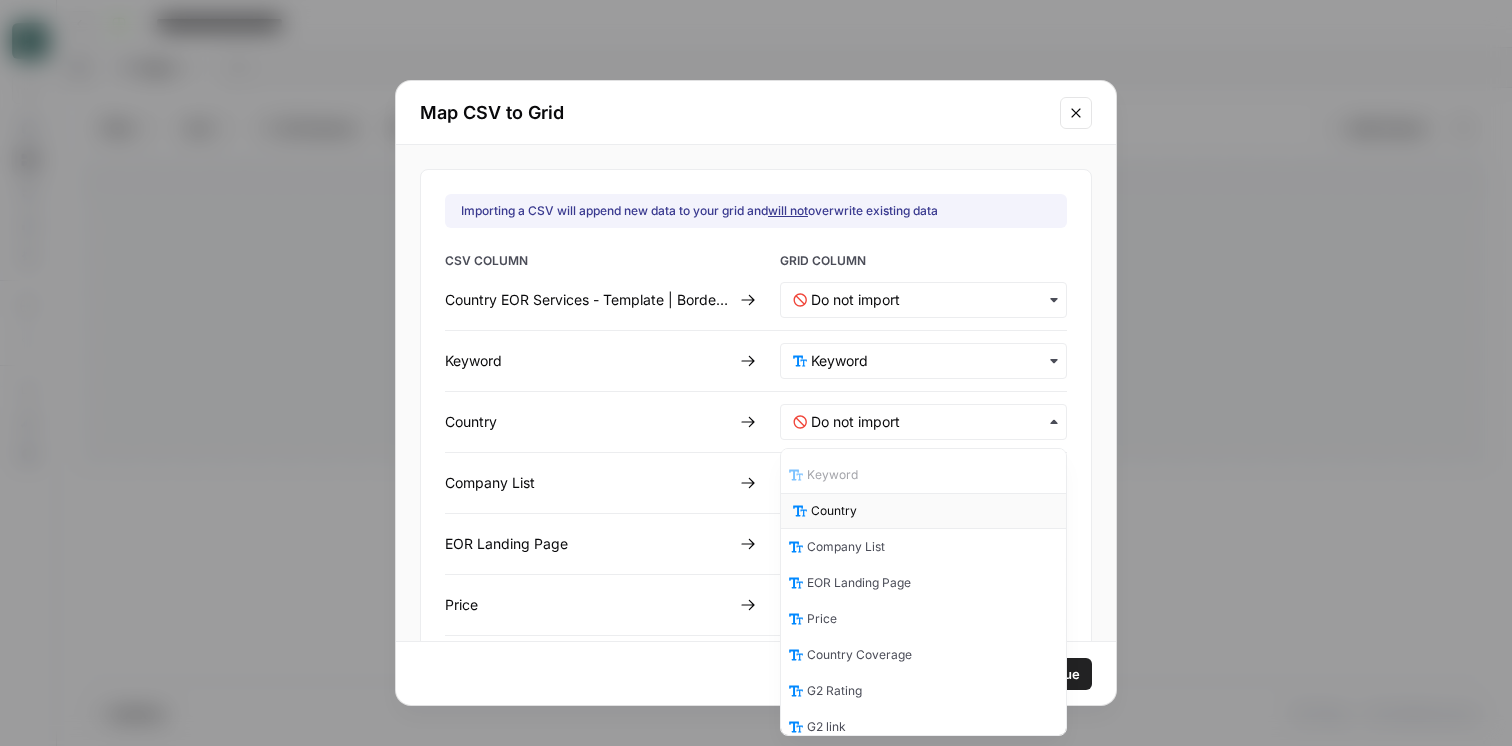 click on "Country" at bounding box center (834, 511) 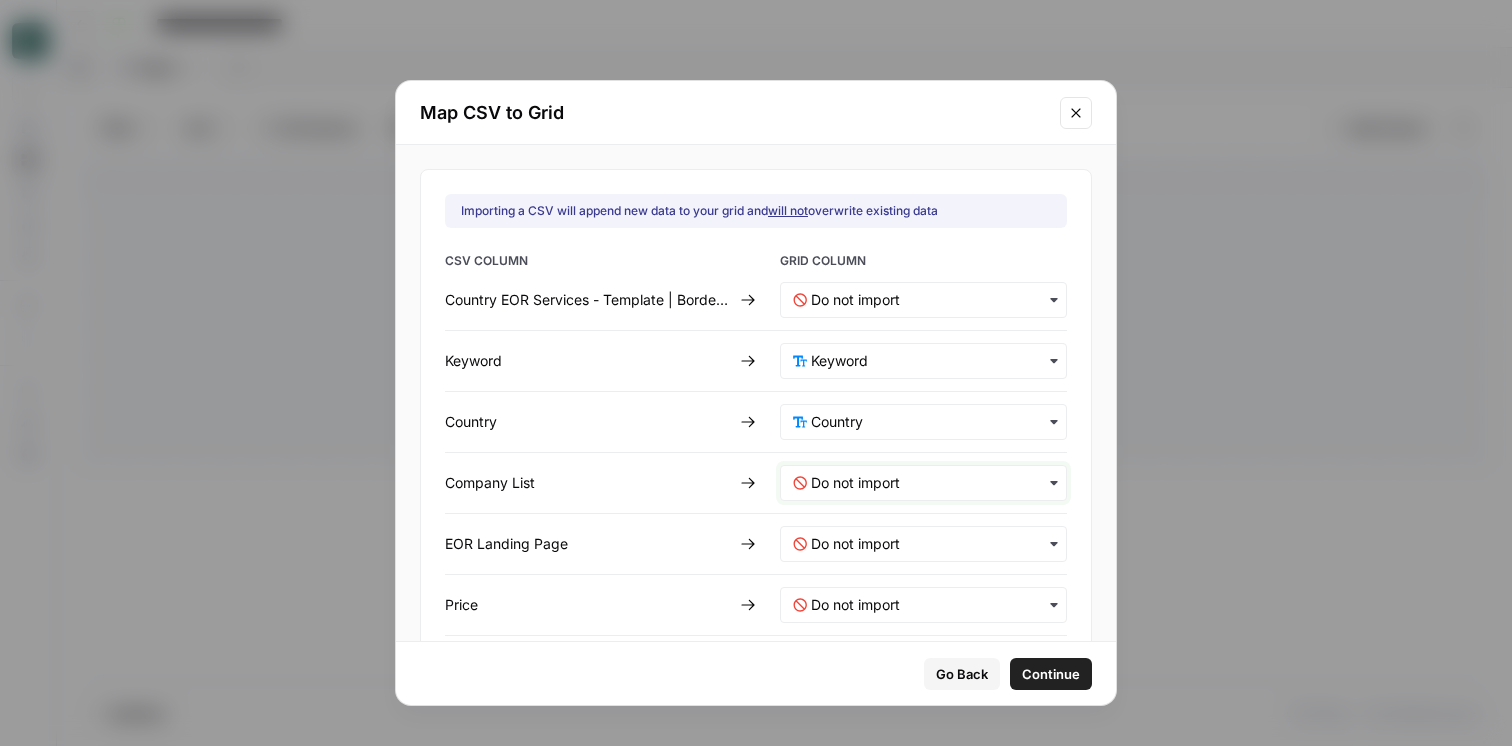 click at bounding box center (932, 483) 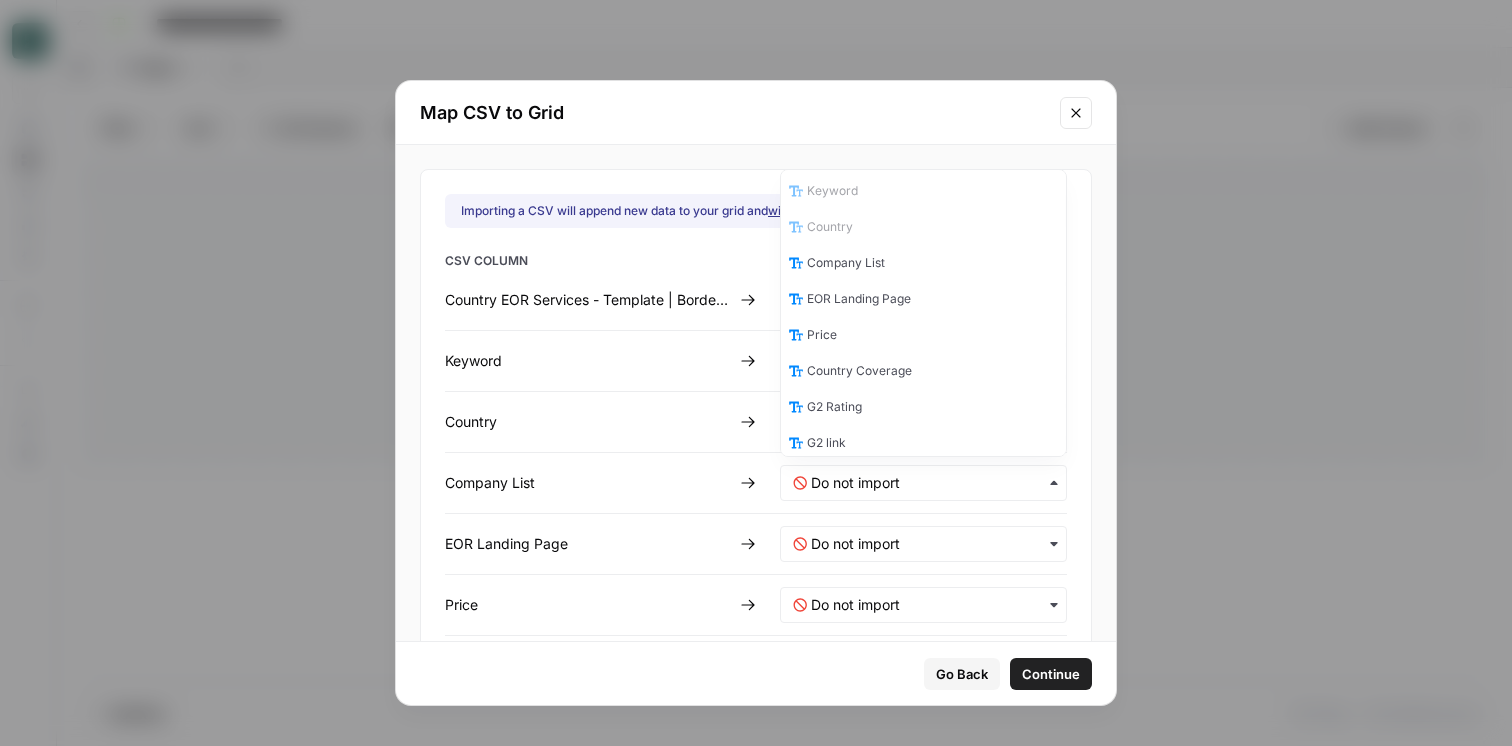 scroll, scrollTop: 0, scrollLeft: 0, axis: both 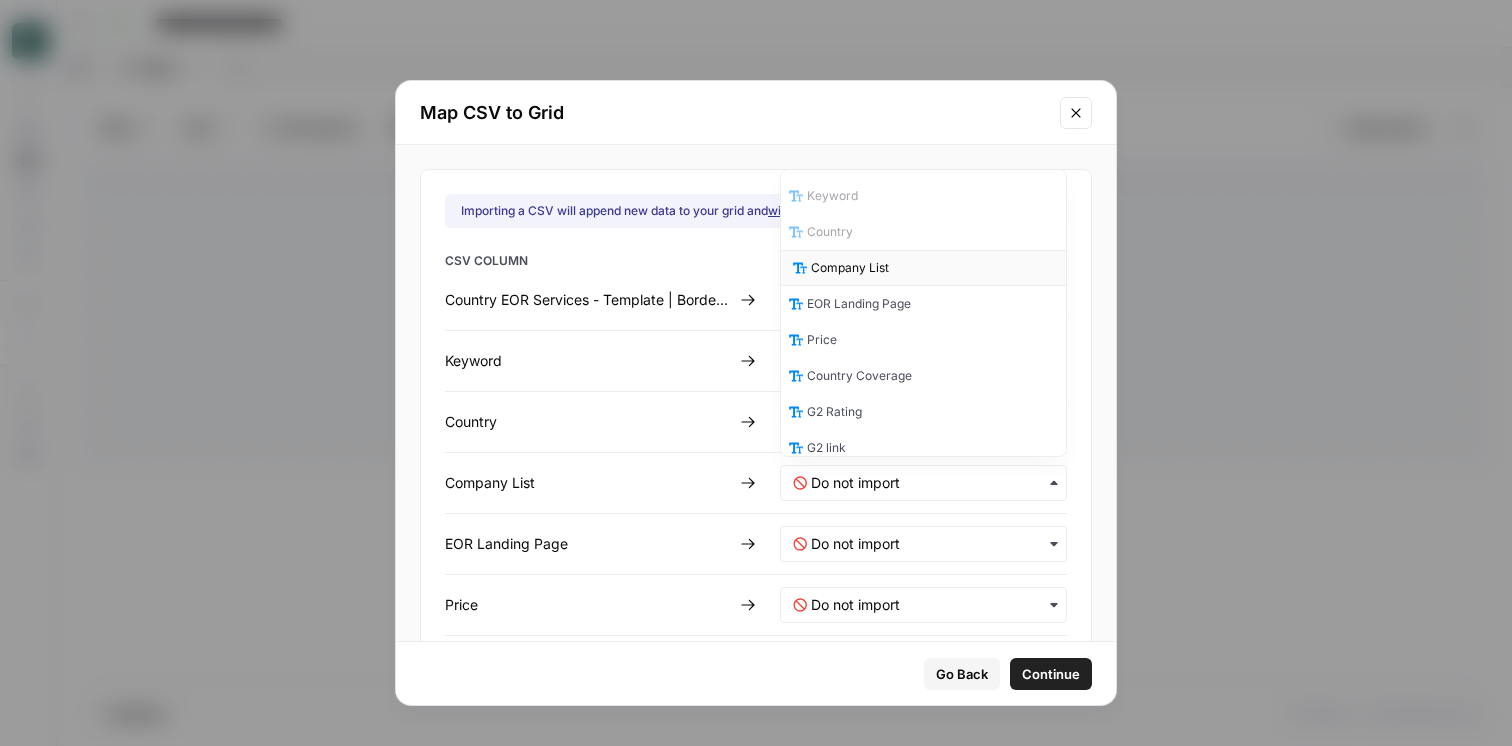 click on "Company List" at bounding box center (850, 268) 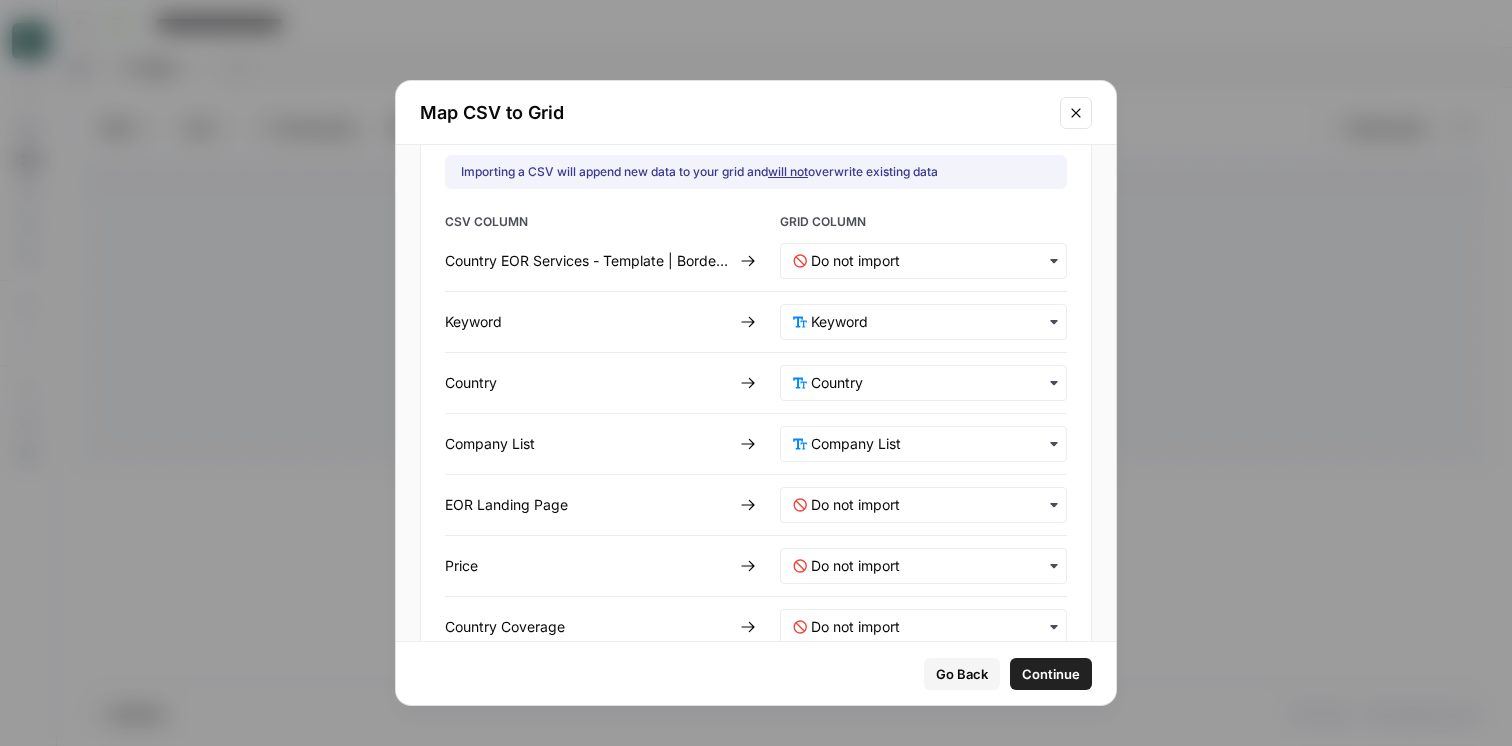scroll, scrollTop: 50, scrollLeft: 0, axis: vertical 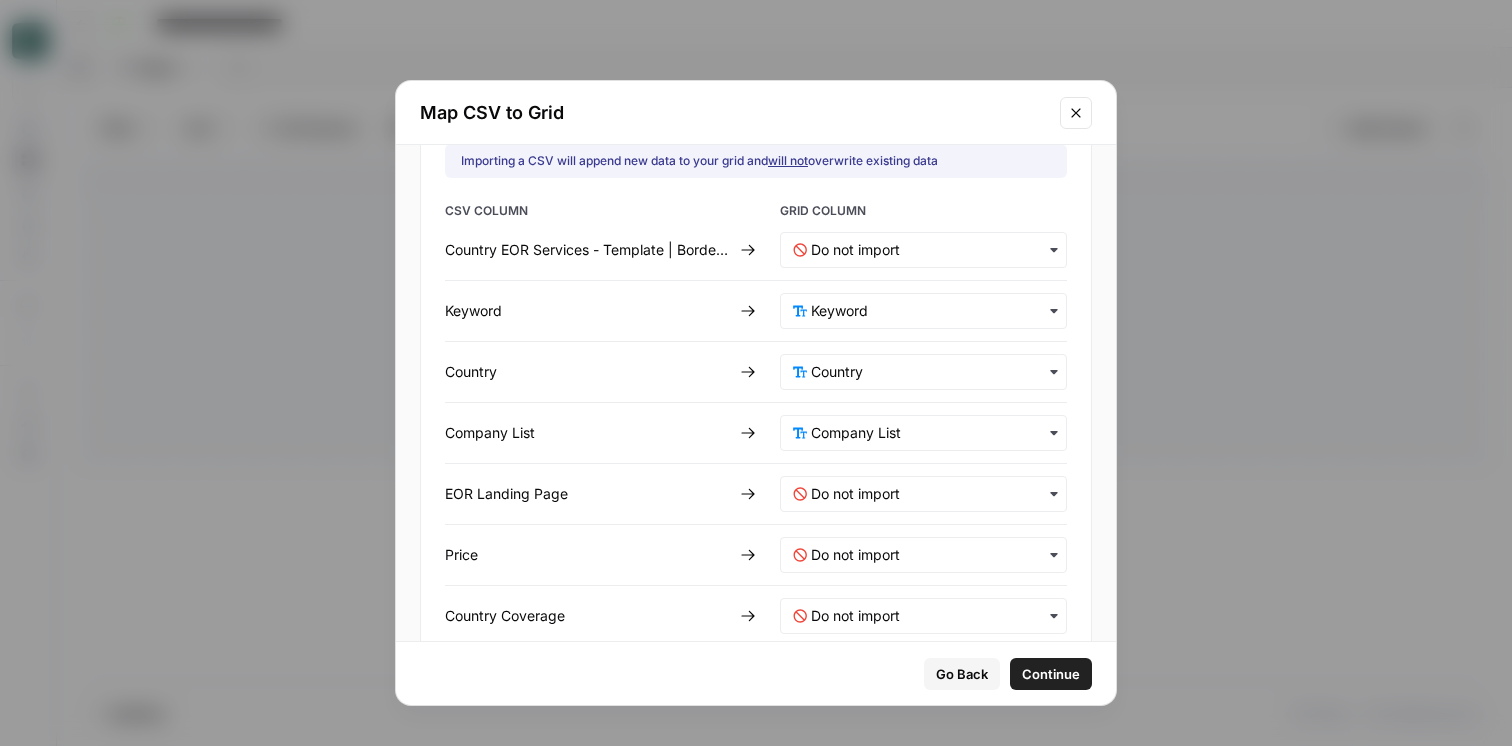 click at bounding box center [923, 494] 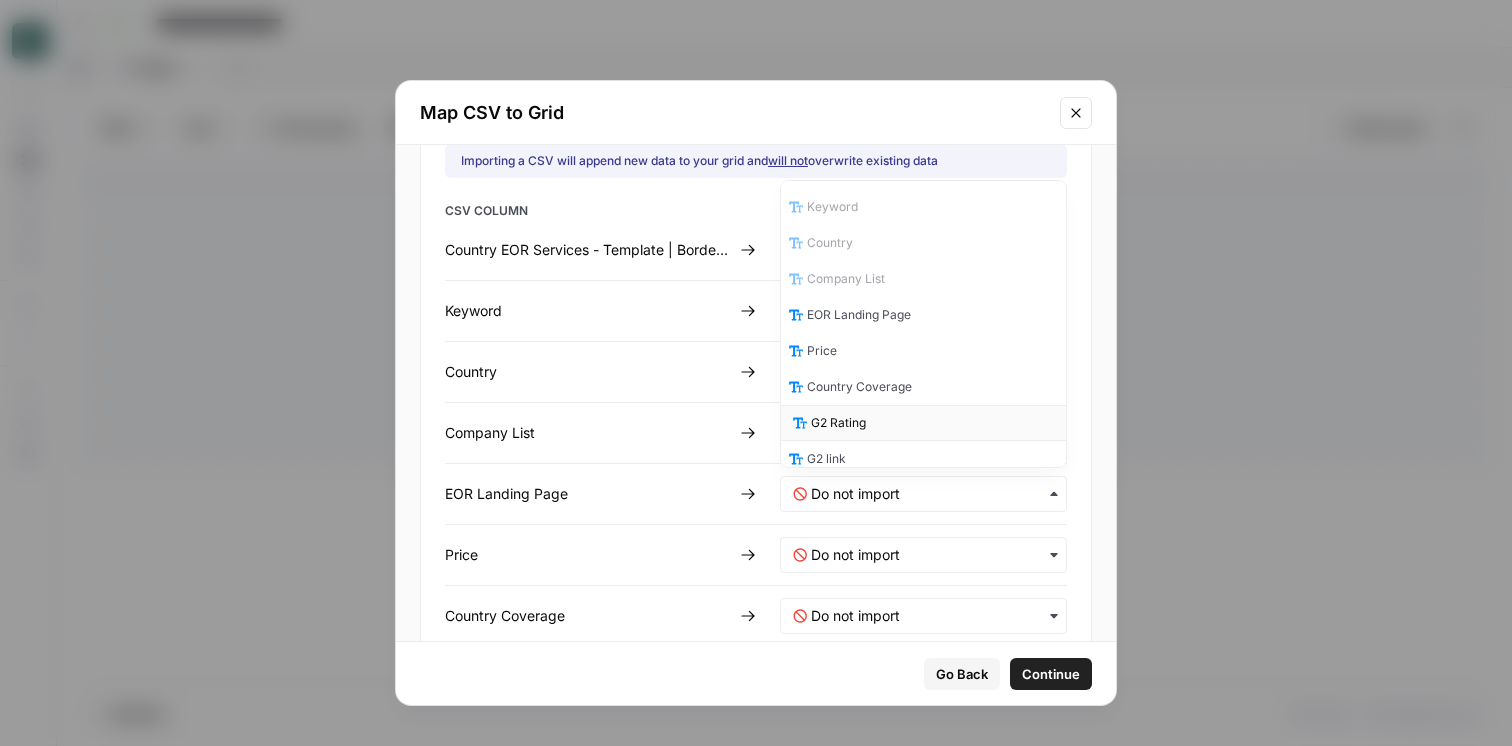 scroll, scrollTop: 10, scrollLeft: 0, axis: vertical 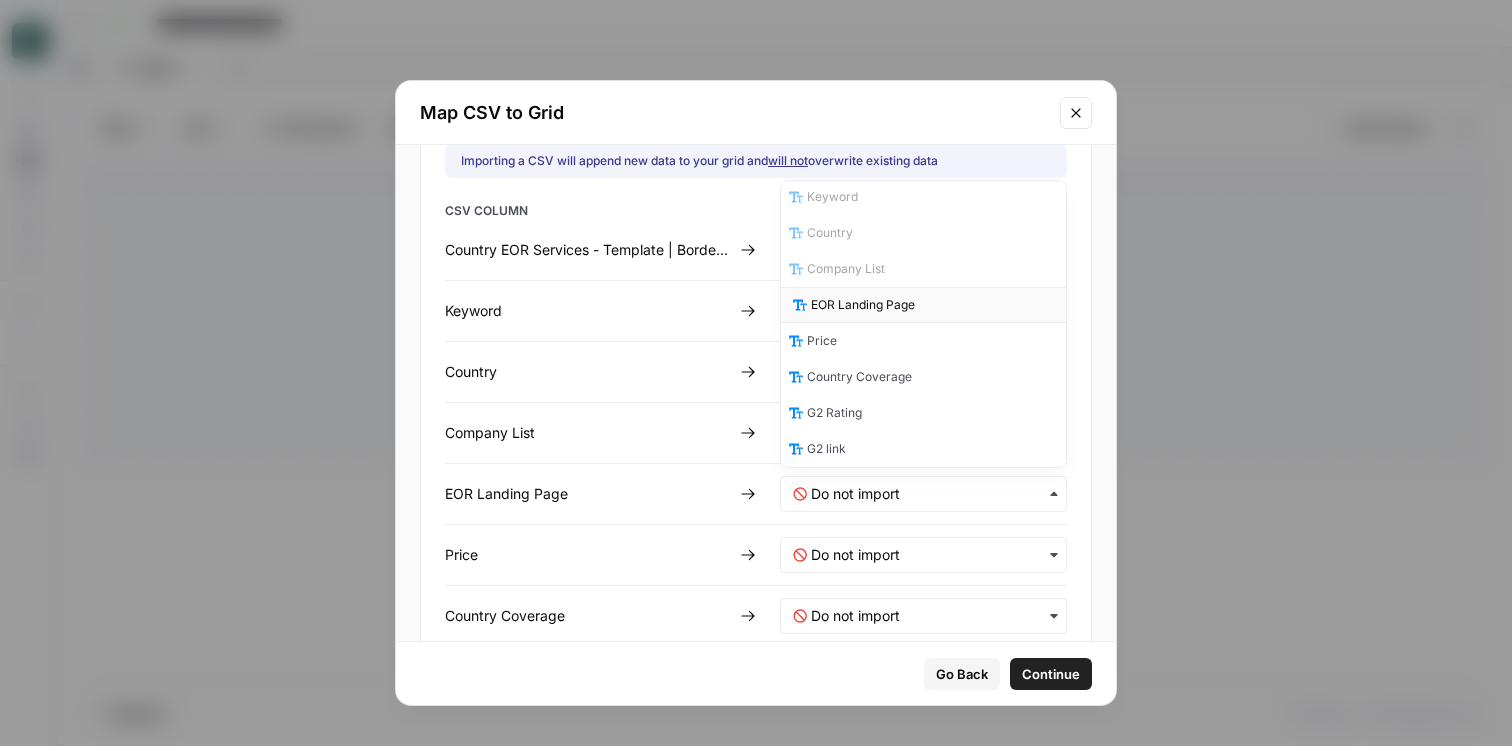 click on "EOR Landing Page" at bounding box center [863, 305] 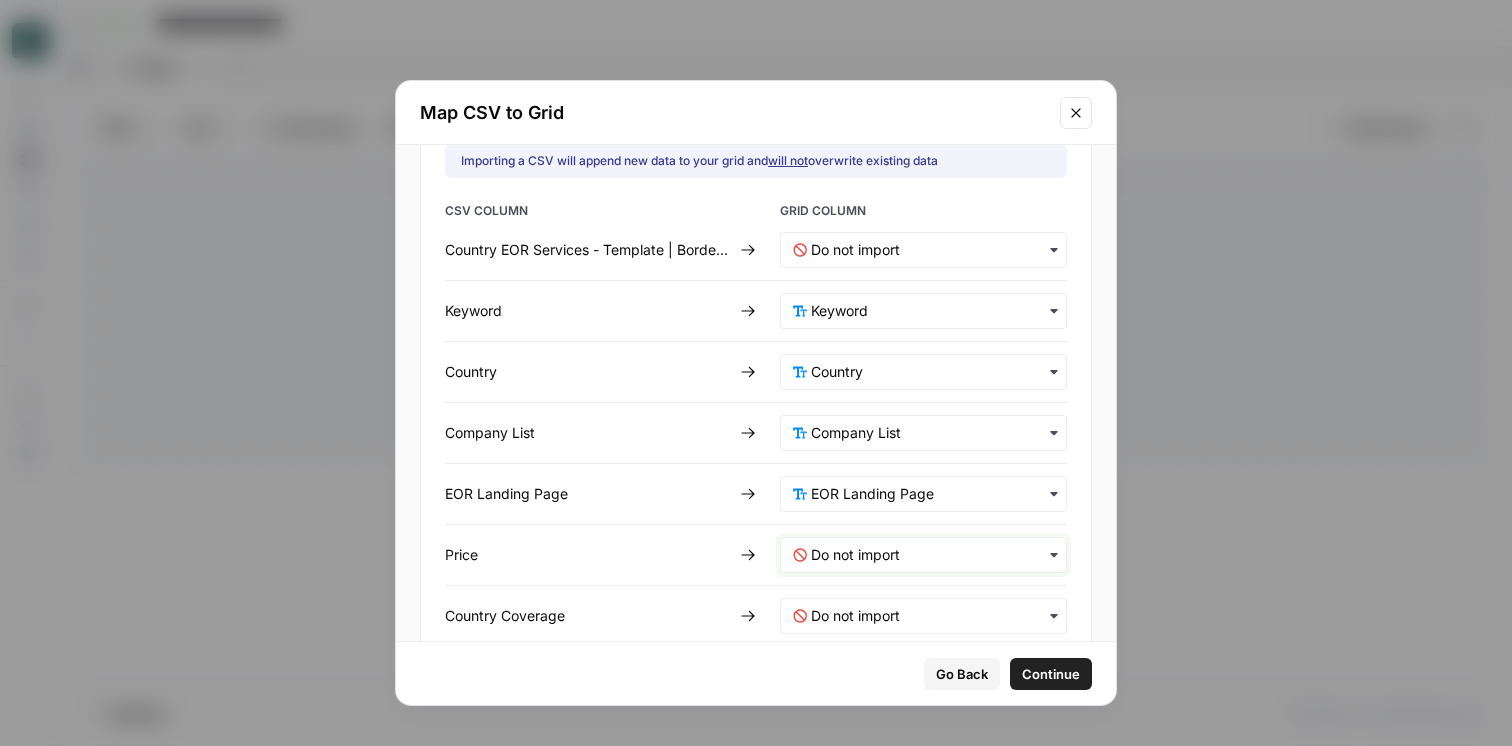 click at bounding box center (932, 555) 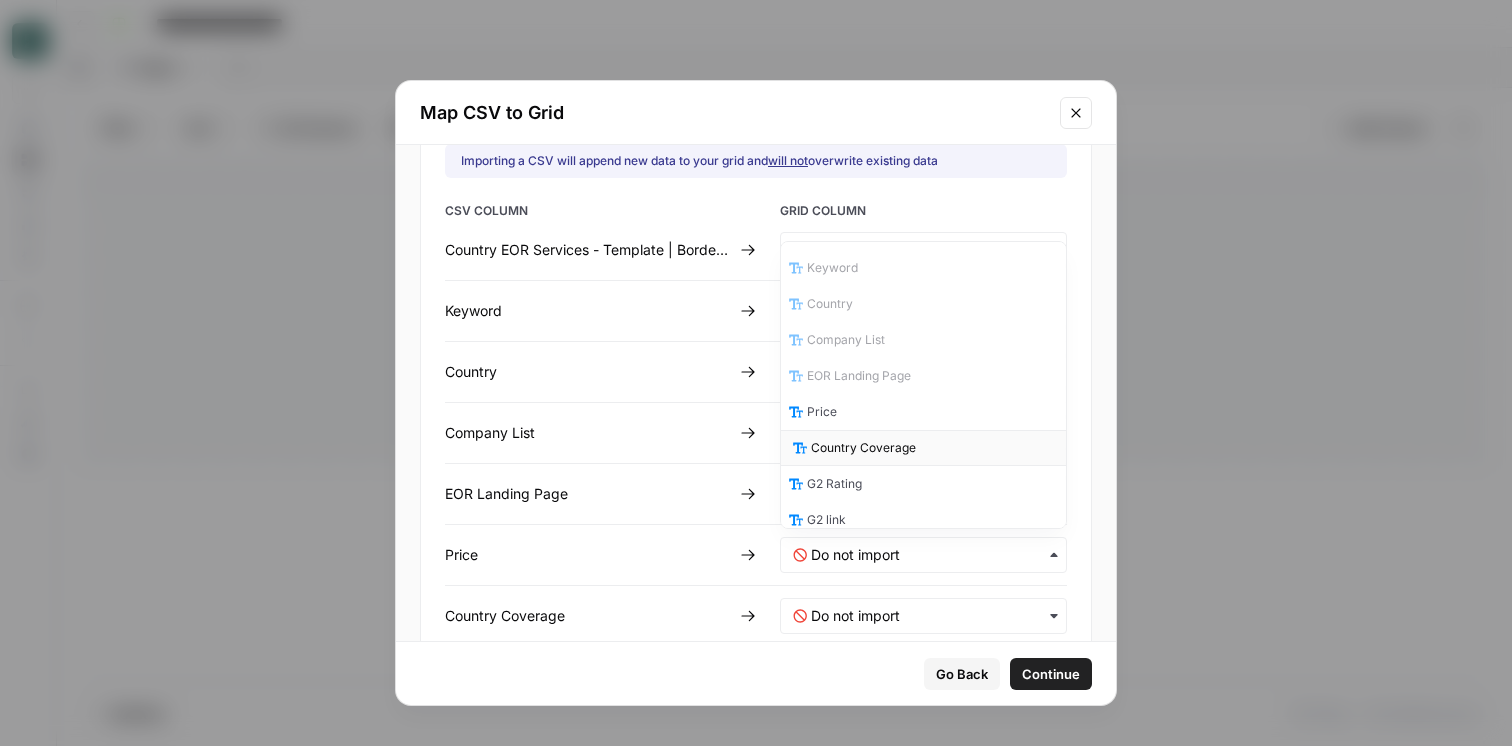 scroll, scrollTop: 10, scrollLeft: 0, axis: vertical 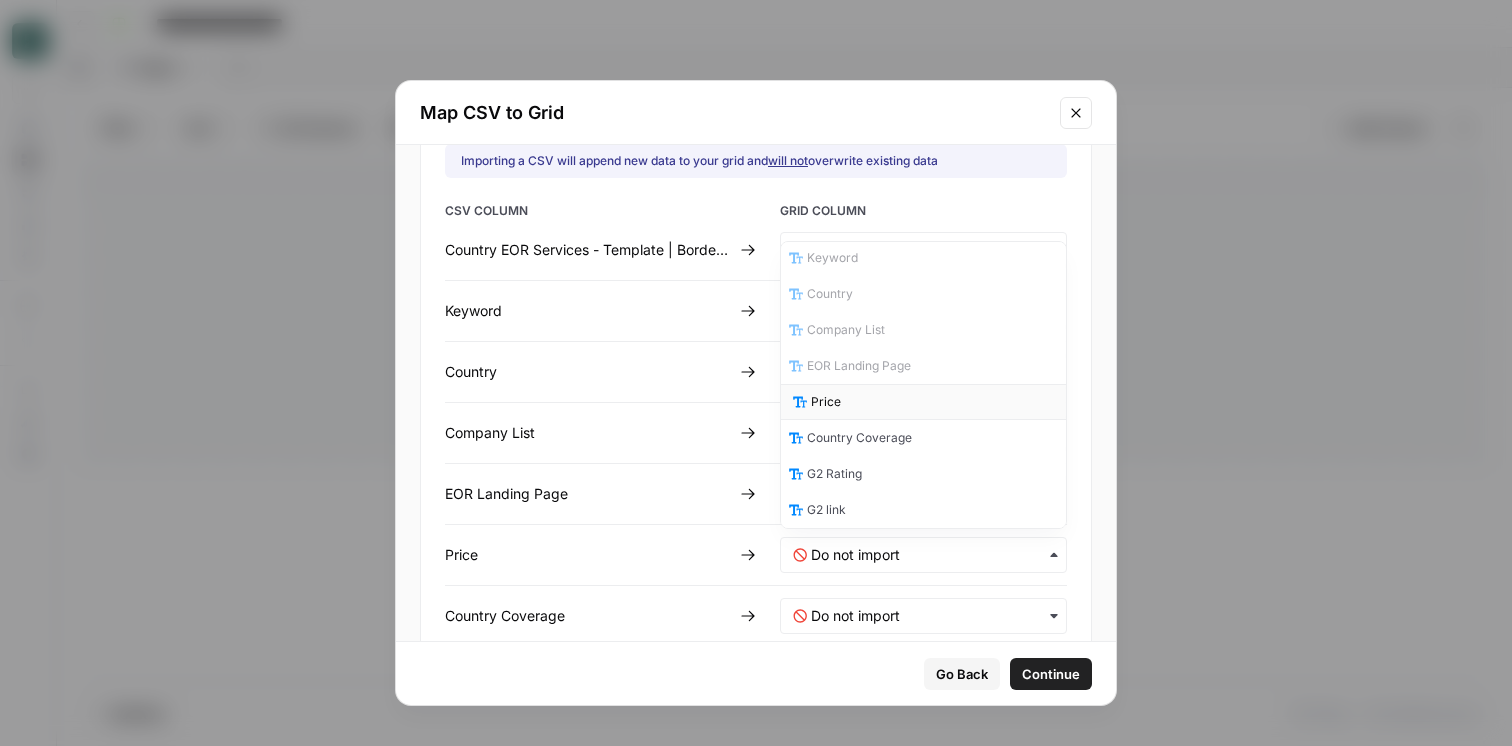 click on "Price" at bounding box center (826, 402) 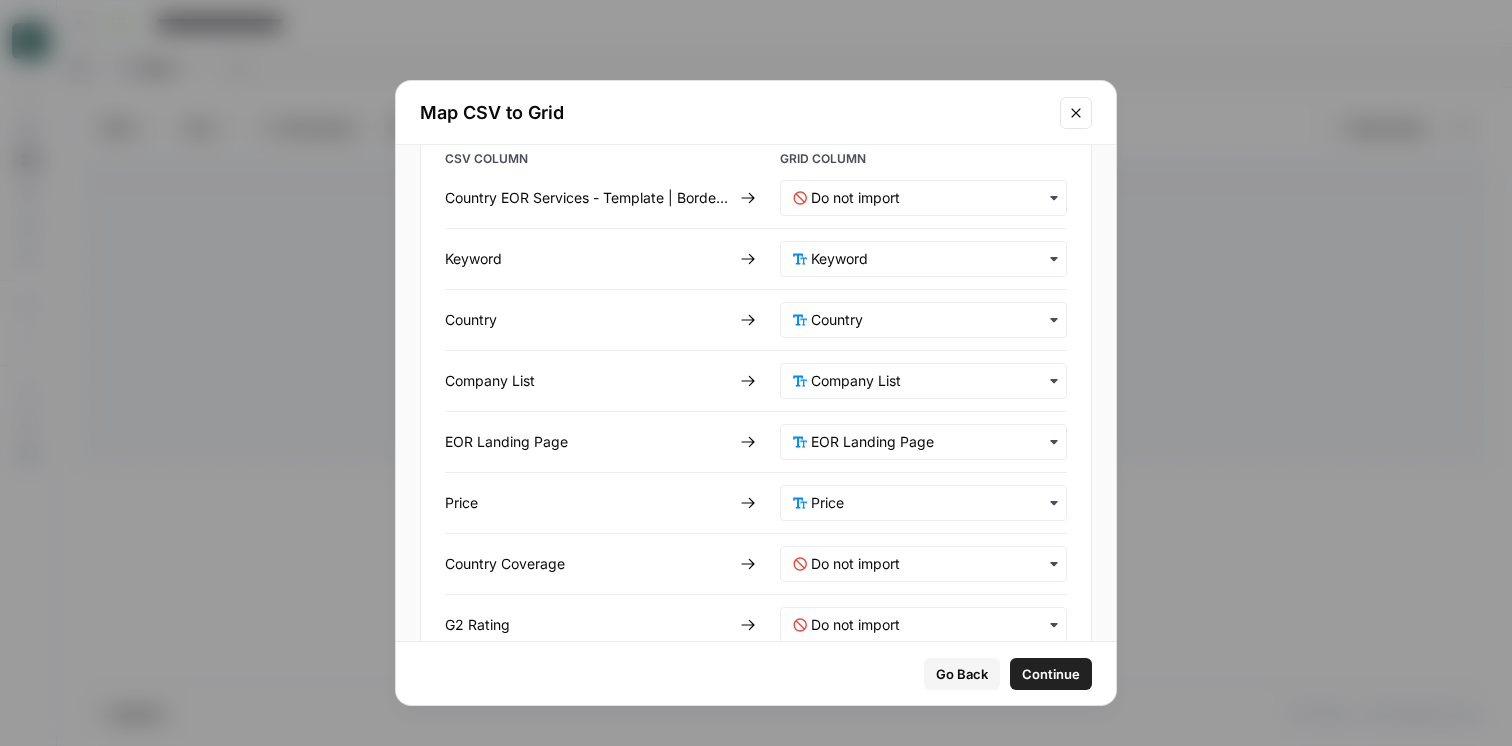 scroll, scrollTop: 170, scrollLeft: 0, axis: vertical 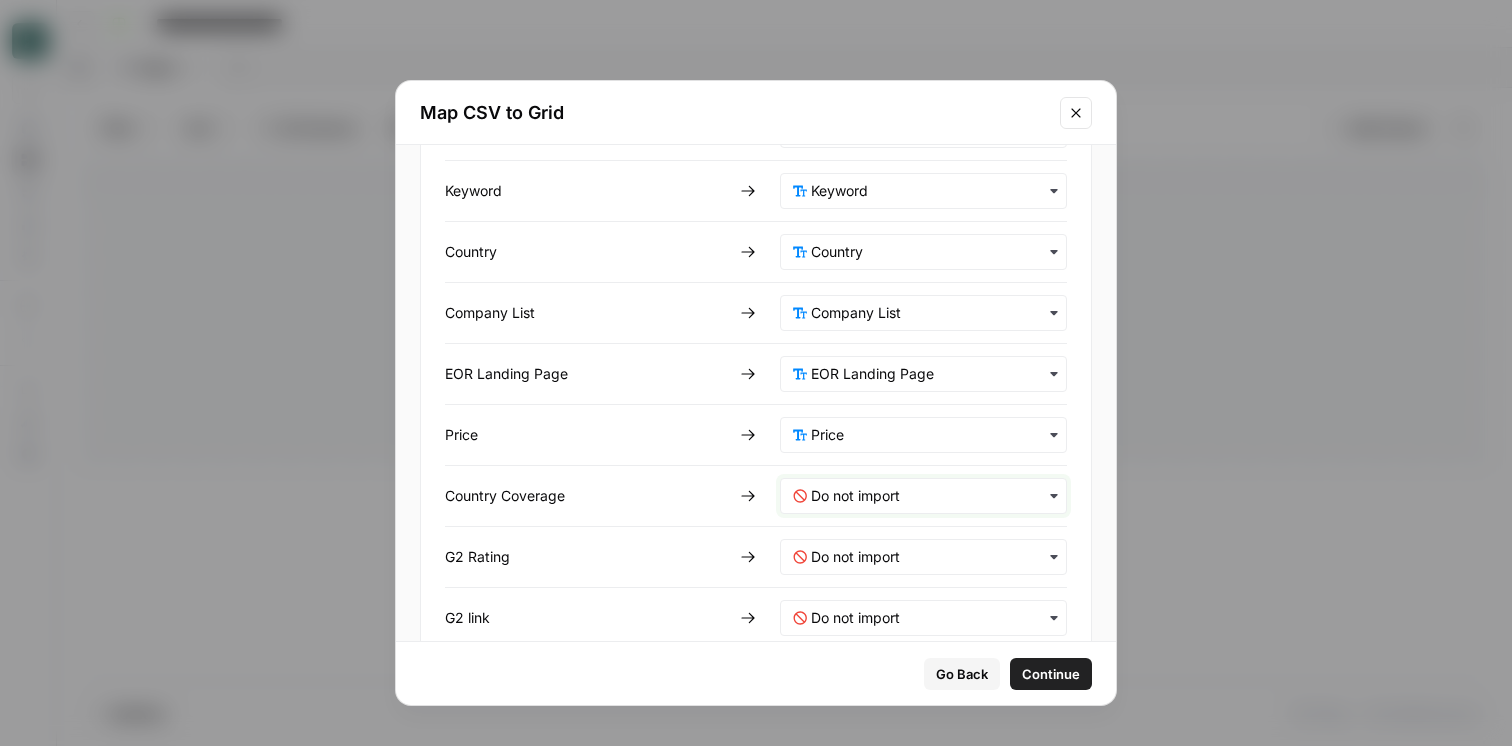 click at bounding box center (932, 496) 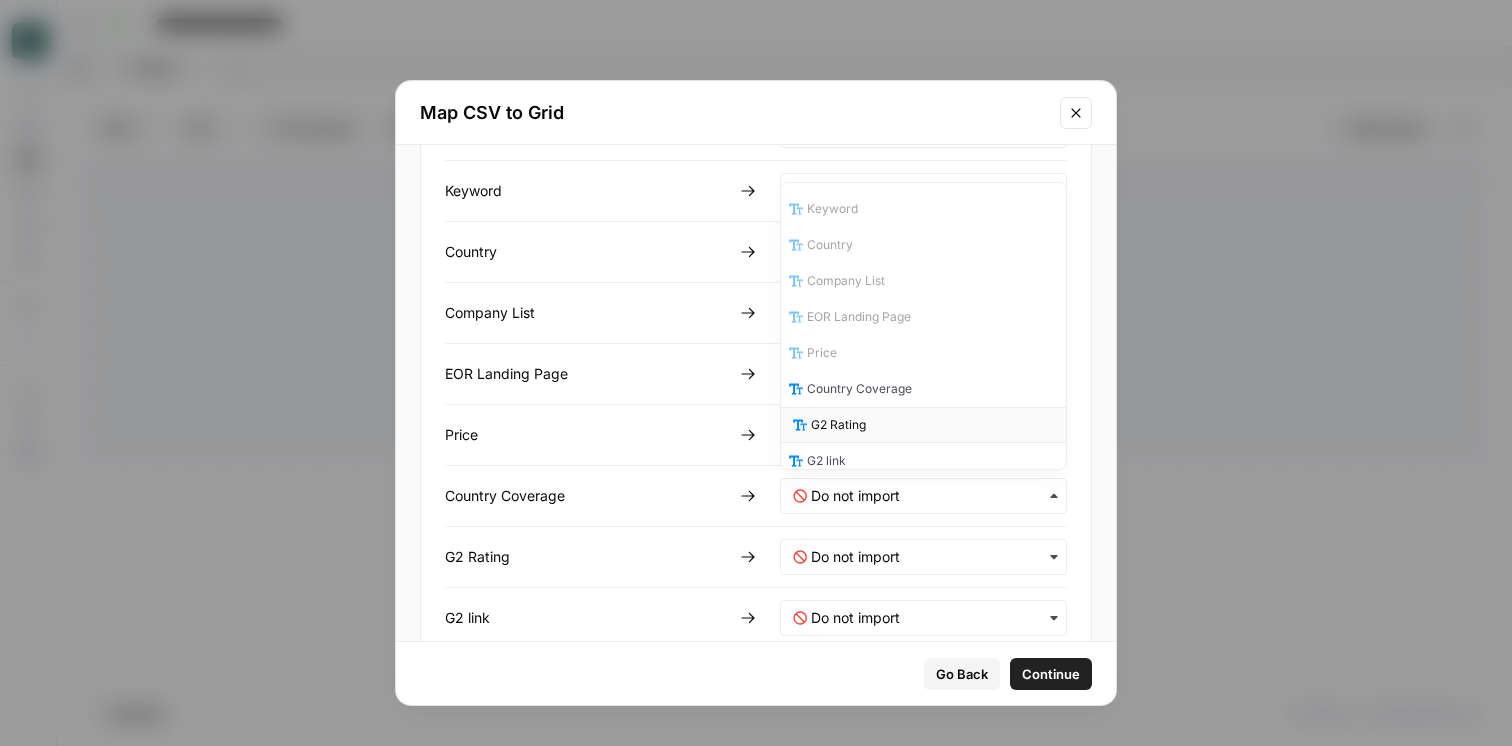 scroll, scrollTop: 10, scrollLeft: 0, axis: vertical 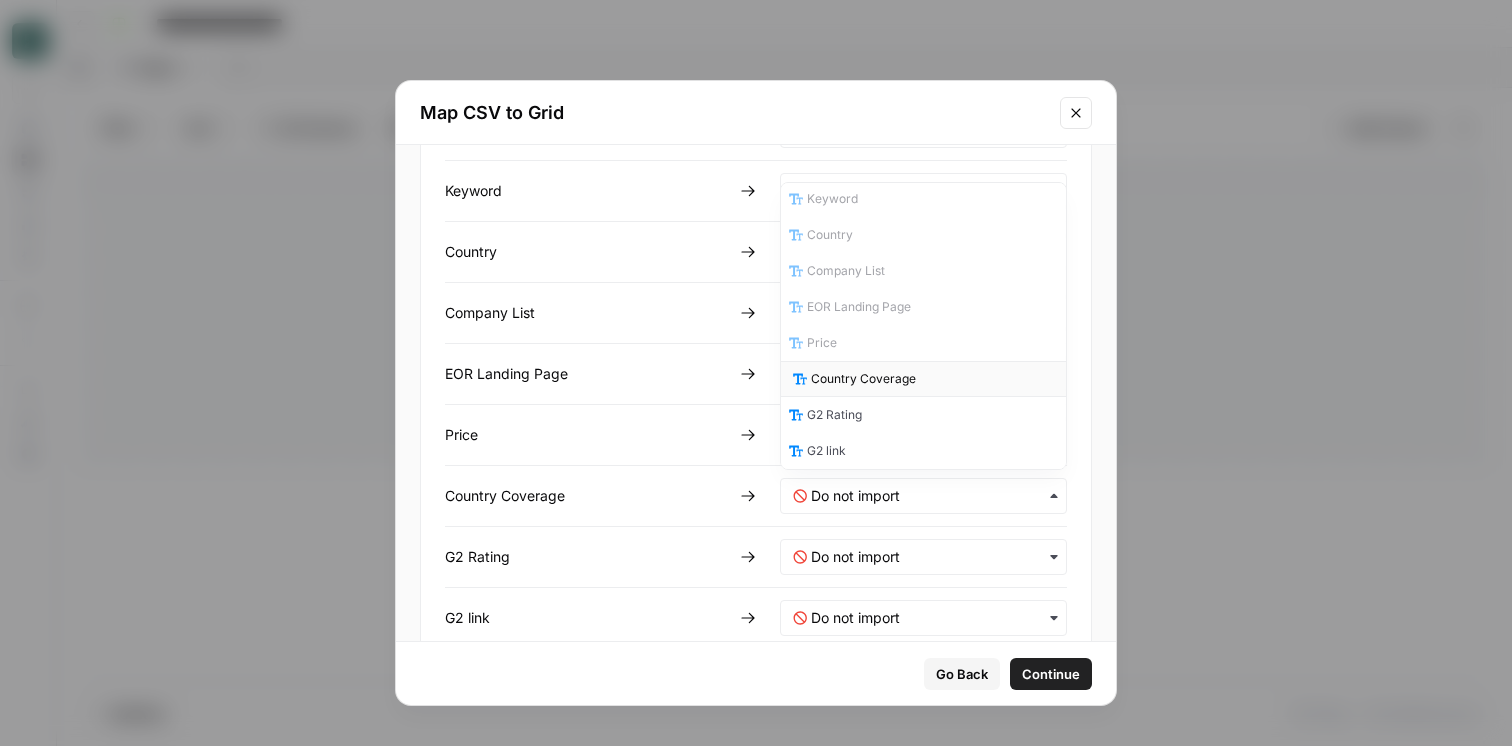 click on "Country Coverage" at bounding box center [923, 379] 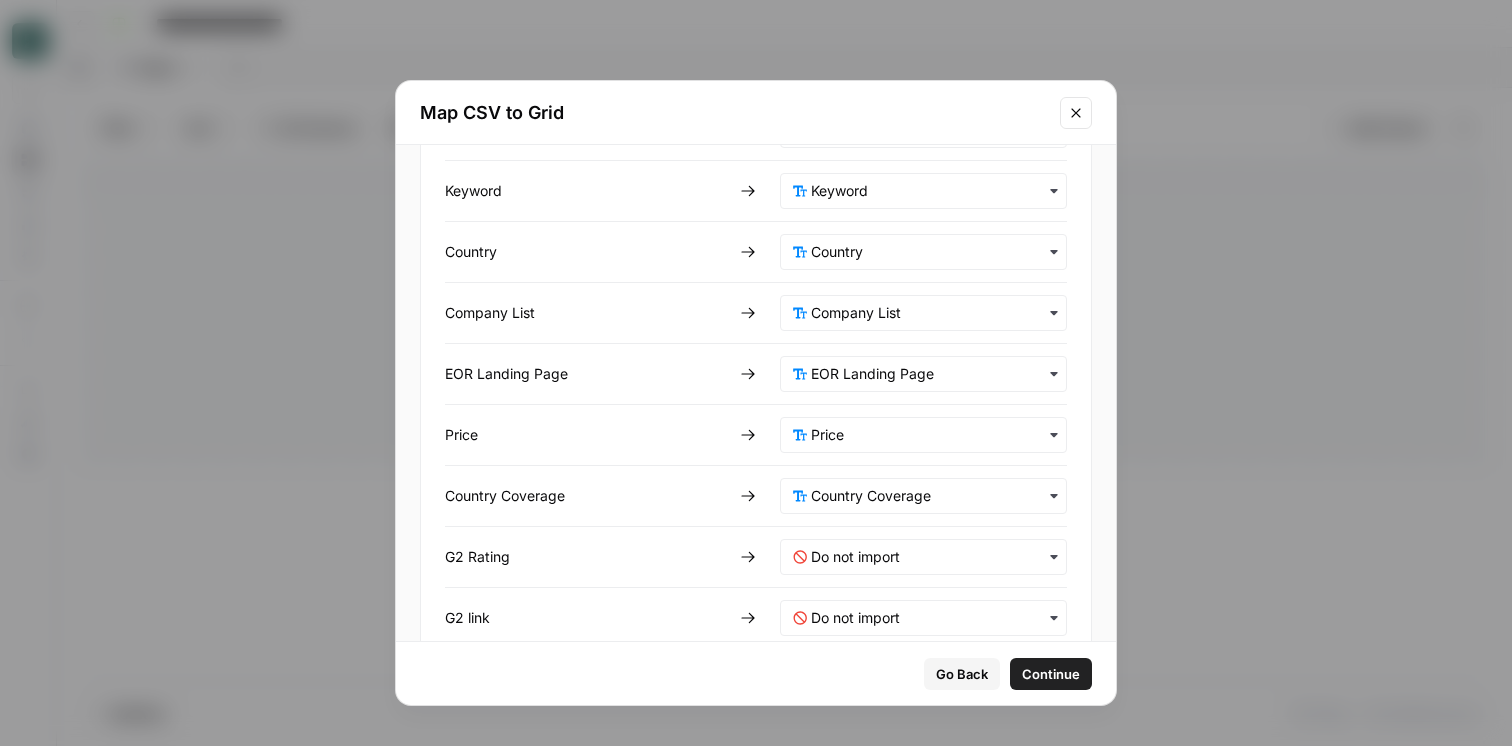 click at bounding box center [923, 557] 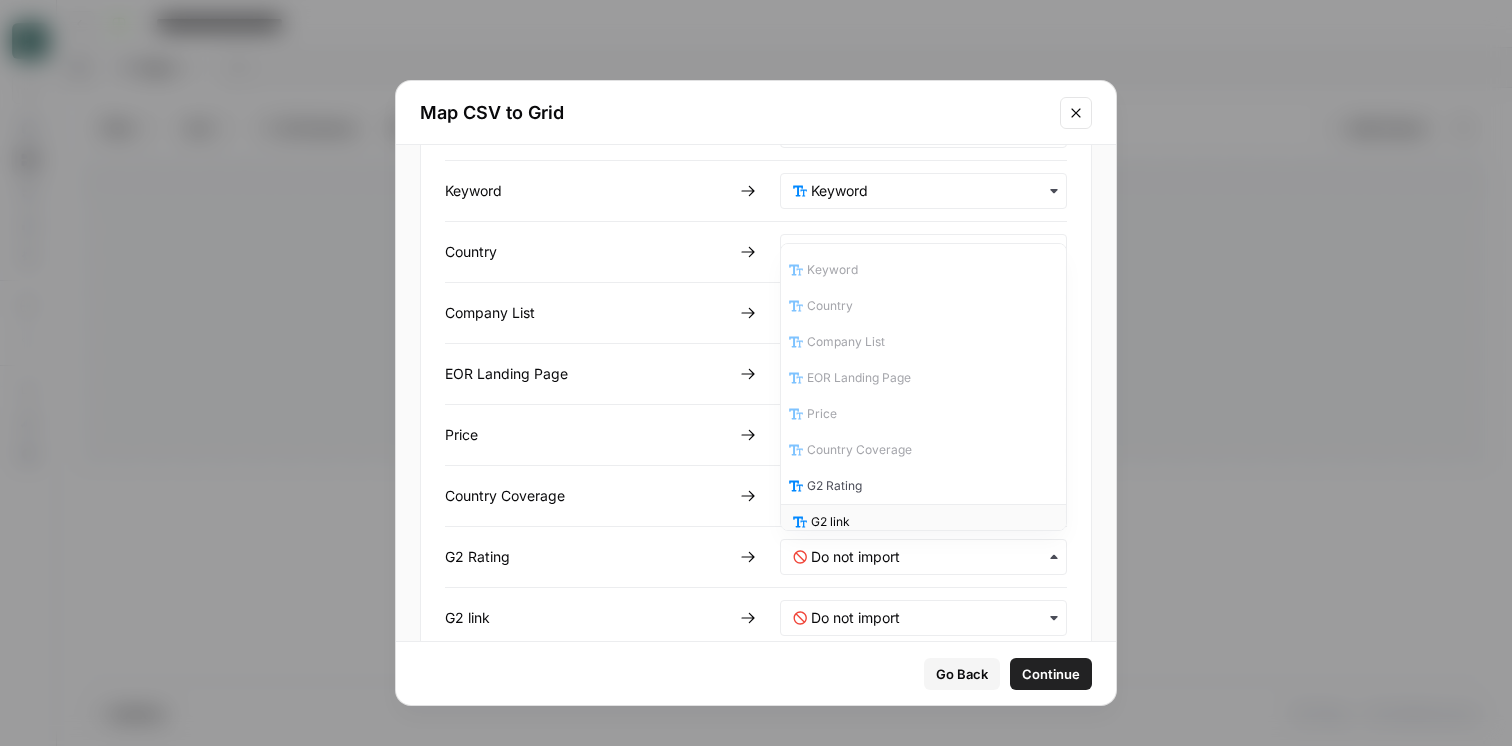 scroll, scrollTop: 10, scrollLeft: 0, axis: vertical 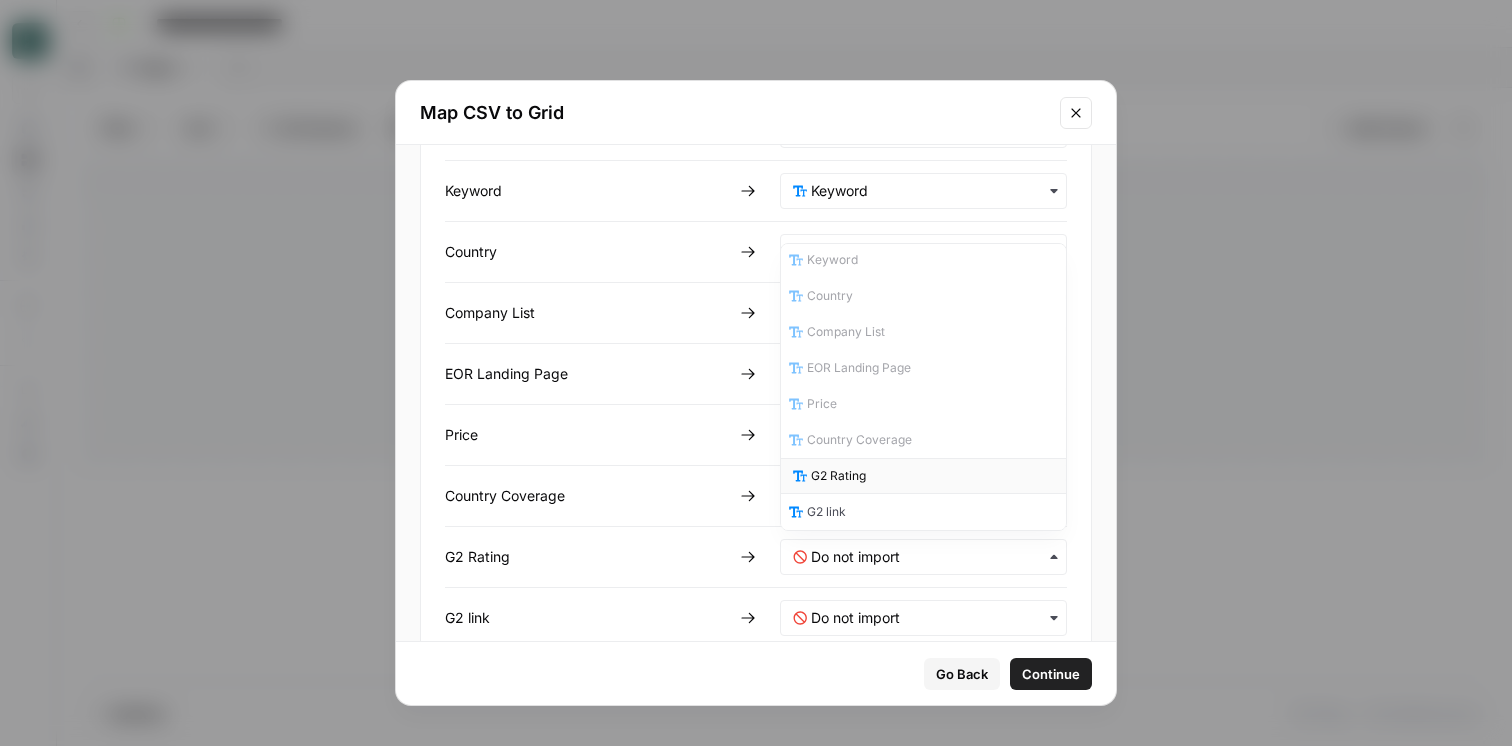 click on "G2 Rating" at bounding box center (838, 476) 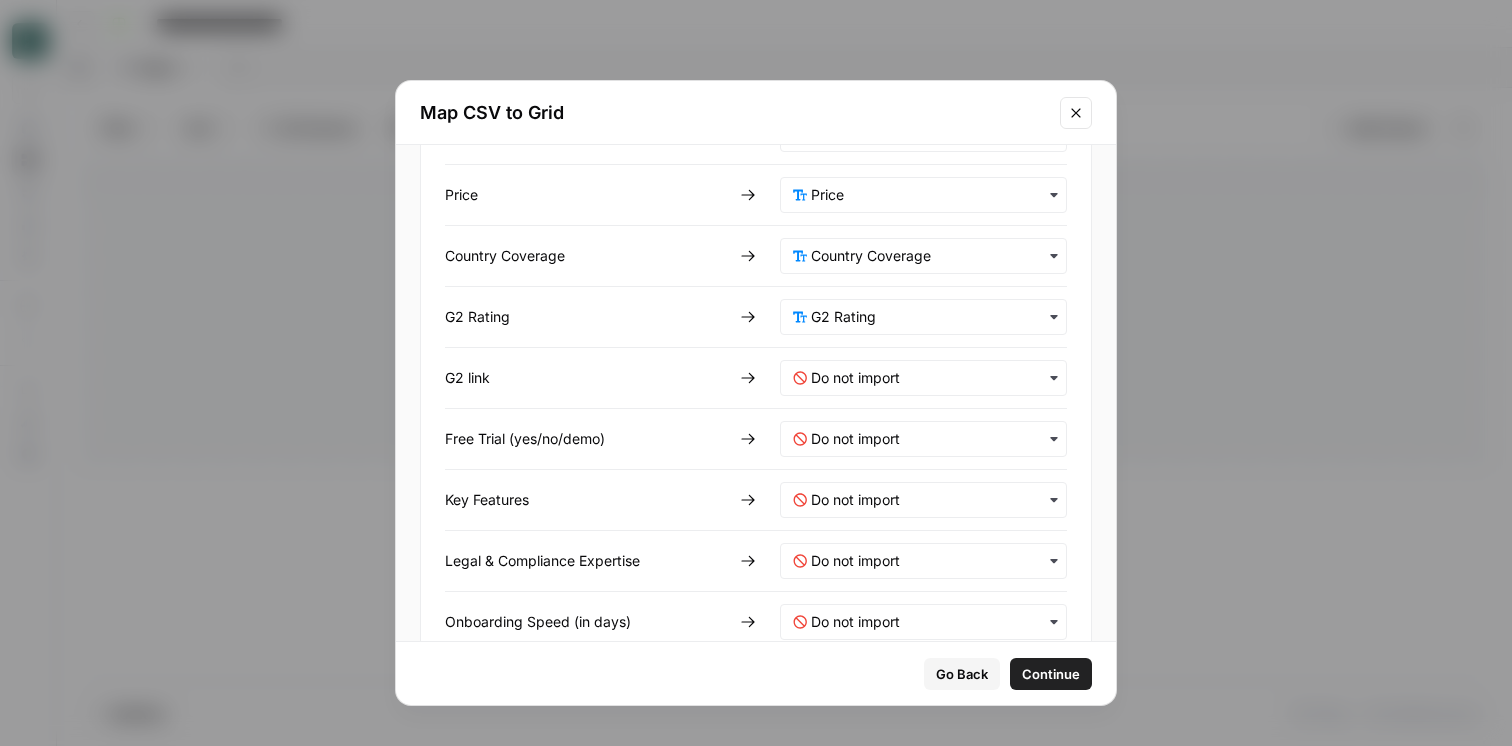 scroll, scrollTop: 438, scrollLeft: 0, axis: vertical 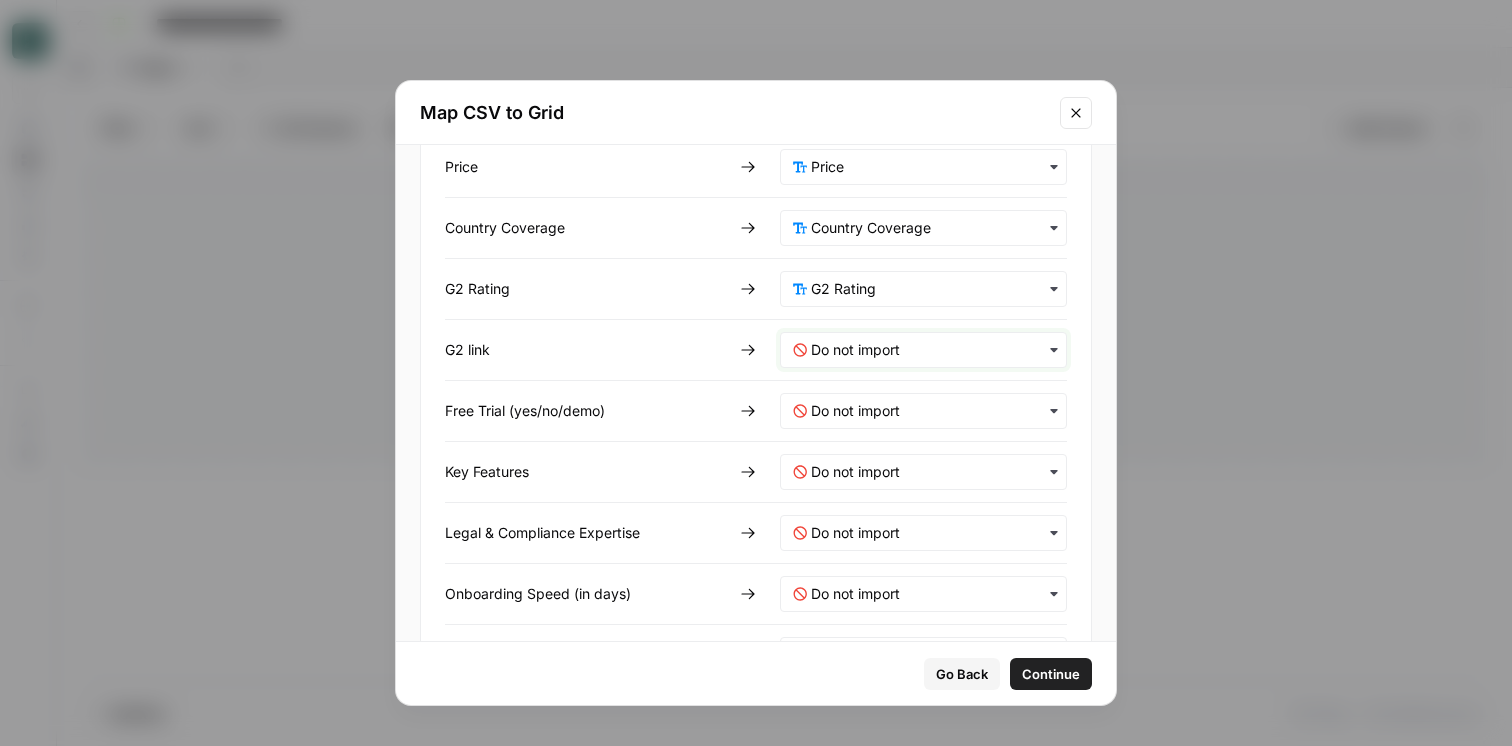 click at bounding box center (932, 350) 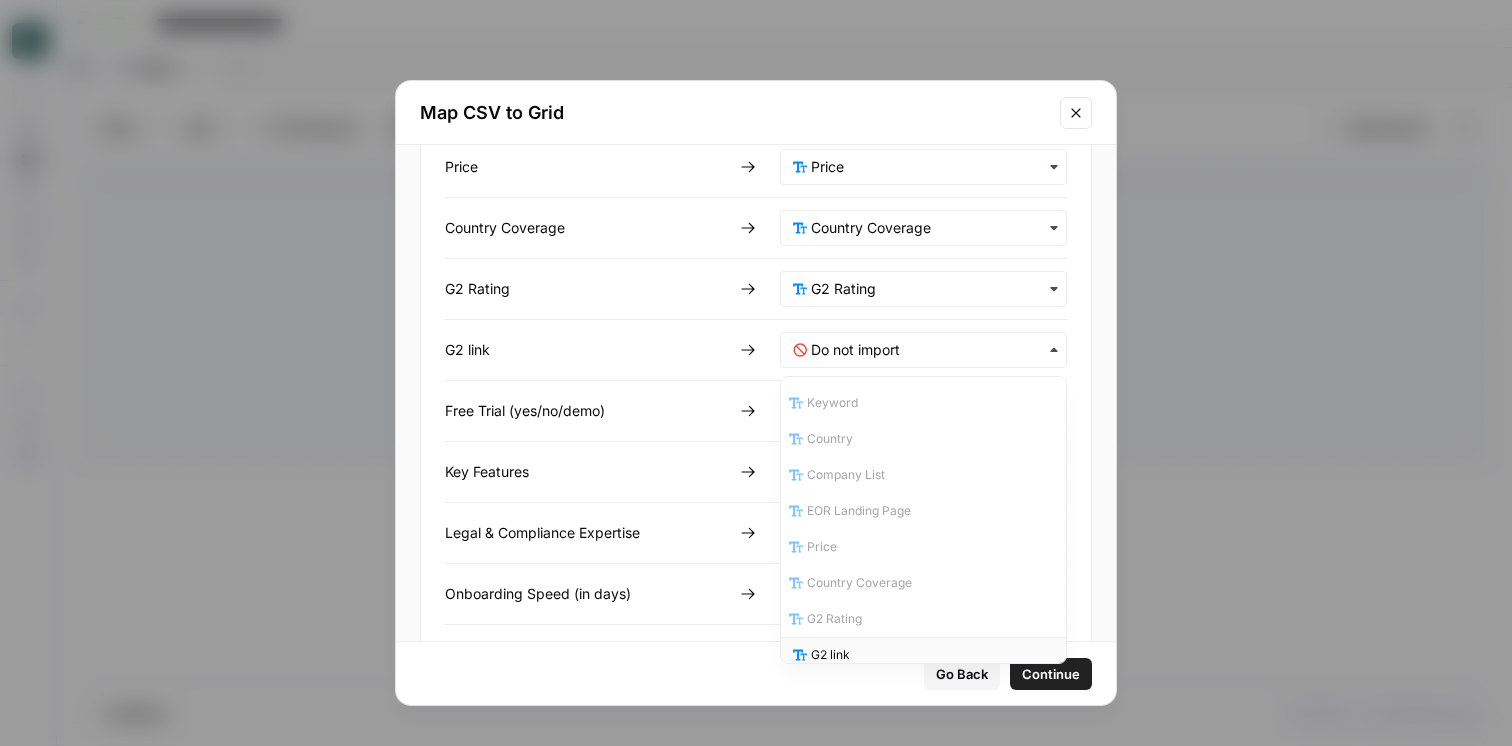 scroll, scrollTop: 10, scrollLeft: 0, axis: vertical 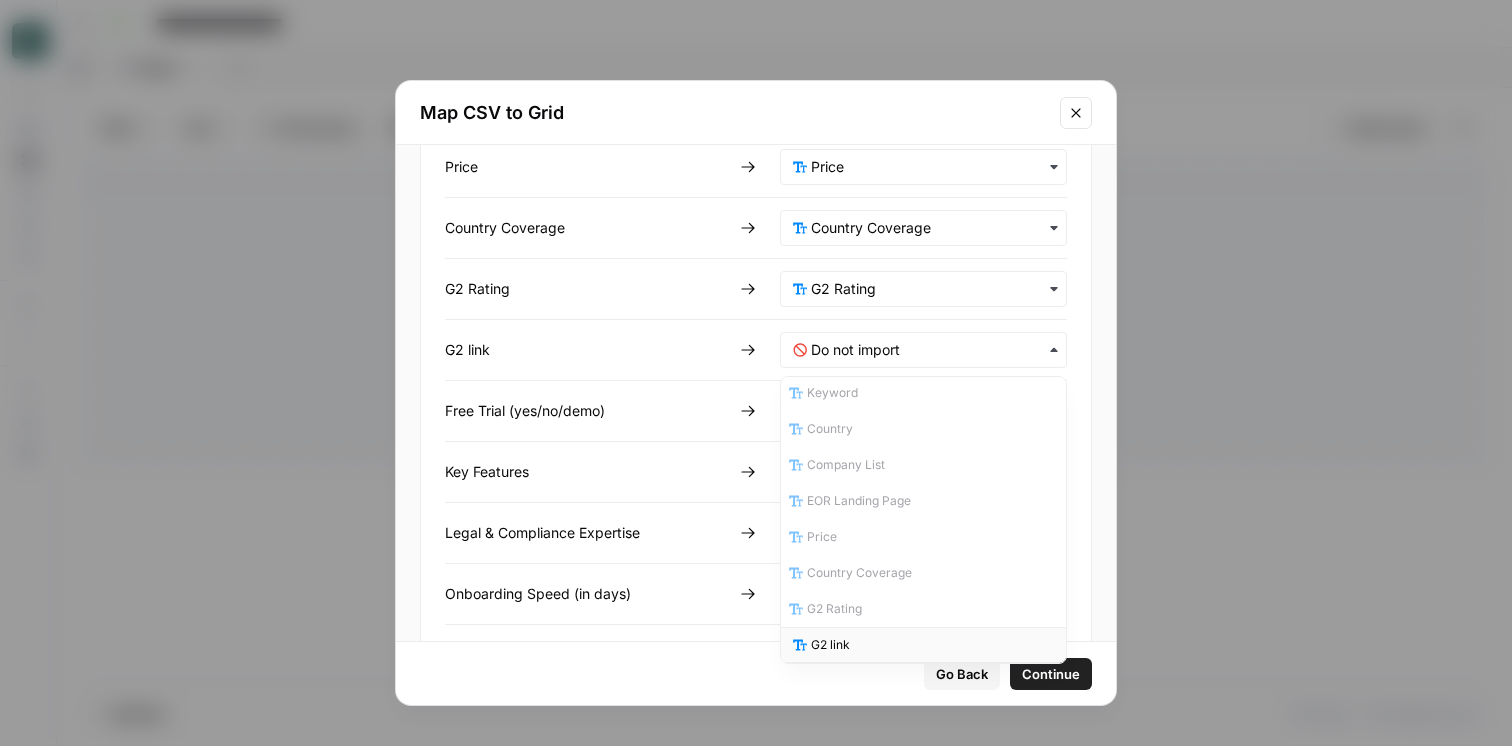 click on "G2 link" at bounding box center (830, 645) 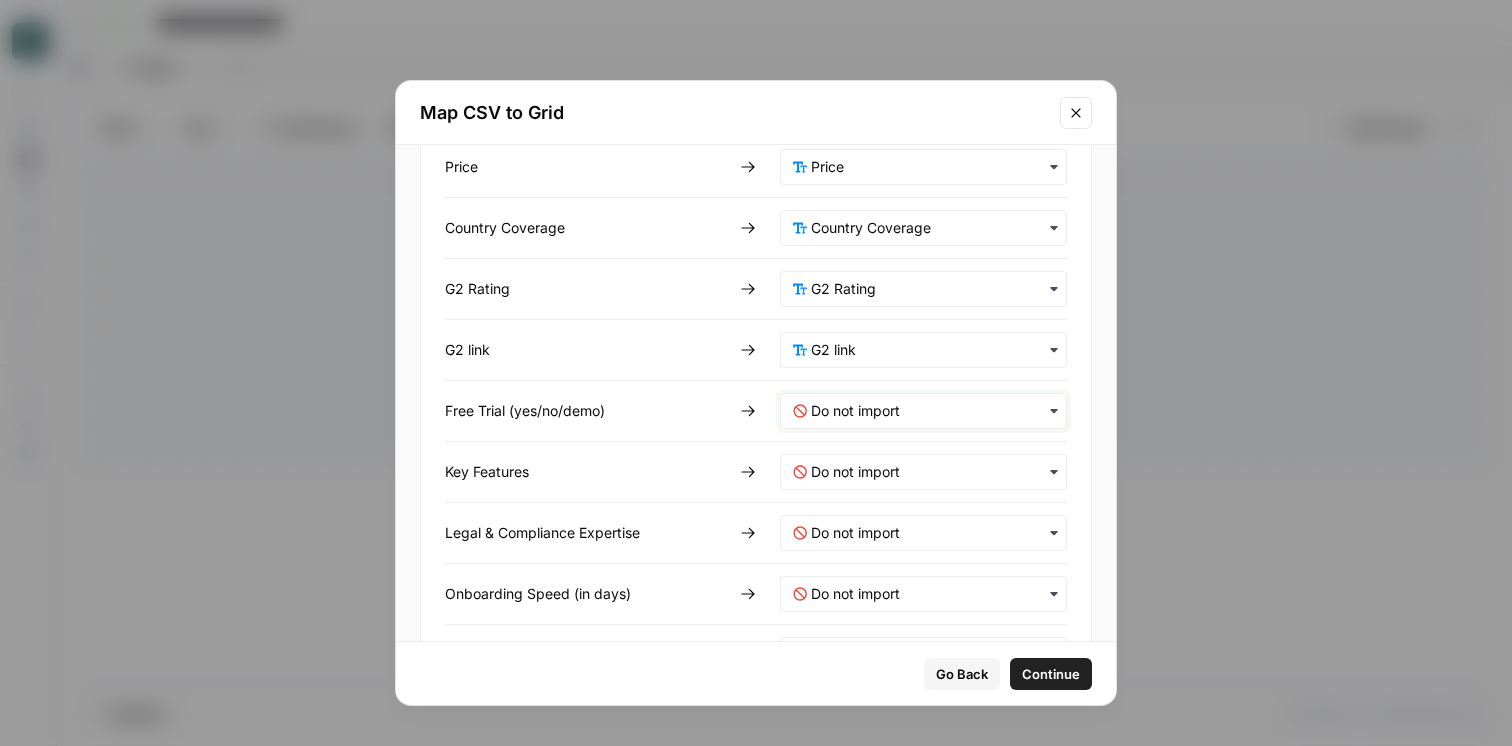 click at bounding box center [932, 411] 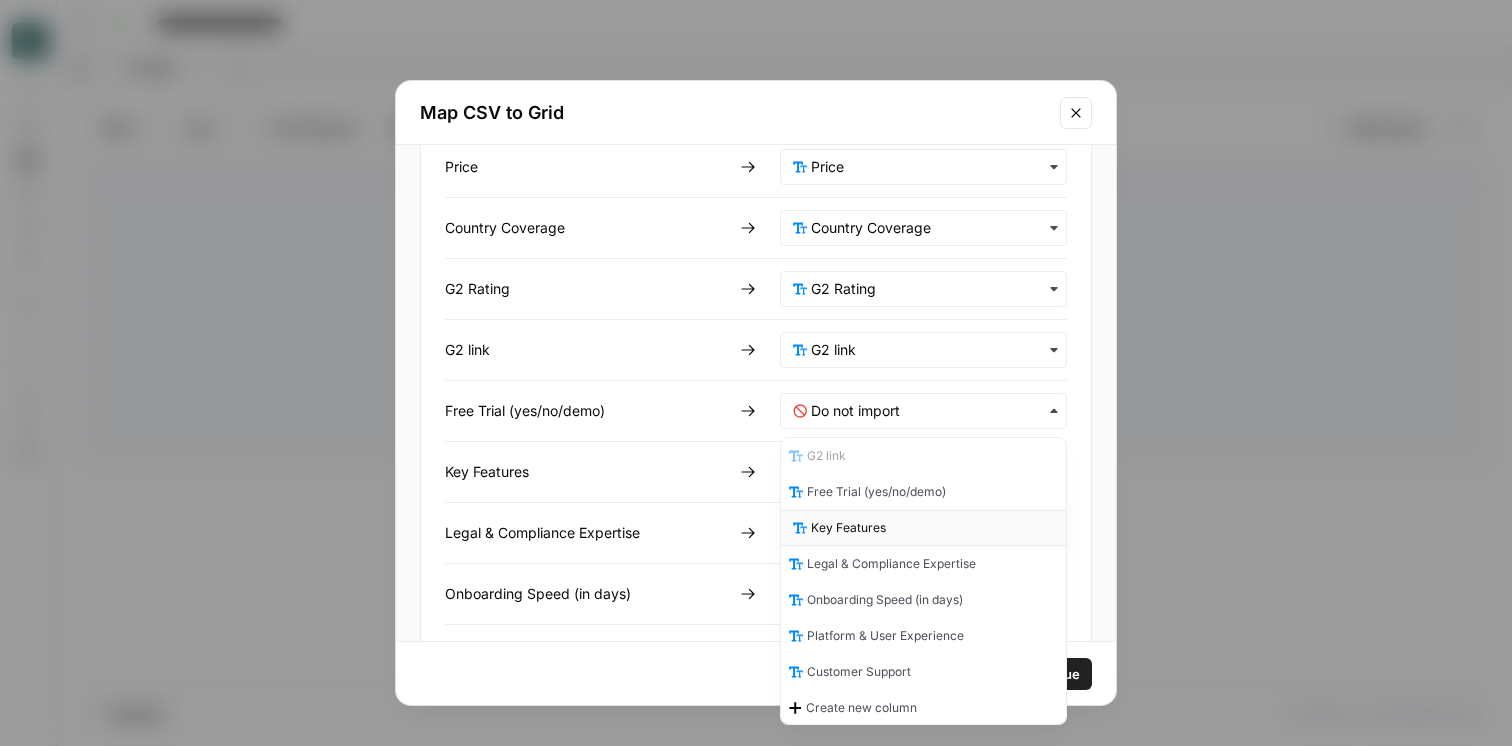 scroll, scrollTop: 236, scrollLeft: 0, axis: vertical 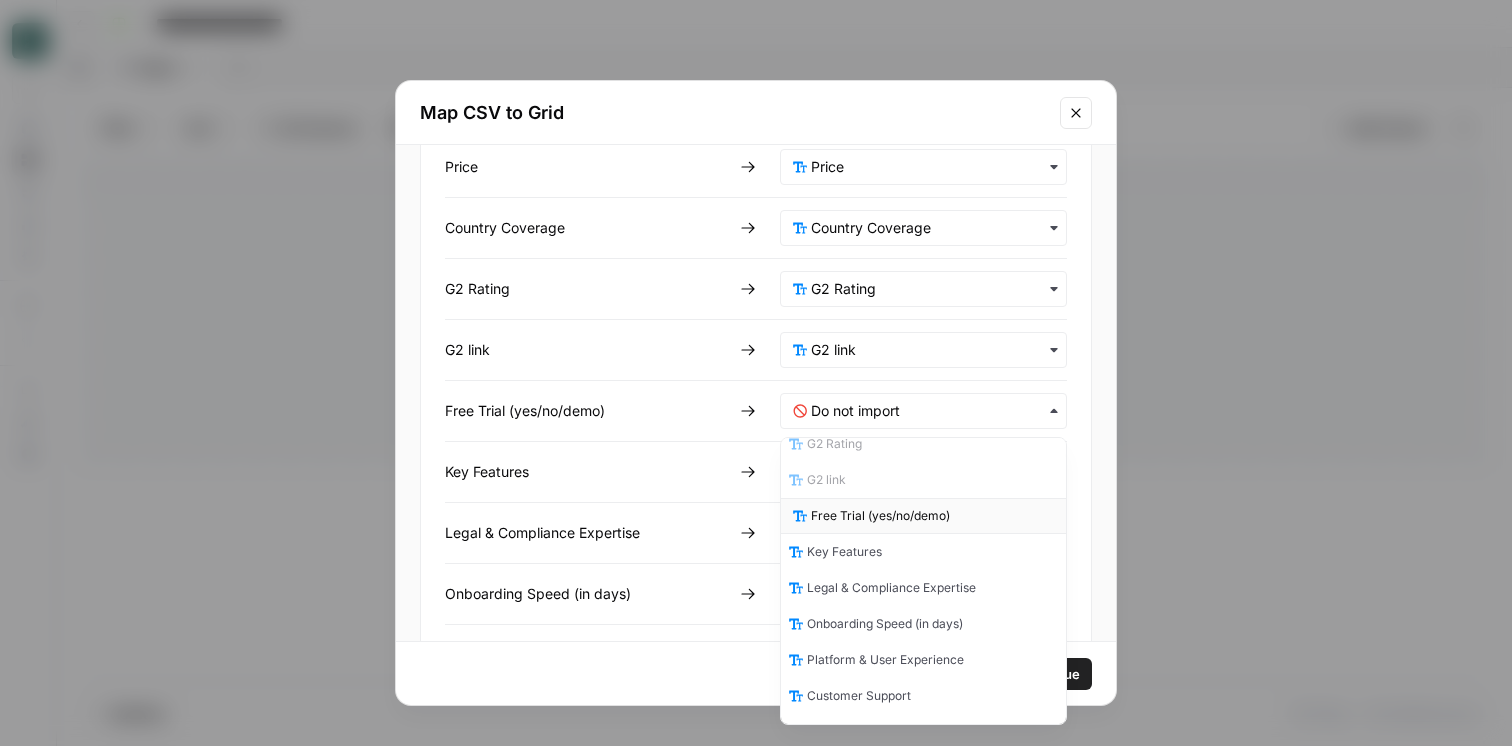click on "Free Trial (yes/no/demo)" at bounding box center (880, 516) 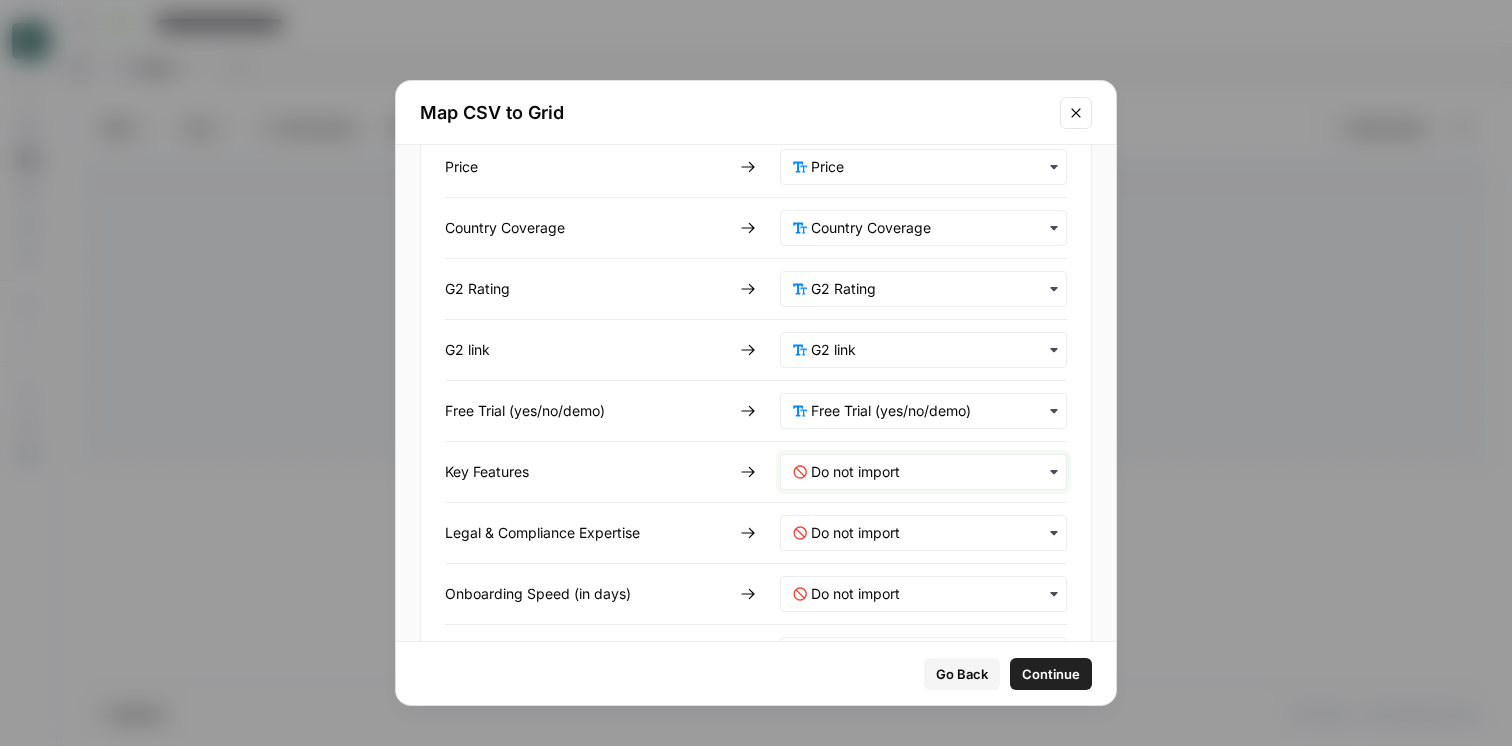 click at bounding box center [932, 472] 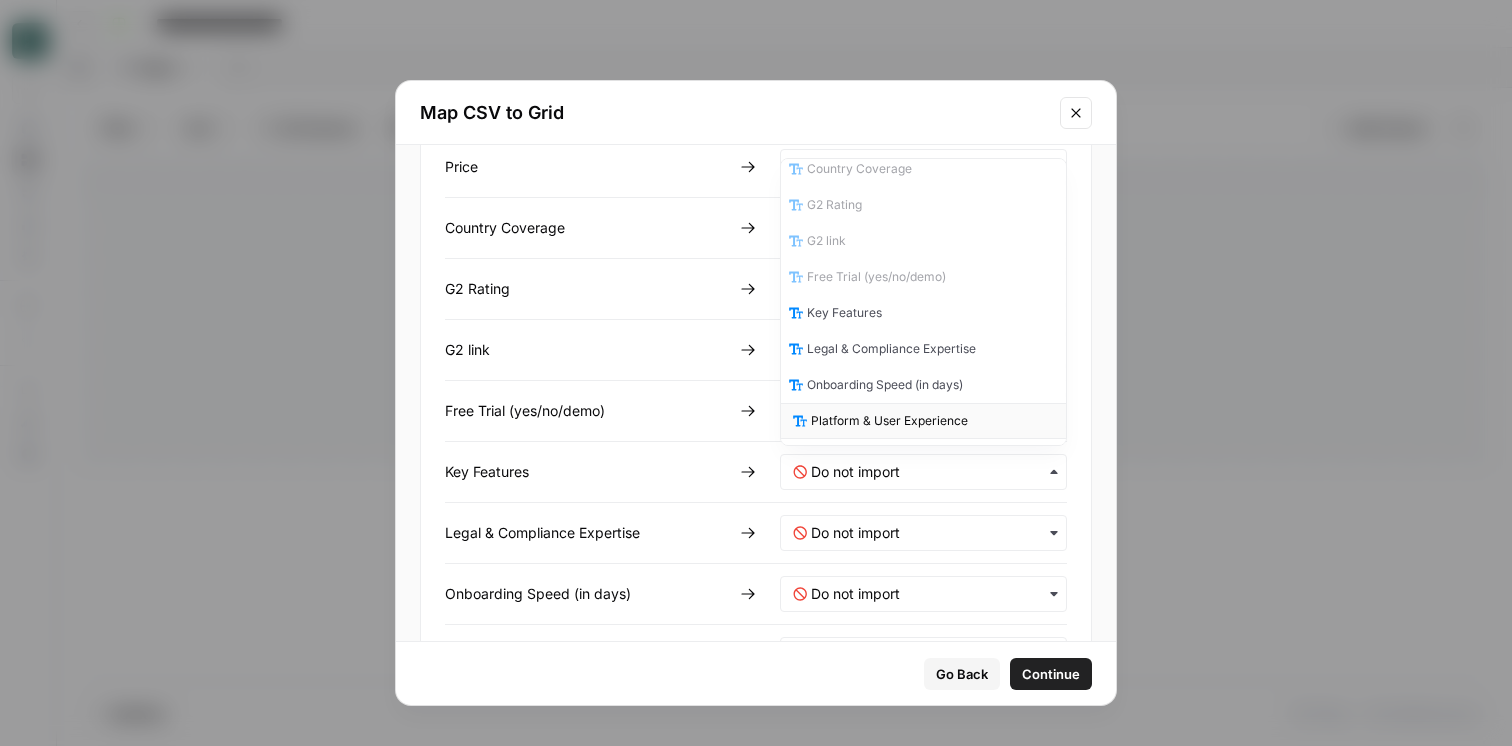 scroll, scrollTop: 208, scrollLeft: 0, axis: vertical 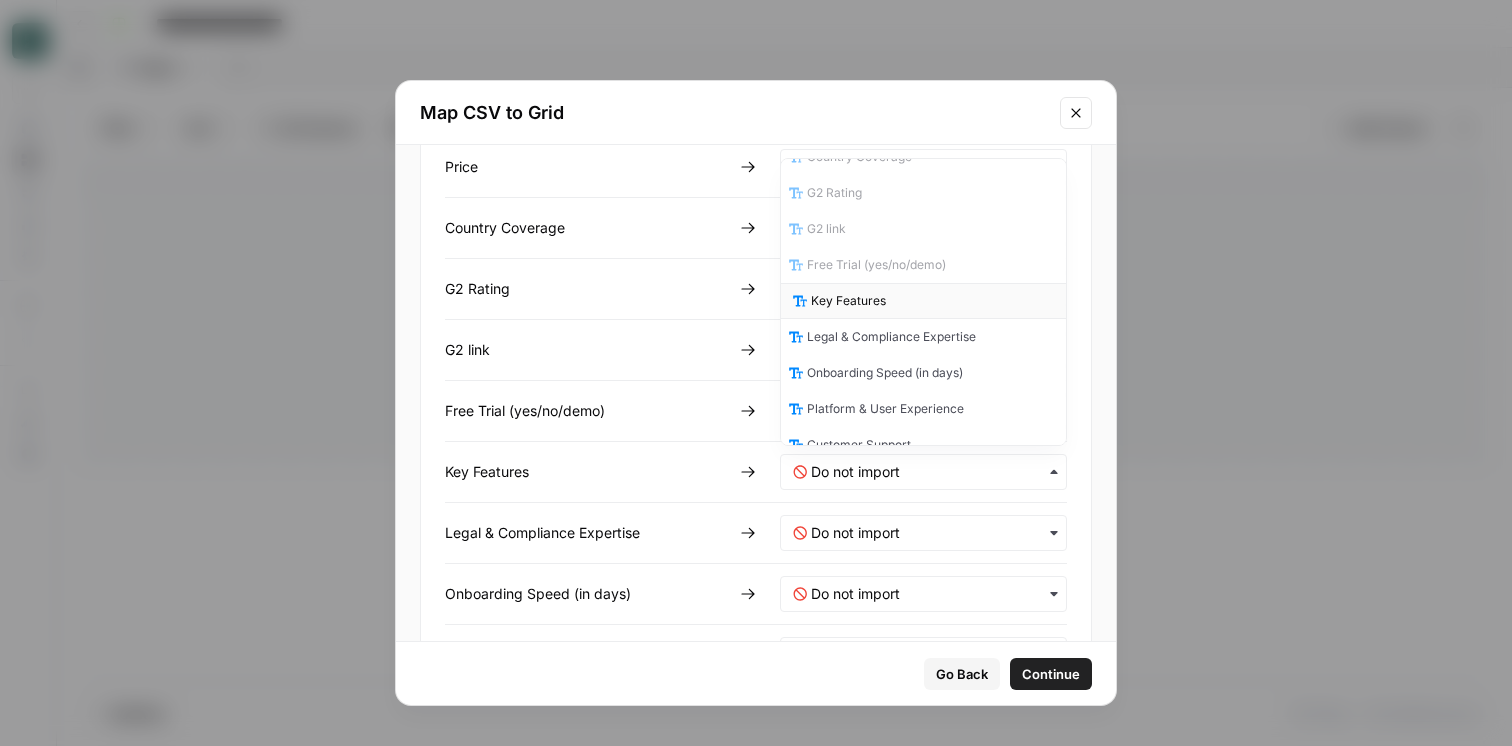 click on "Key Features" at bounding box center [923, 301] 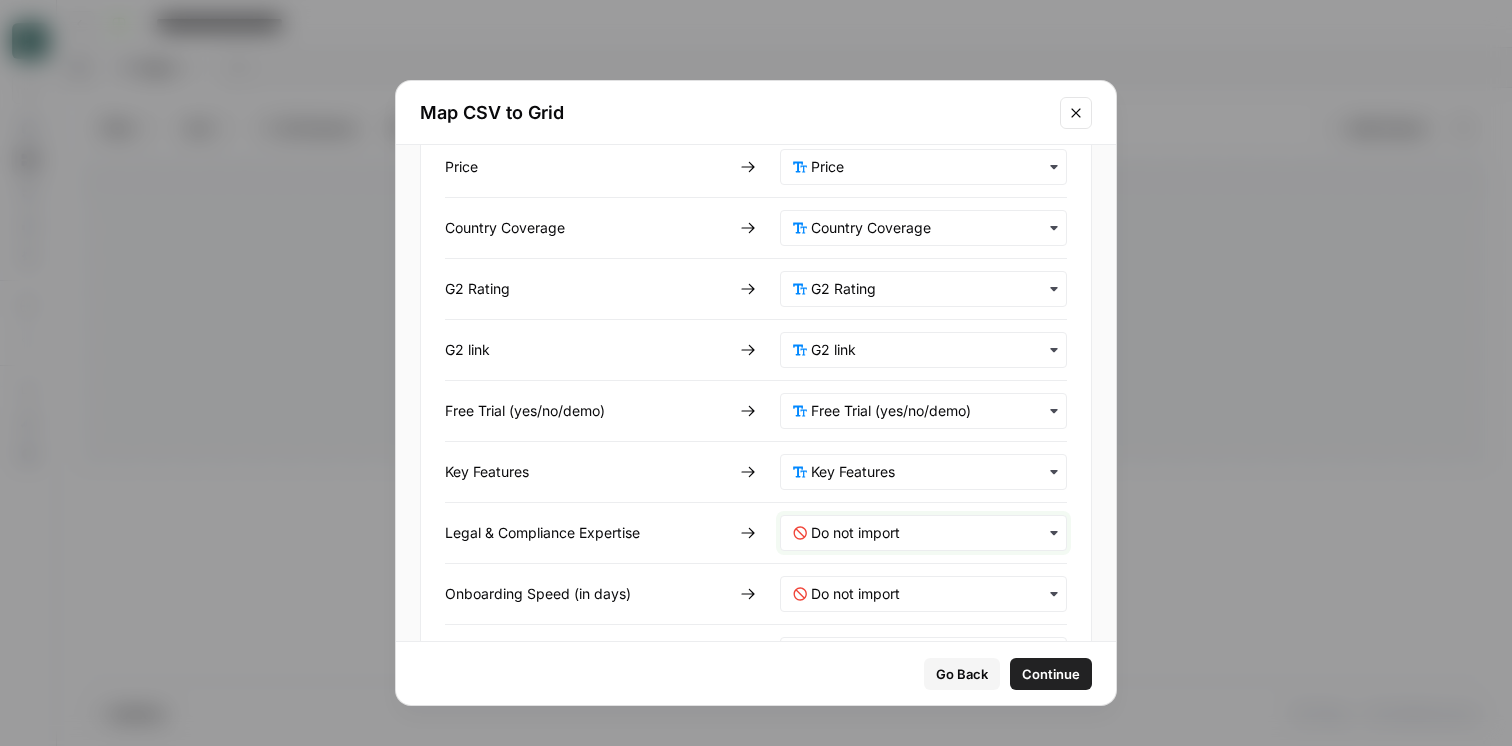 click at bounding box center (932, 533) 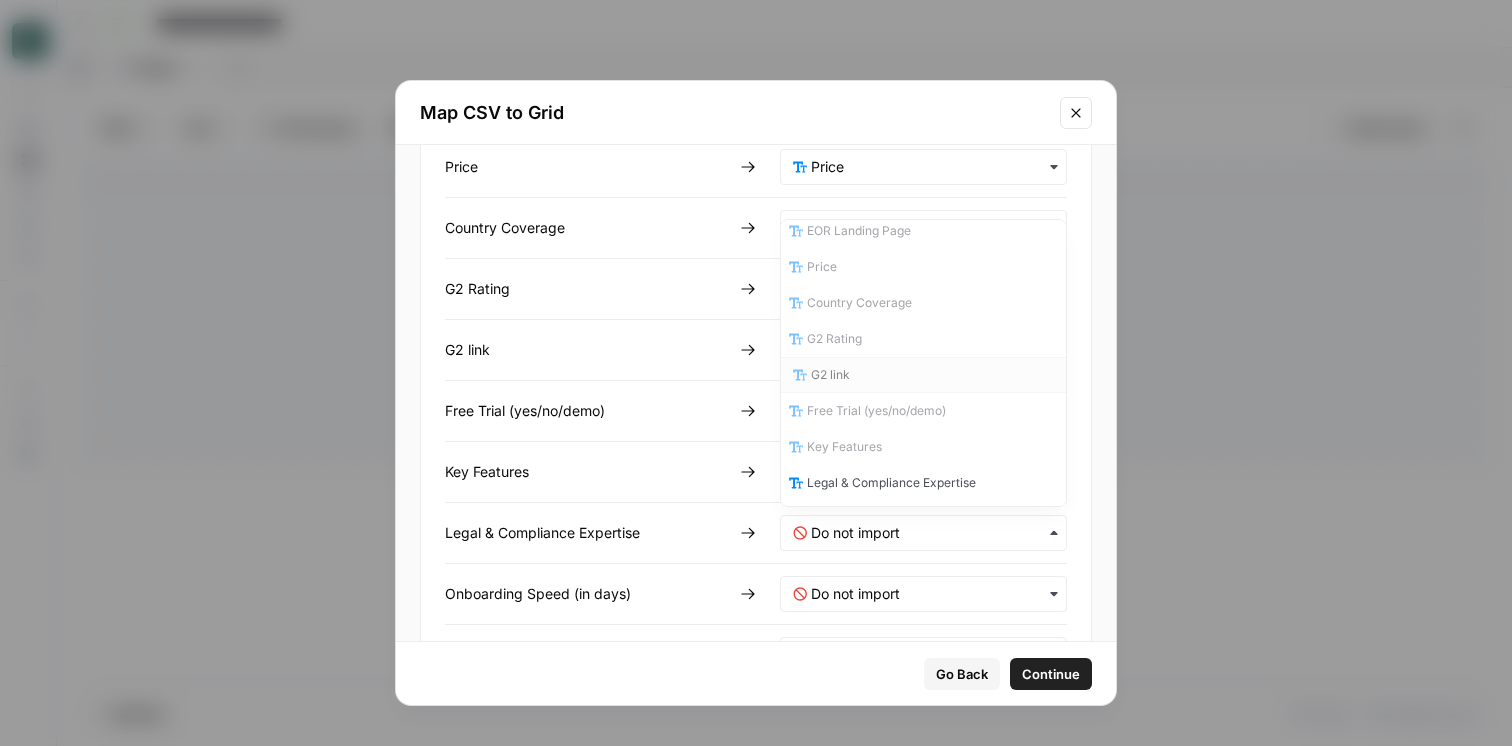 scroll, scrollTop: 240, scrollLeft: 0, axis: vertical 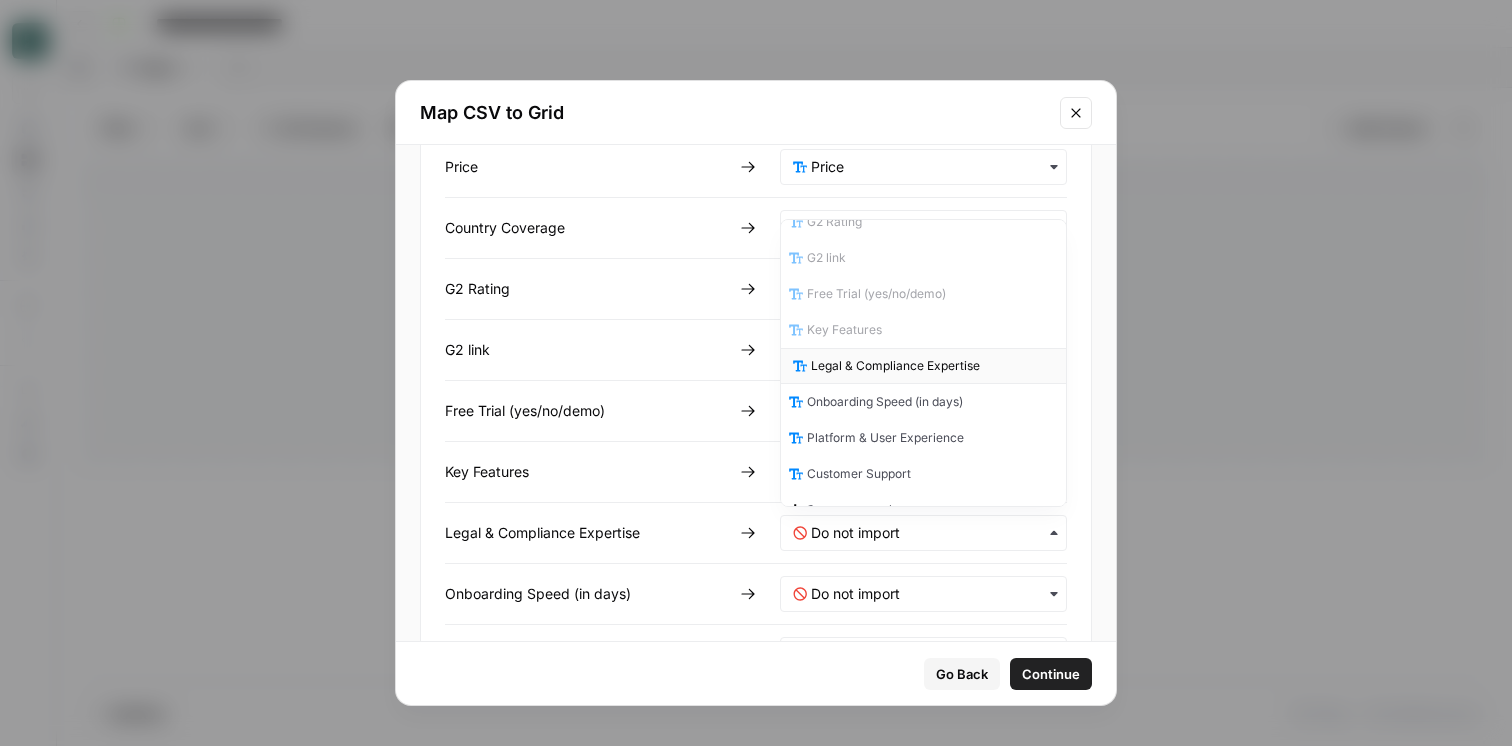 click on "Legal & Compliance Expertise" at bounding box center (895, 366) 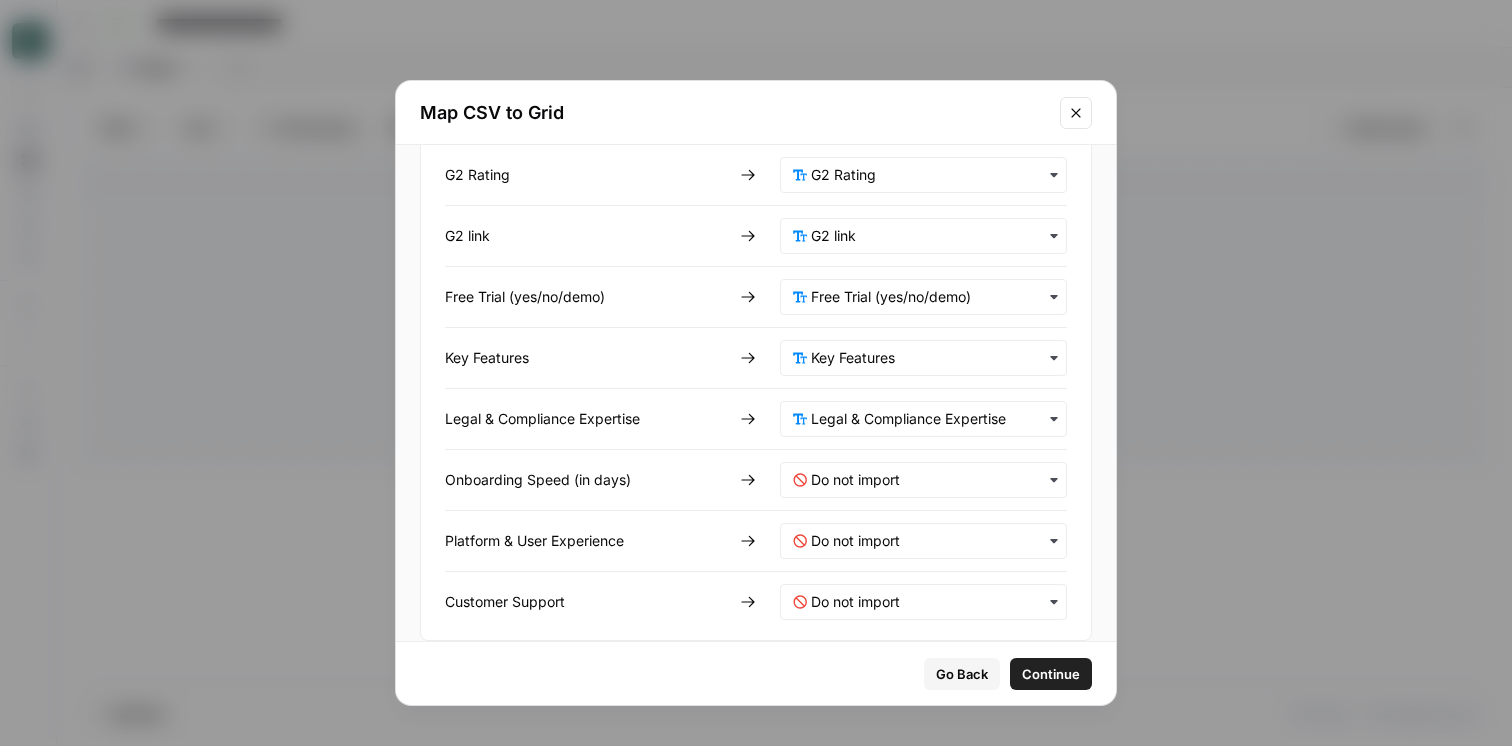 scroll, scrollTop: 576, scrollLeft: 0, axis: vertical 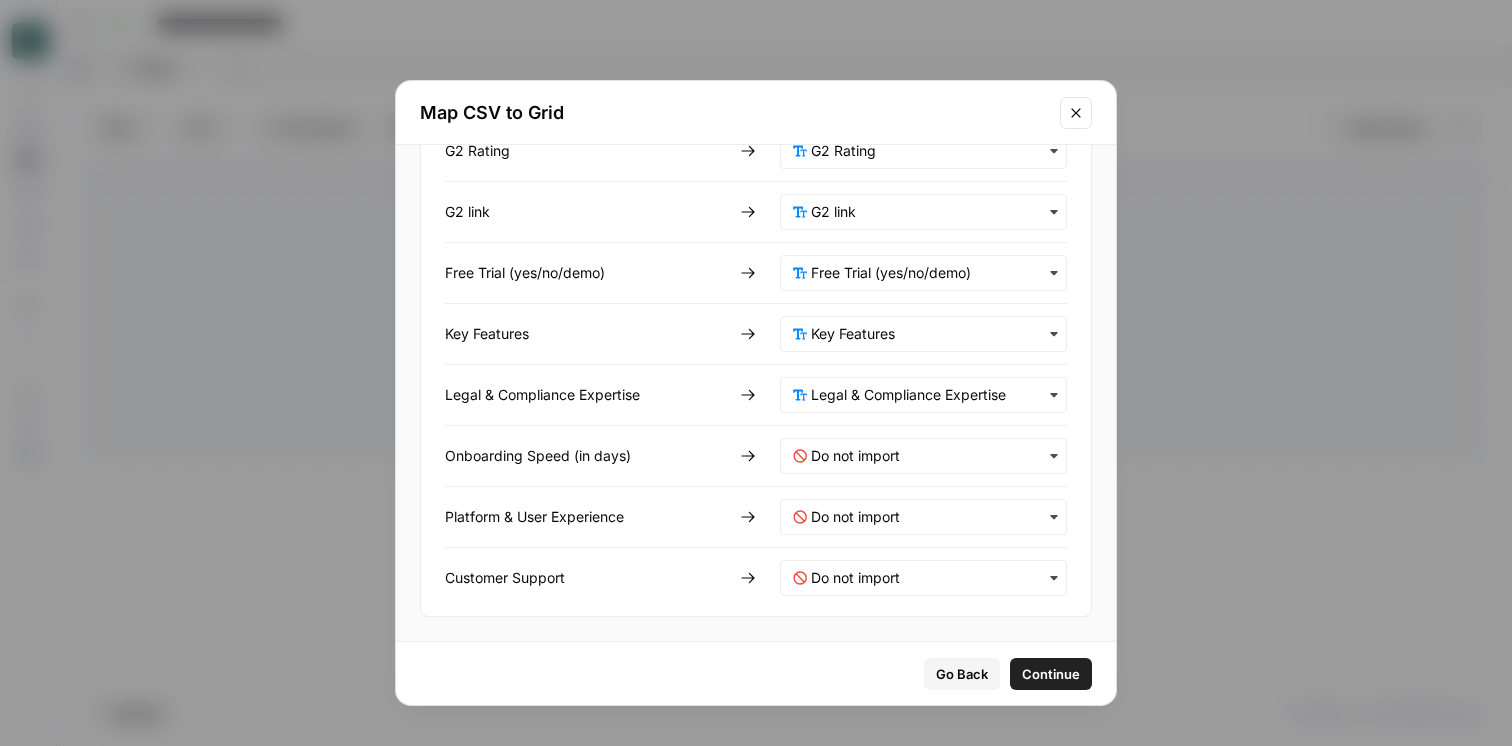 click at bounding box center (923, 456) 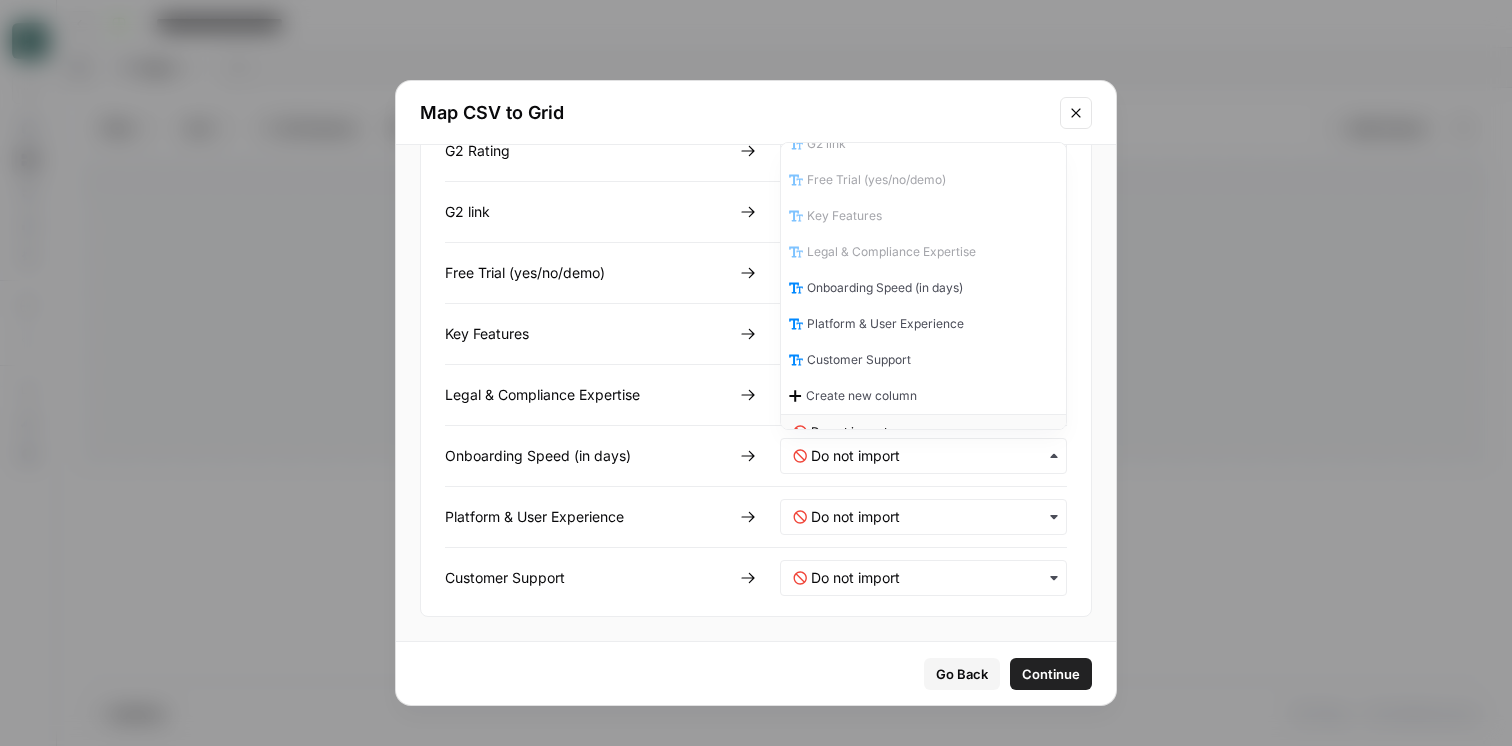 scroll, scrollTop: 306, scrollLeft: 0, axis: vertical 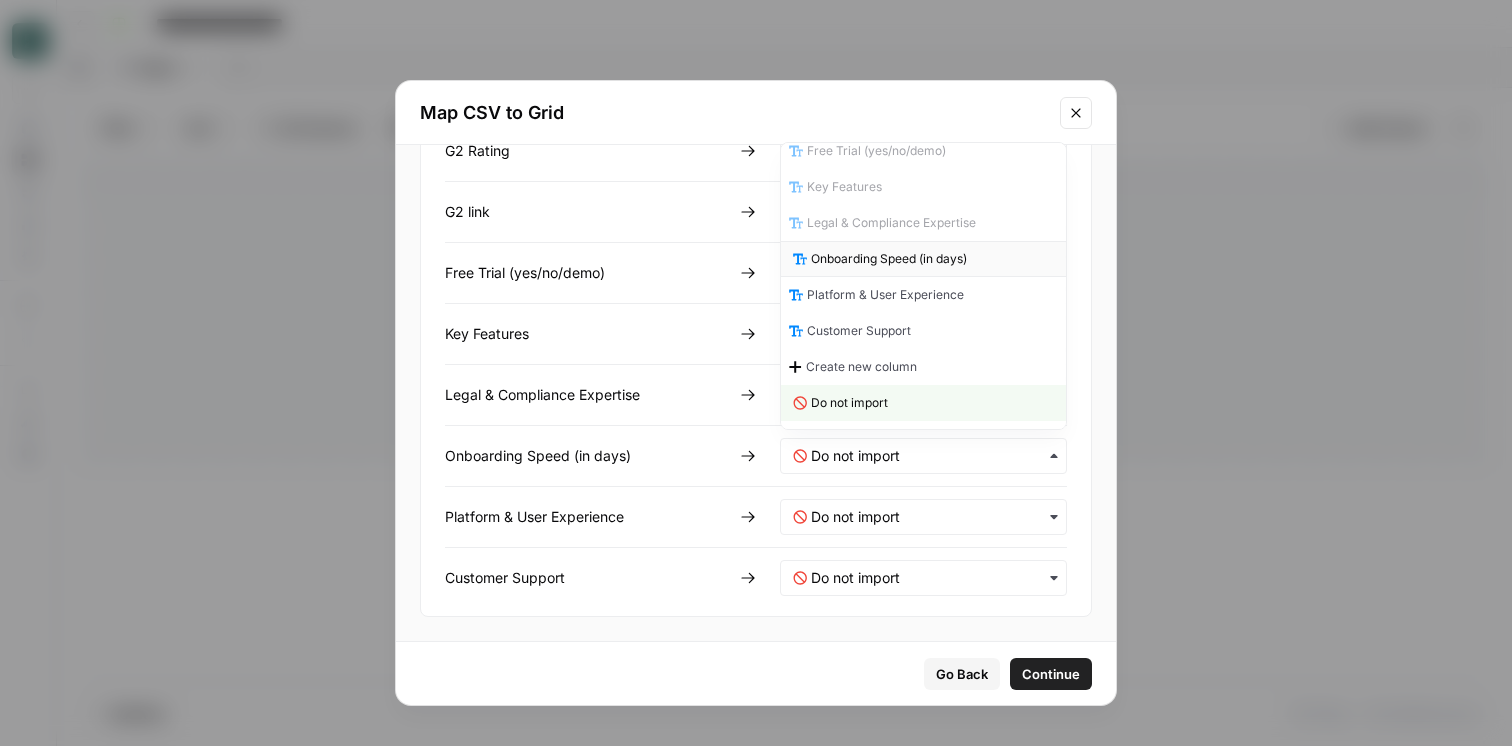 click on "Onboarding Speed (in days)" at bounding box center (889, 259) 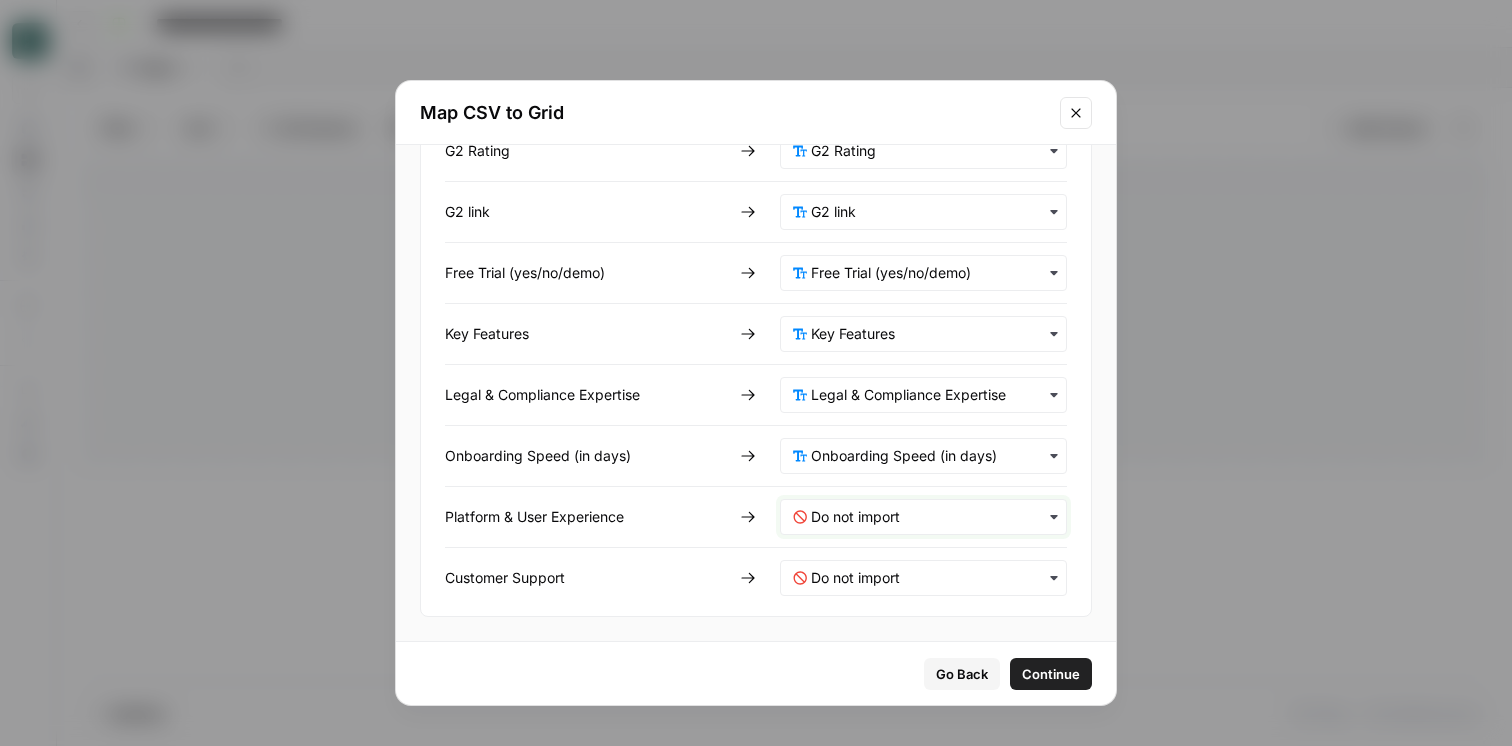 click at bounding box center (932, 517) 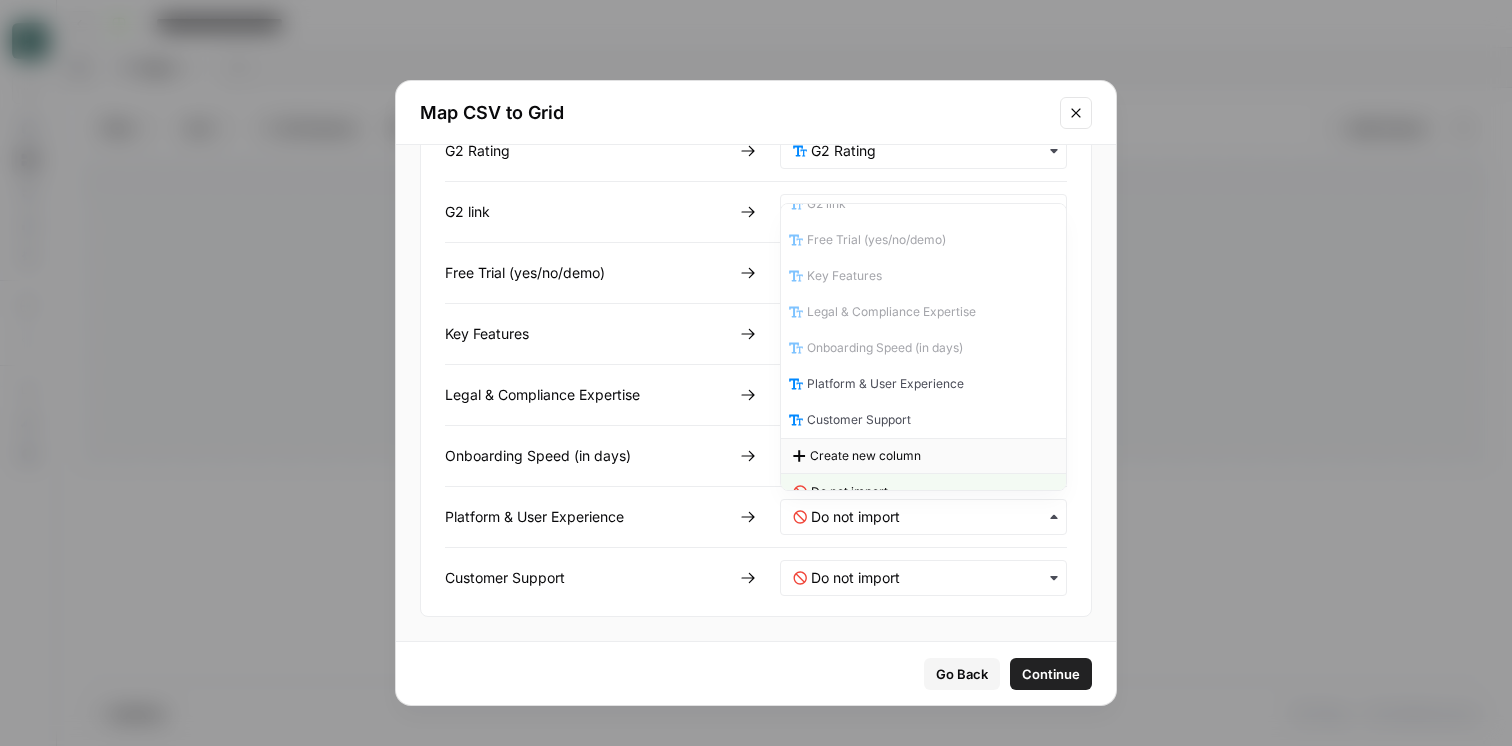 scroll, scrollTop: 306, scrollLeft: 0, axis: vertical 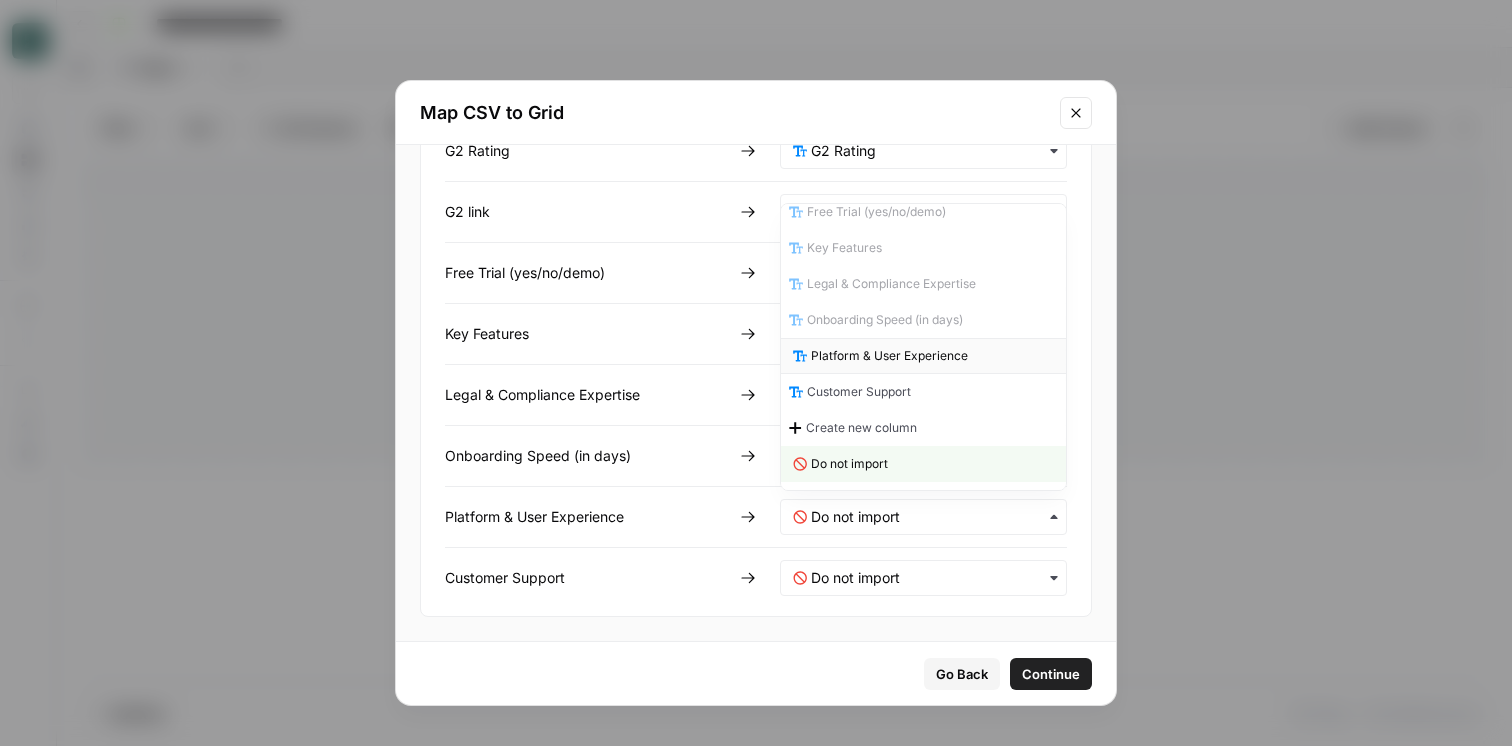 click on "Platform & User Experience" at bounding box center (889, 356) 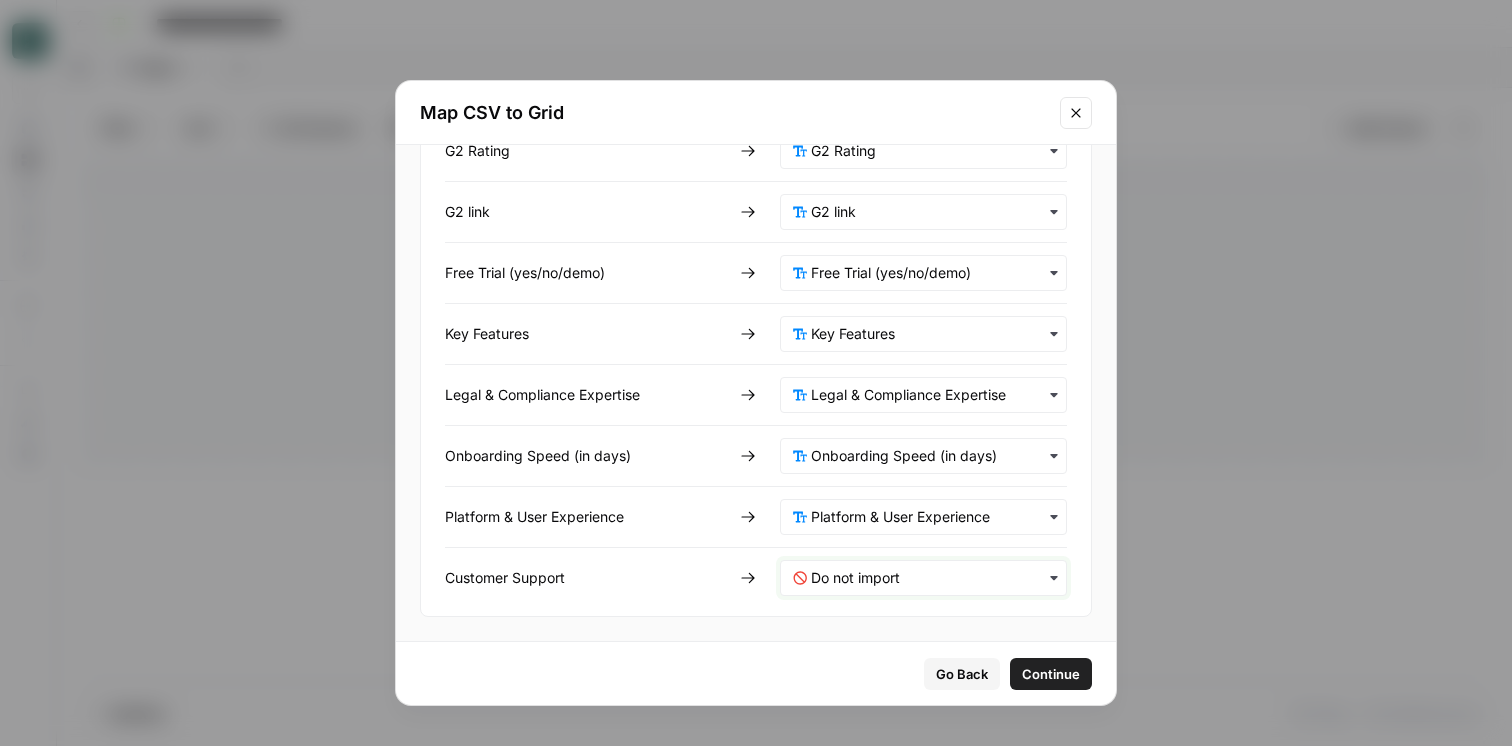 click at bounding box center [932, 578] 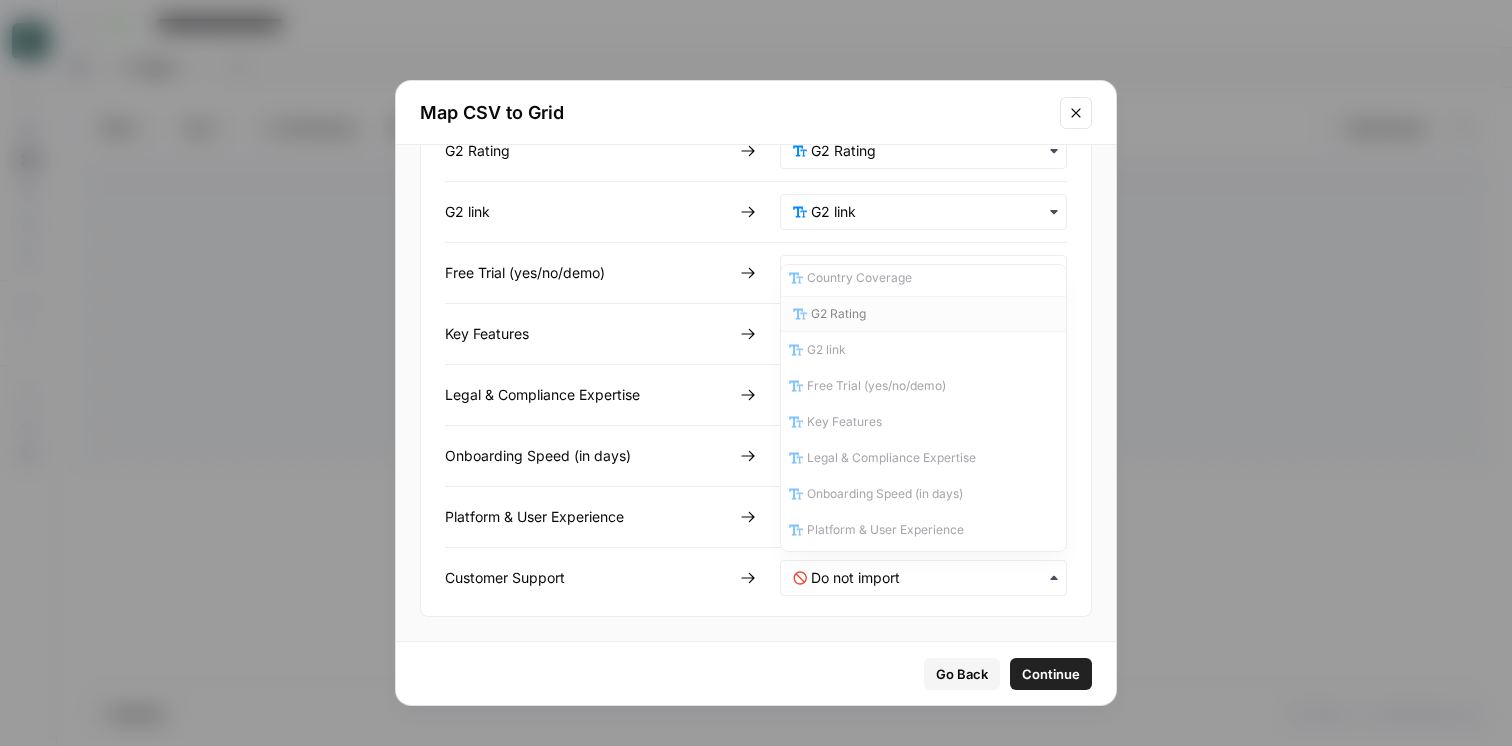 scroll, scrollTop: 306, scrollLeft: 0, axis: vertical 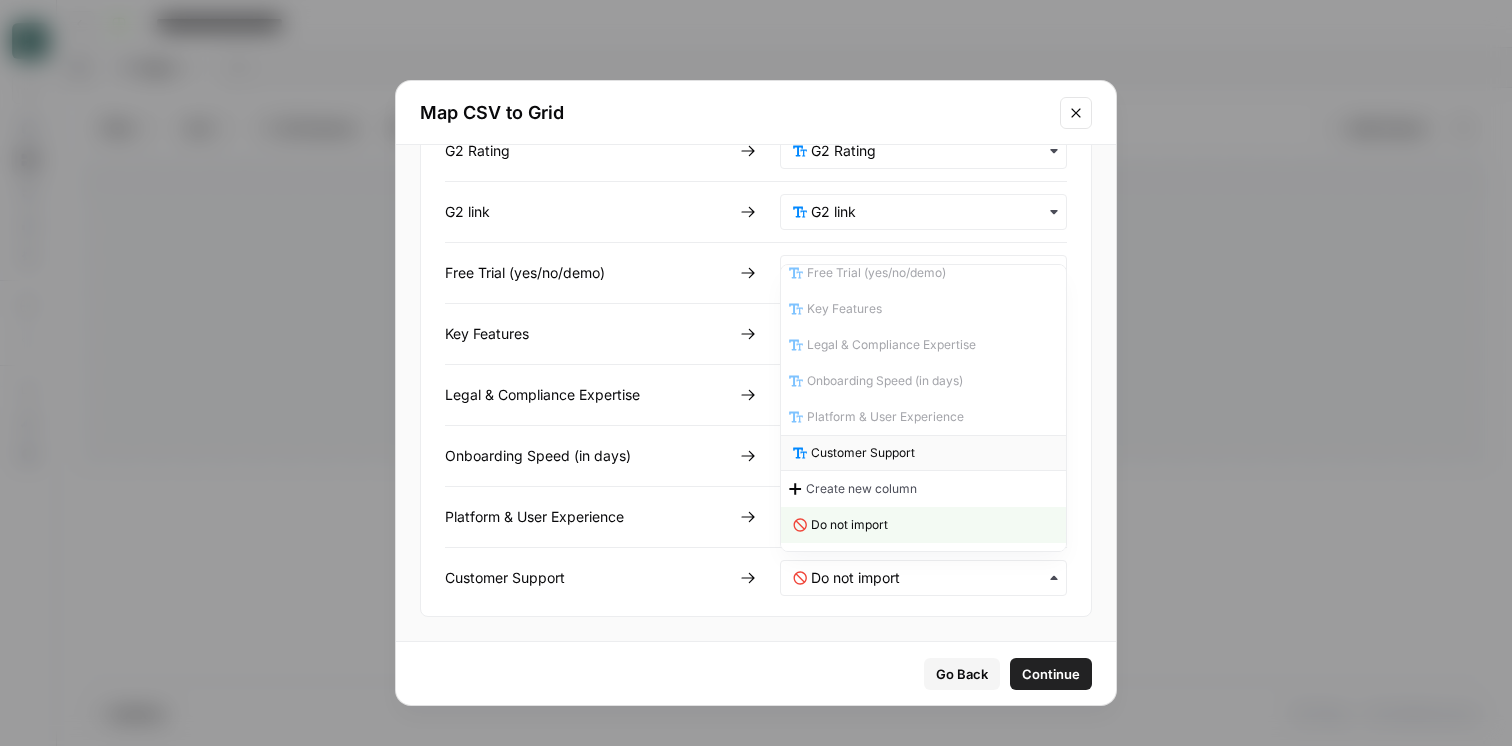 click on "Customer Support" at bounding box center [863, 453] 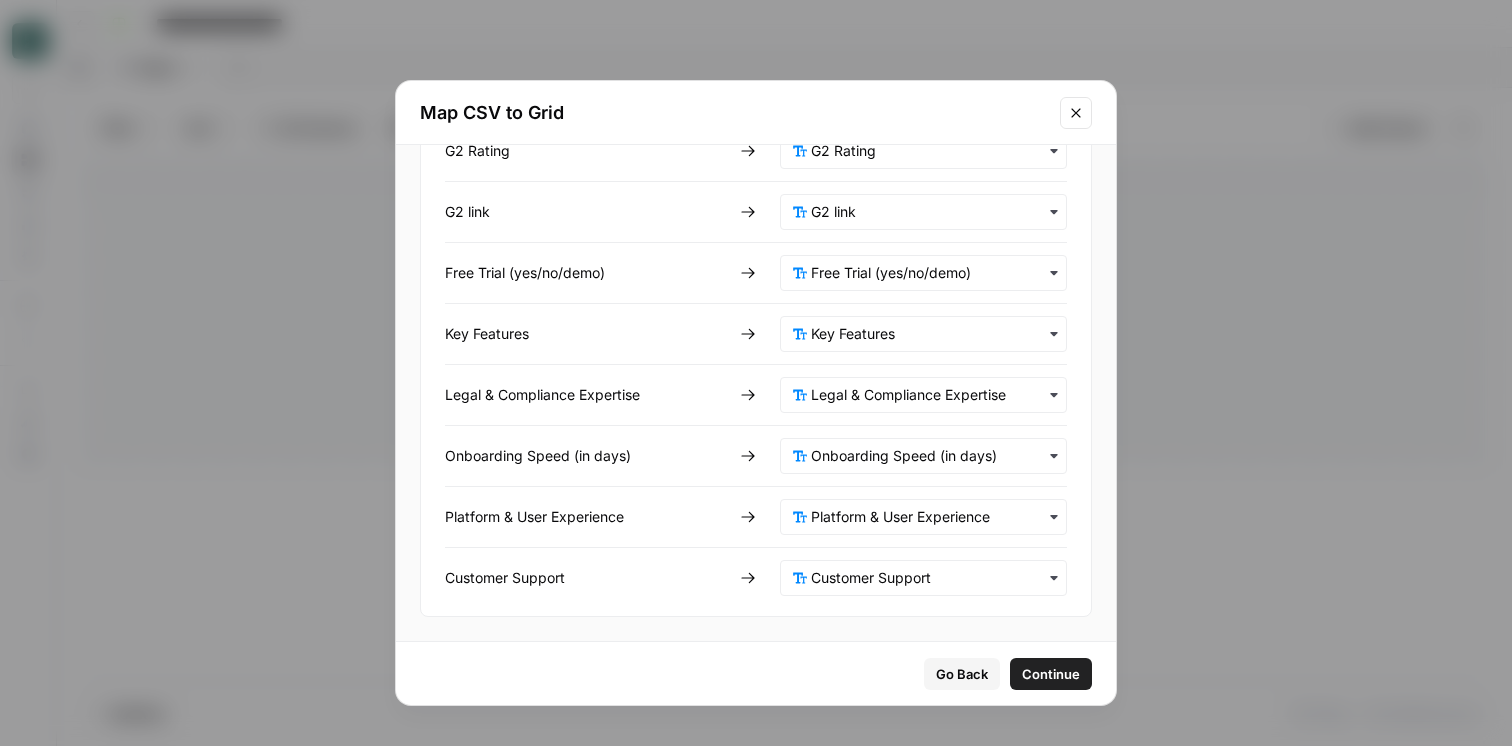 click on "Continue" at bounding box center (1051, 674) 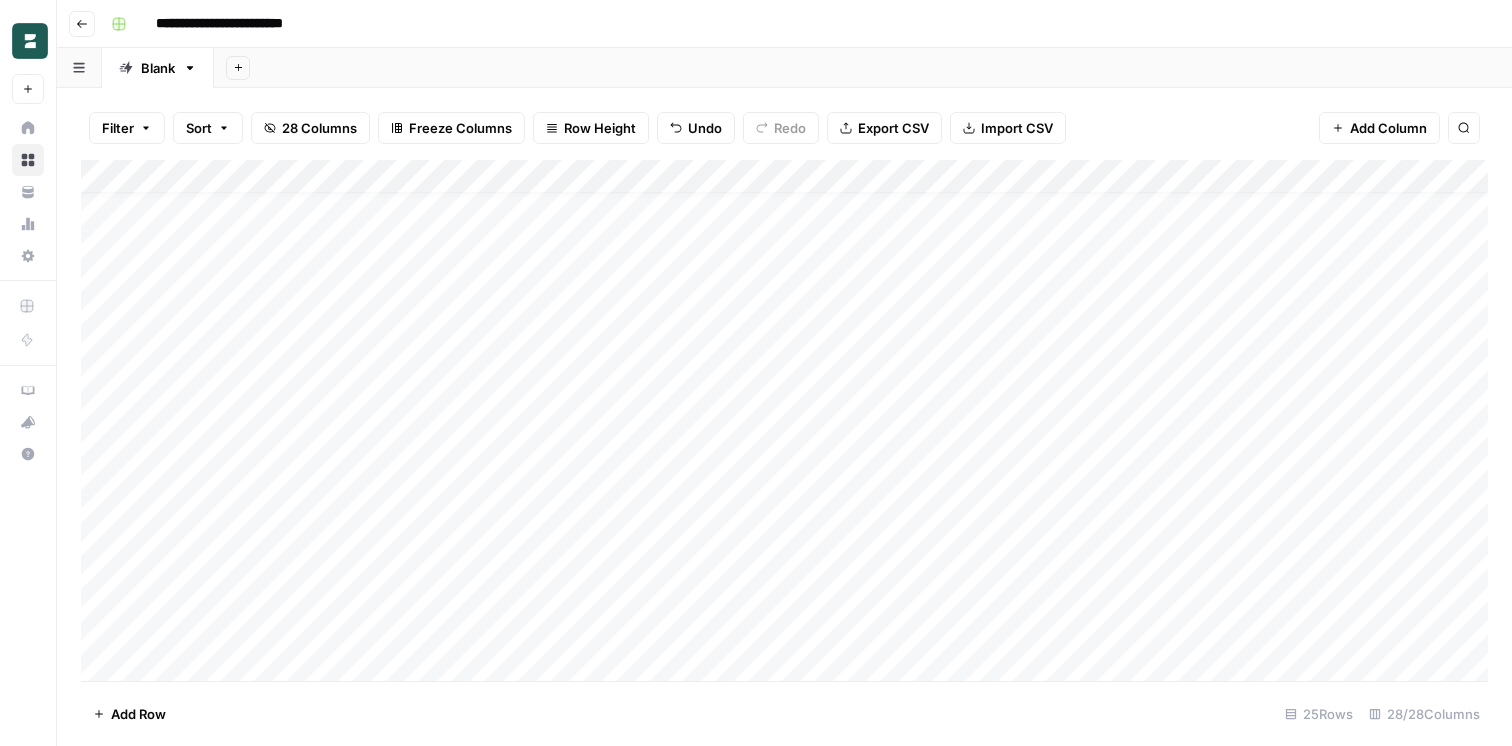 scroll, scrollTop: 0, scrollLeft: 0, axis: both 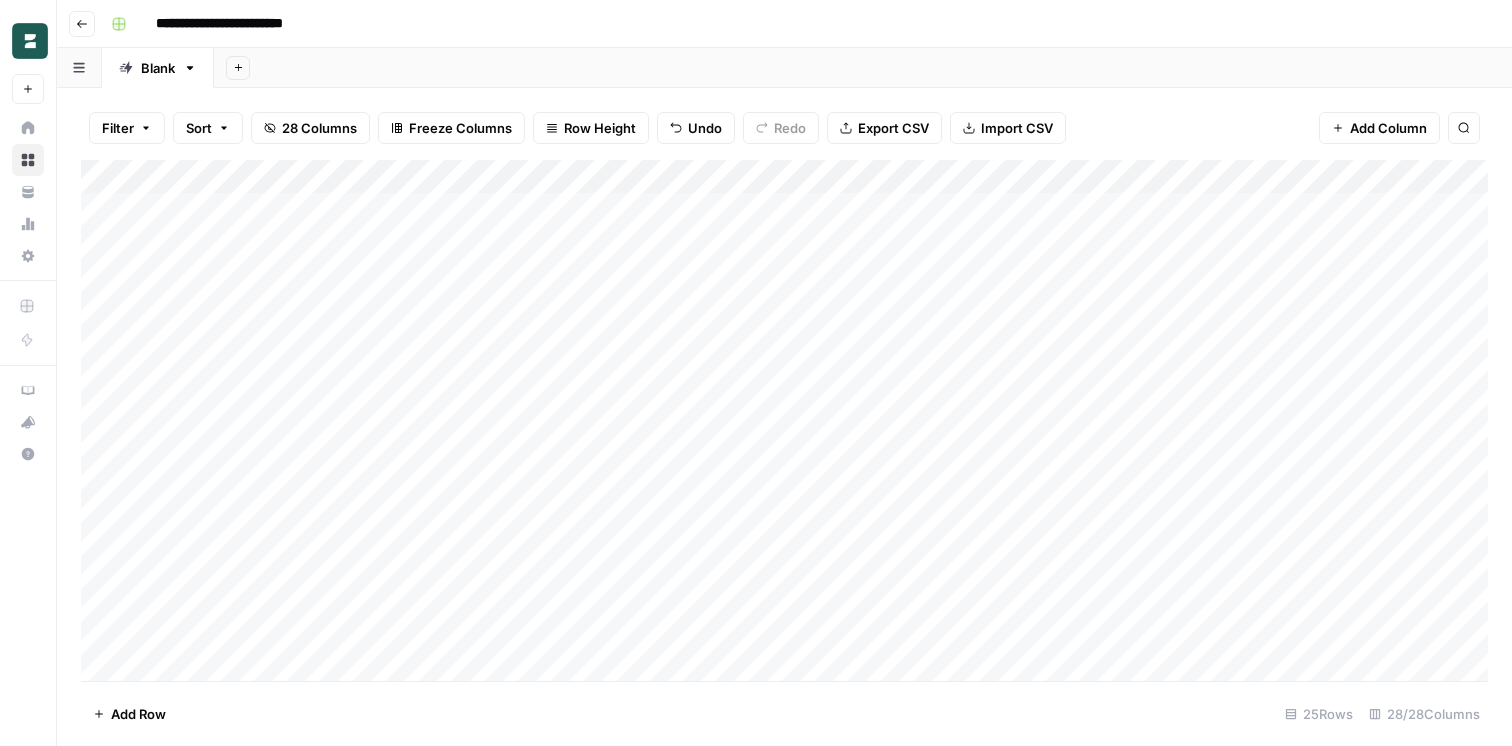 drag, startPoint x: 335, startPoint y: 444, endPoint x: 336, endPoint y: 476, distance: 32.01562 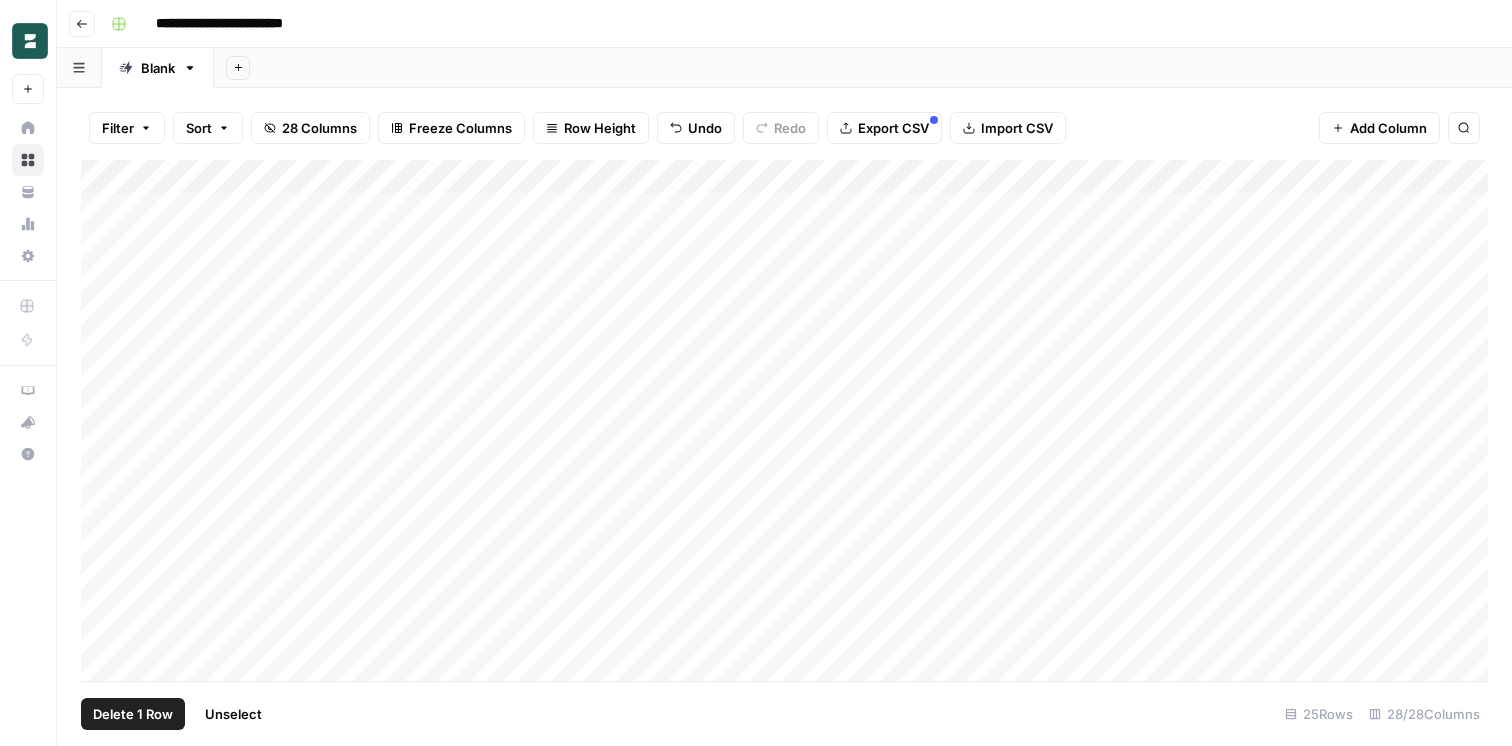 click on "Add Column" at bounding box center [784, 420] 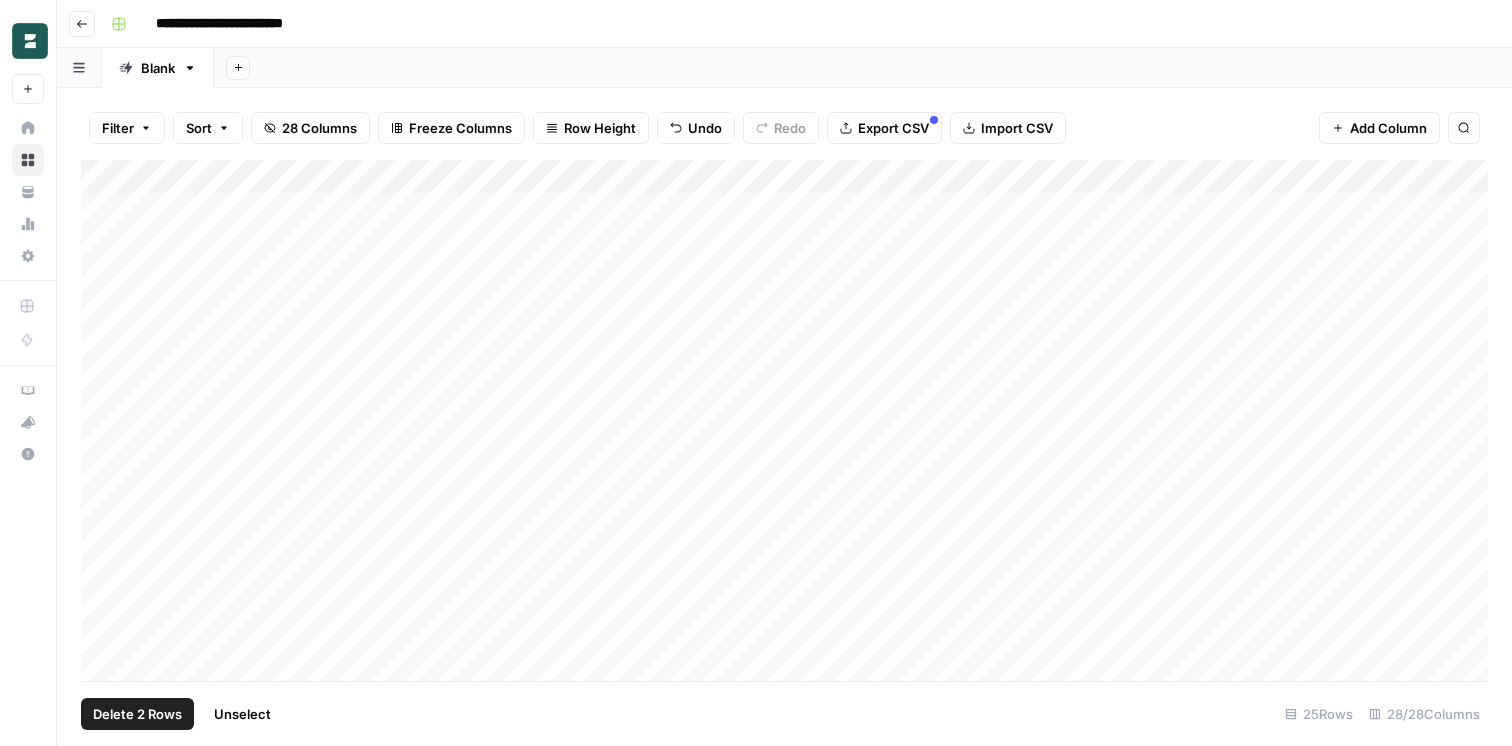click on "Add Column" at bounding box center (784, 420) 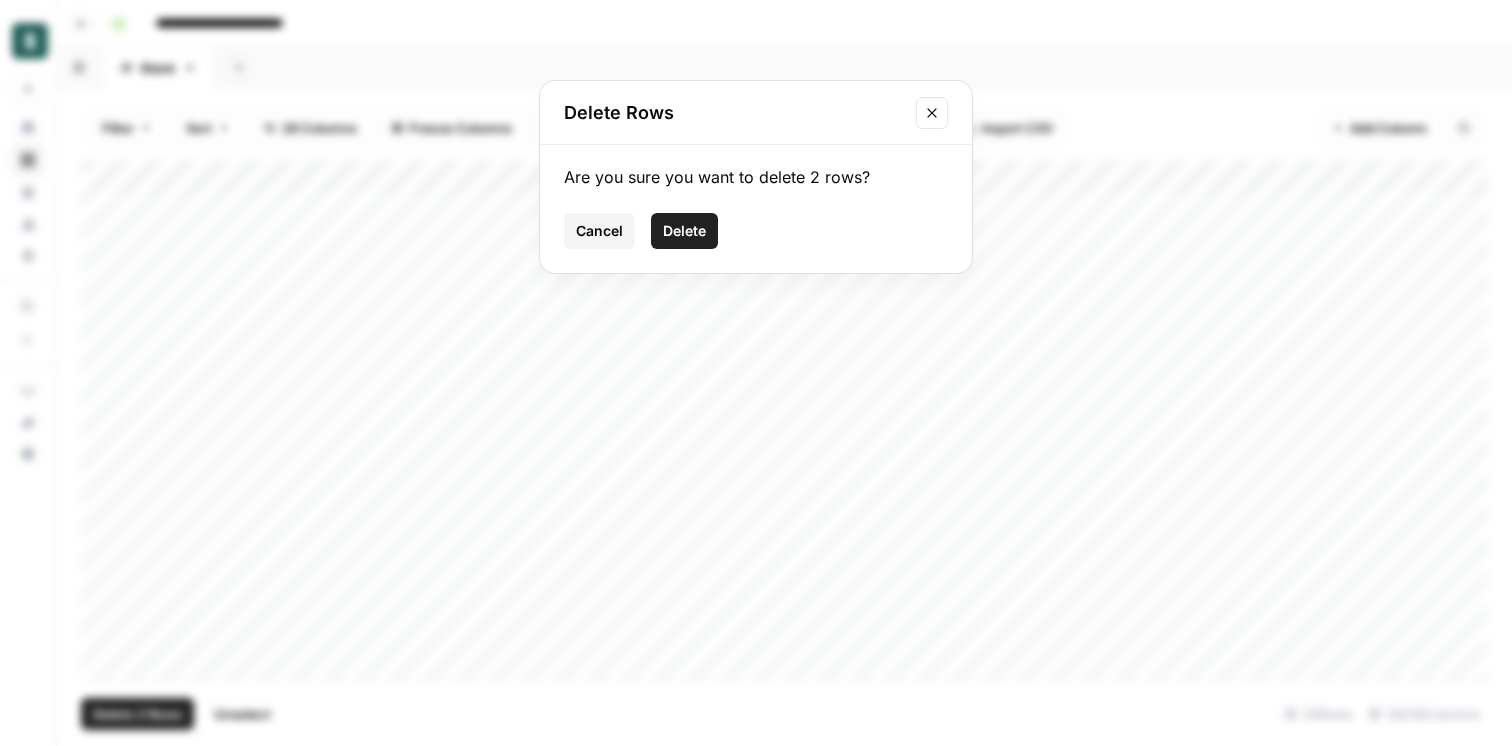 click on "Cancel" at bounding box center [599, 231] 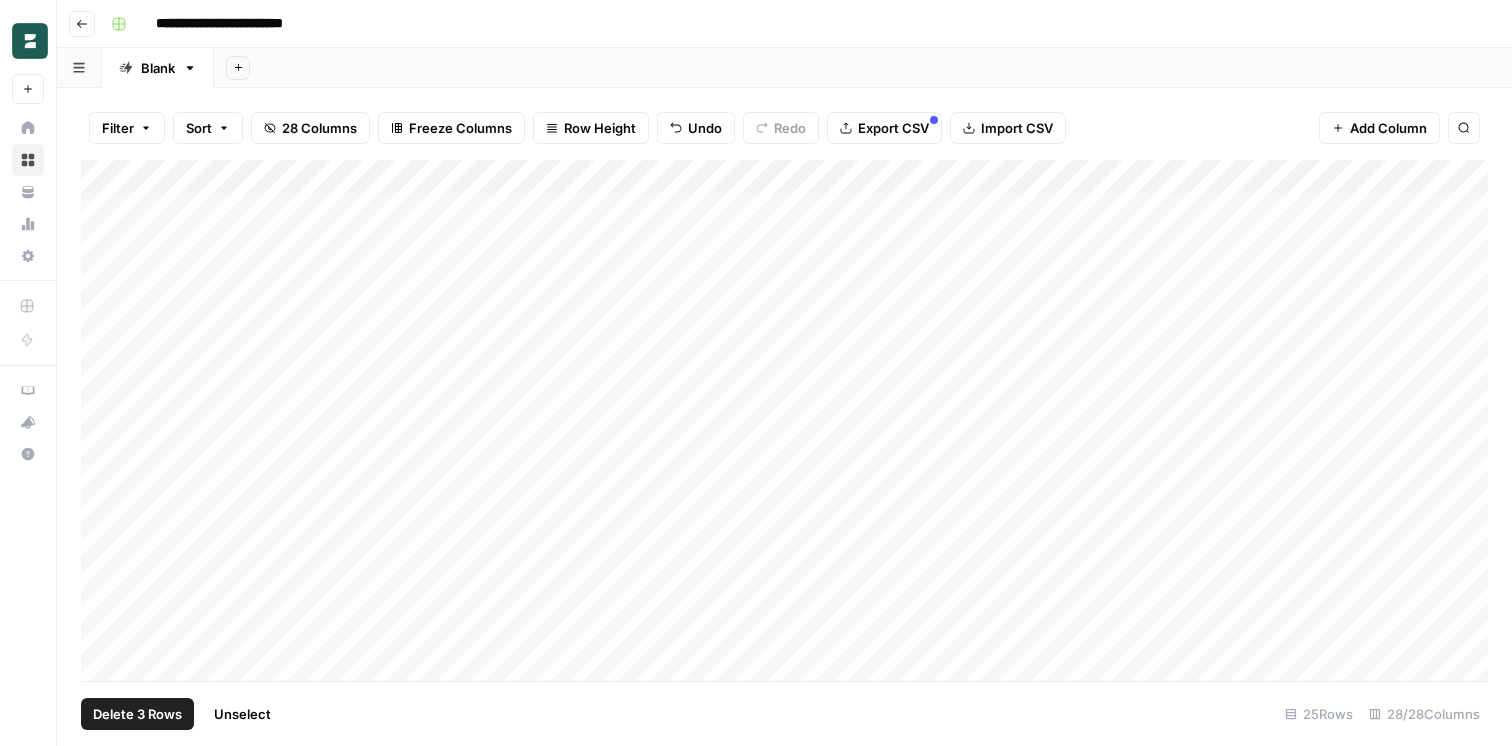 click on "Add Column" at bounding box center [784, 420] 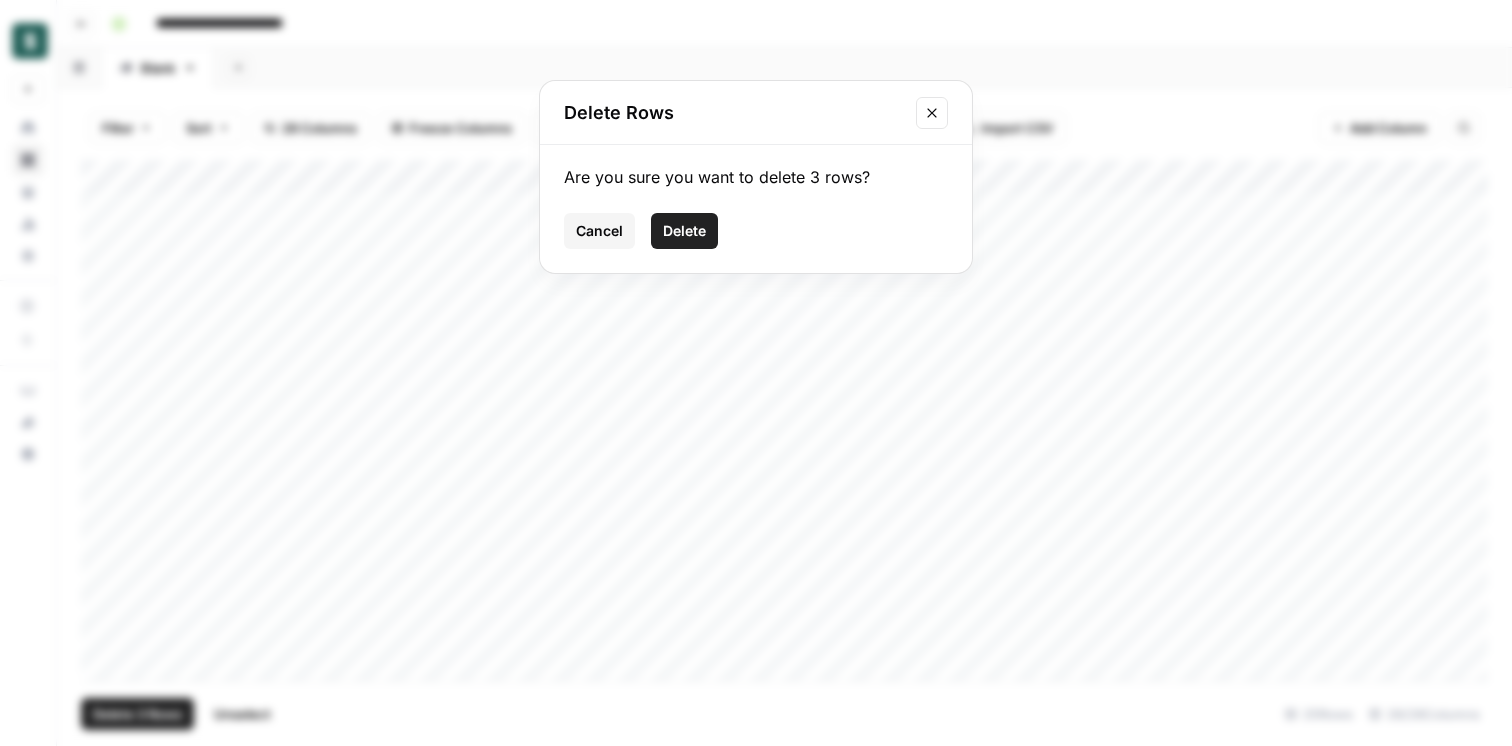 click on "Delete" at bounding box center (684, 231) 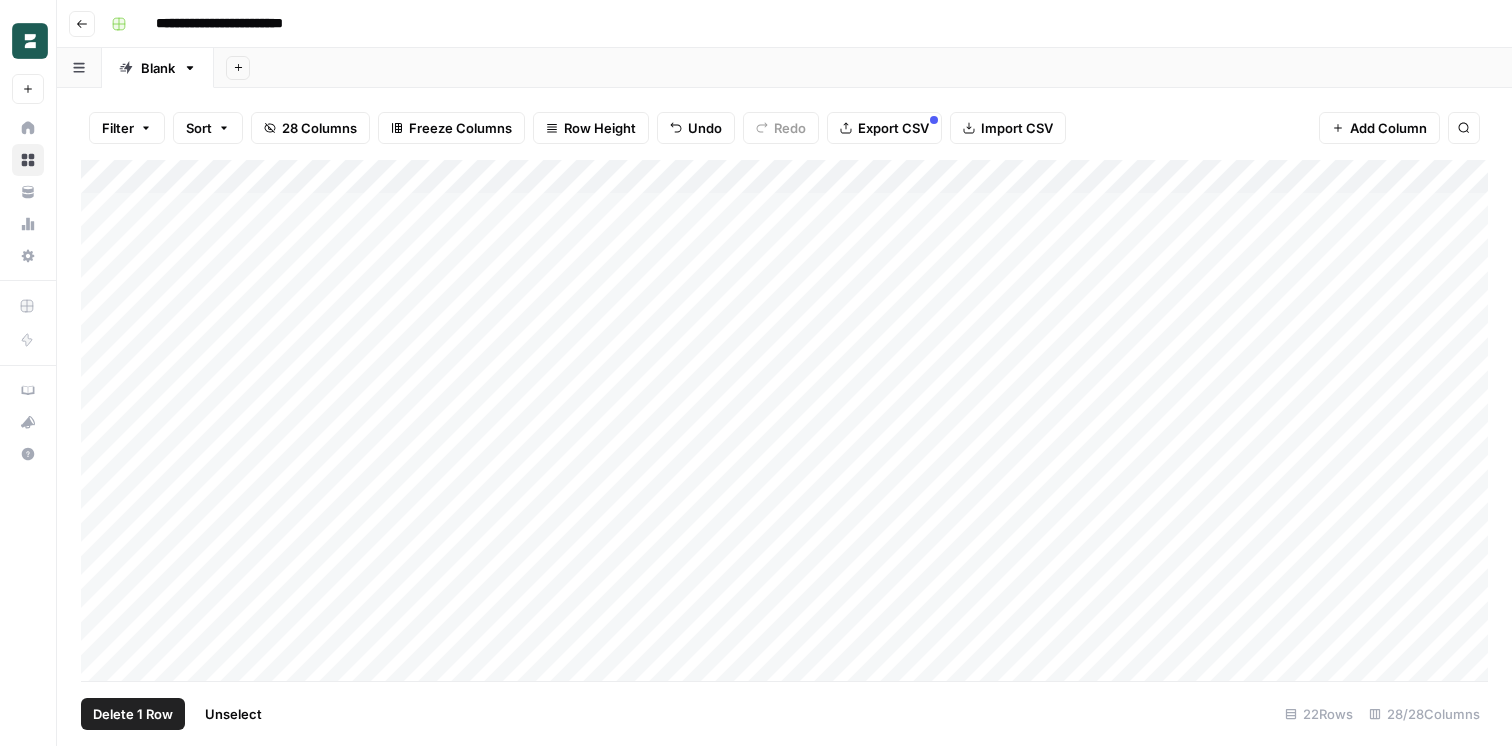 click on "Add Column" at bounding box center [784, 420] 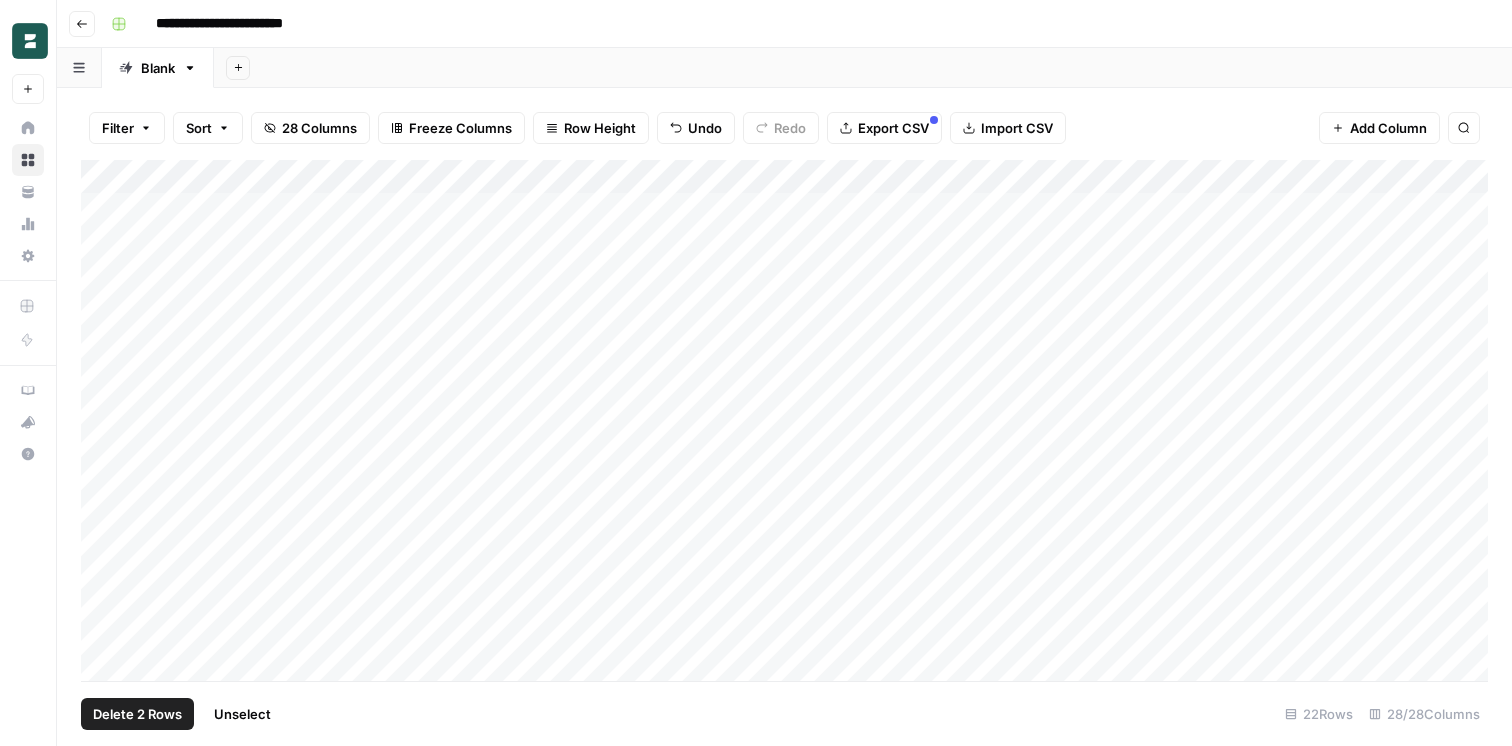 click on "Add Column" at bounding box center (784, 420) 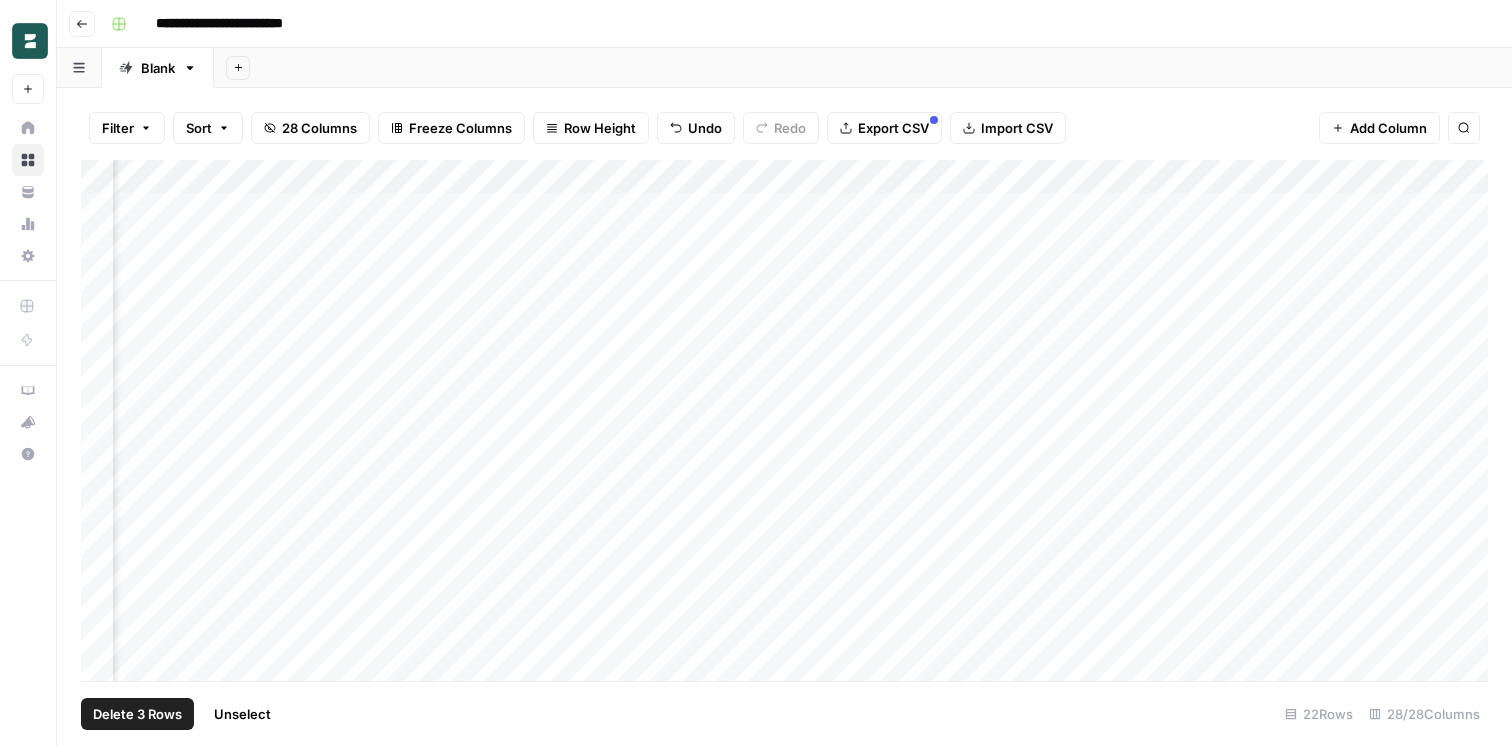 scroll, scrollTop: 0, scrollLeft: 0, axis: both 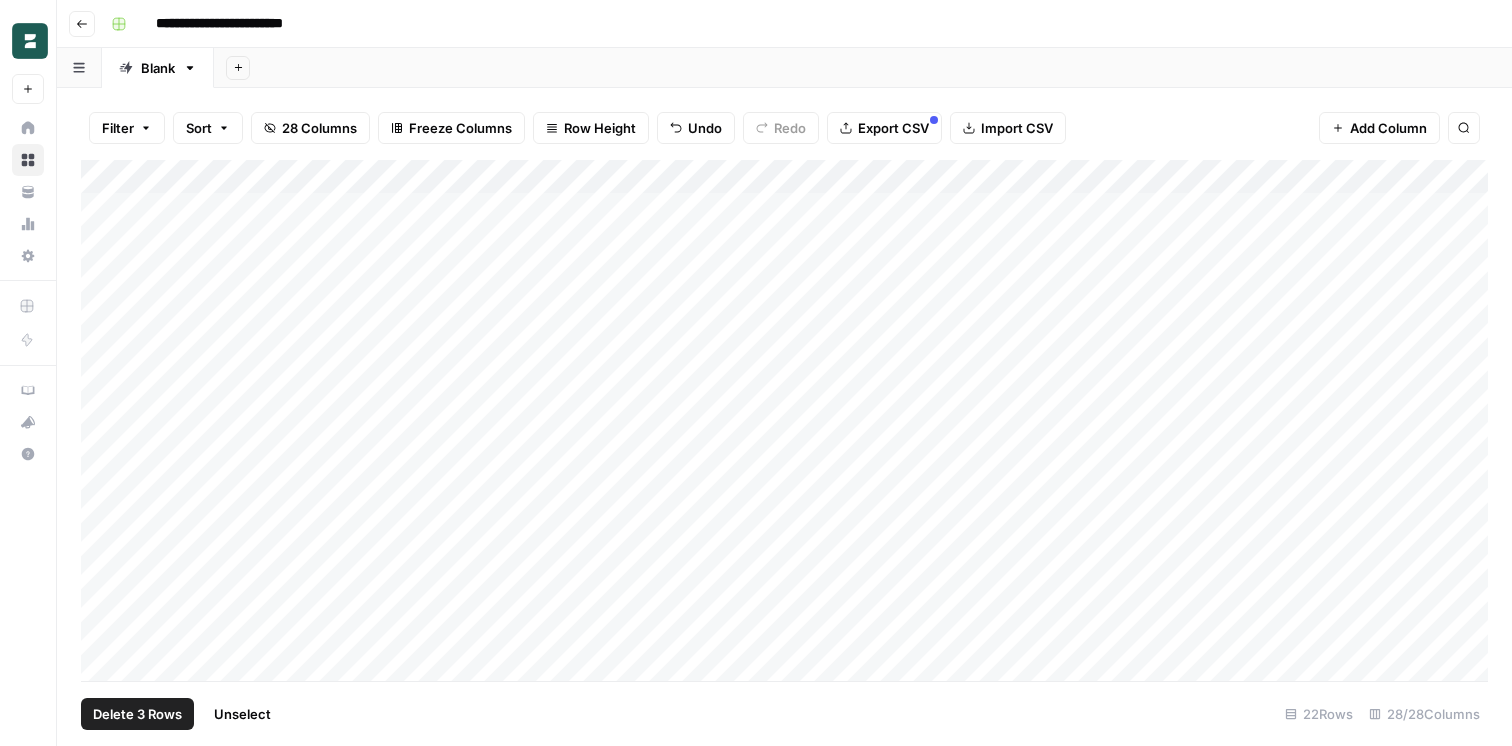 click on "Delete 3 Rows" at bounding box center [137, 714] 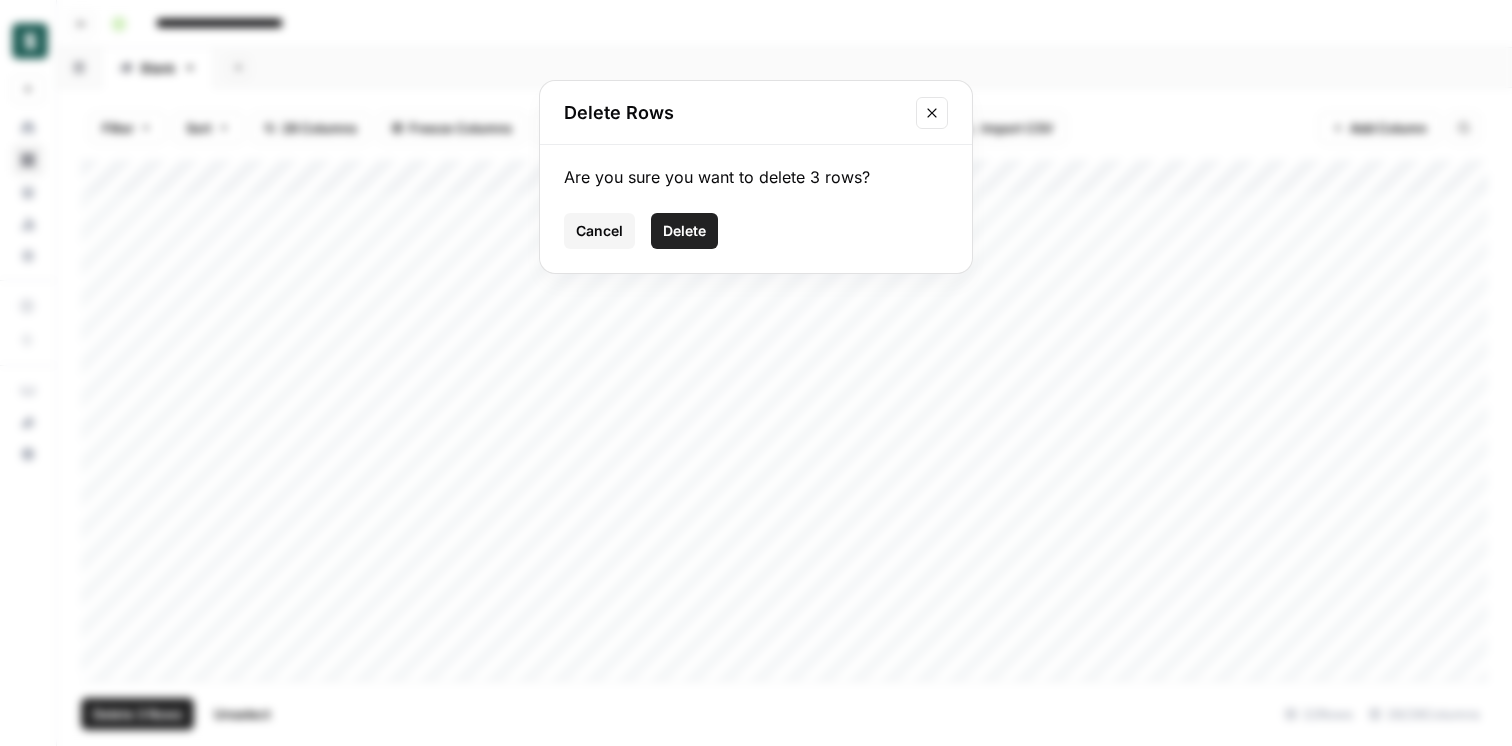 click on "Delete" at bounding box center [684, 231] 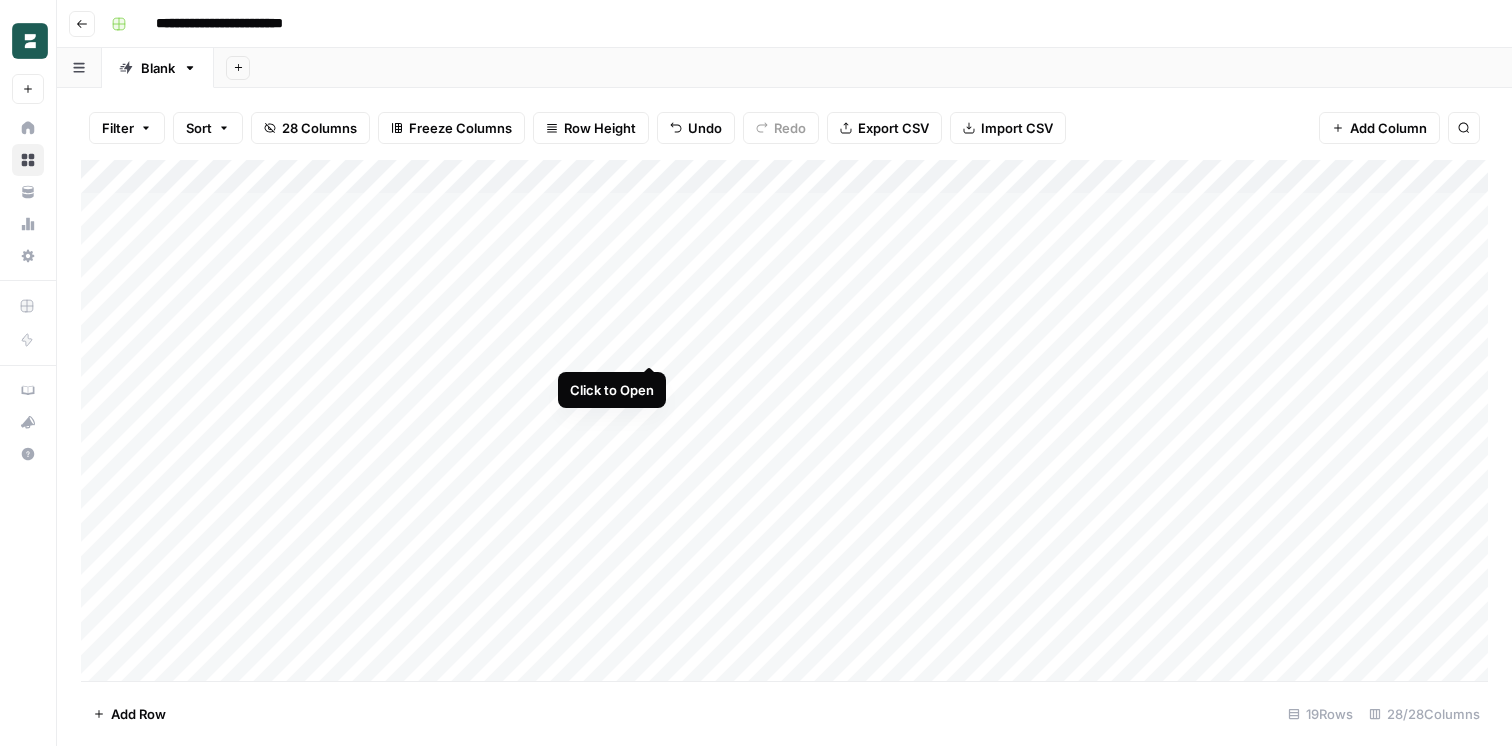 click on "Add Column" at bounding box center (784, 420) 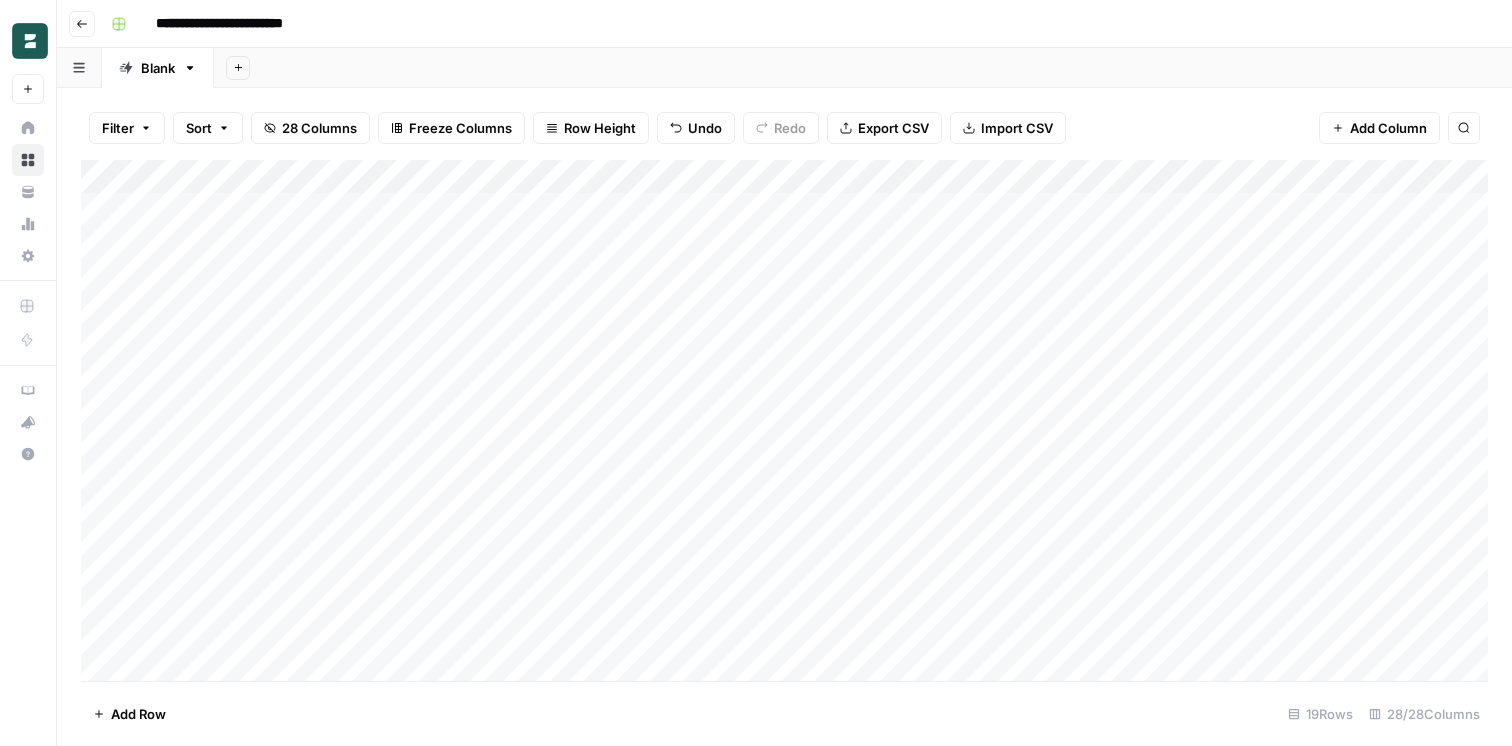 click on "Add Column" at bounding box center (784, 420) 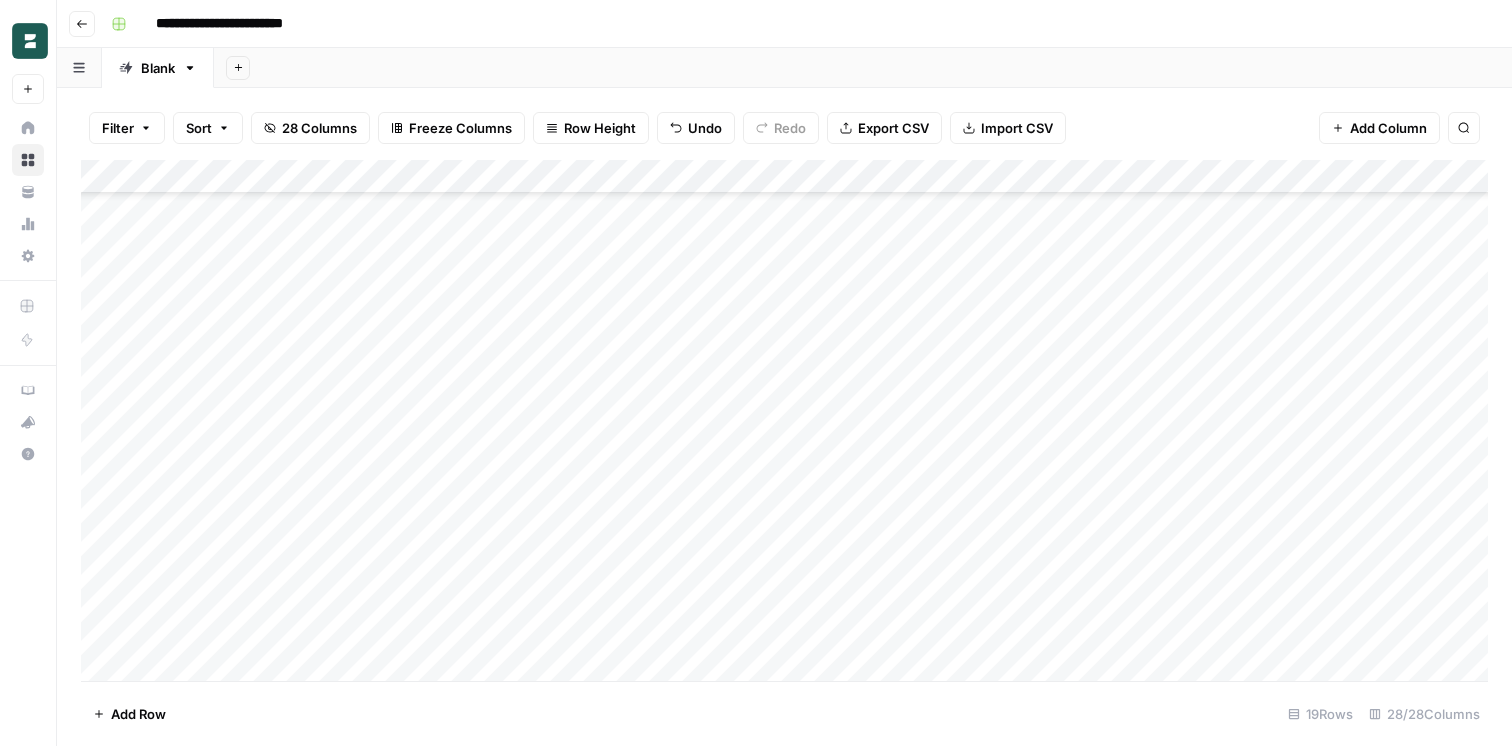 scroll, scrollTop: 191, scrollLeft: 0, axis: vertical 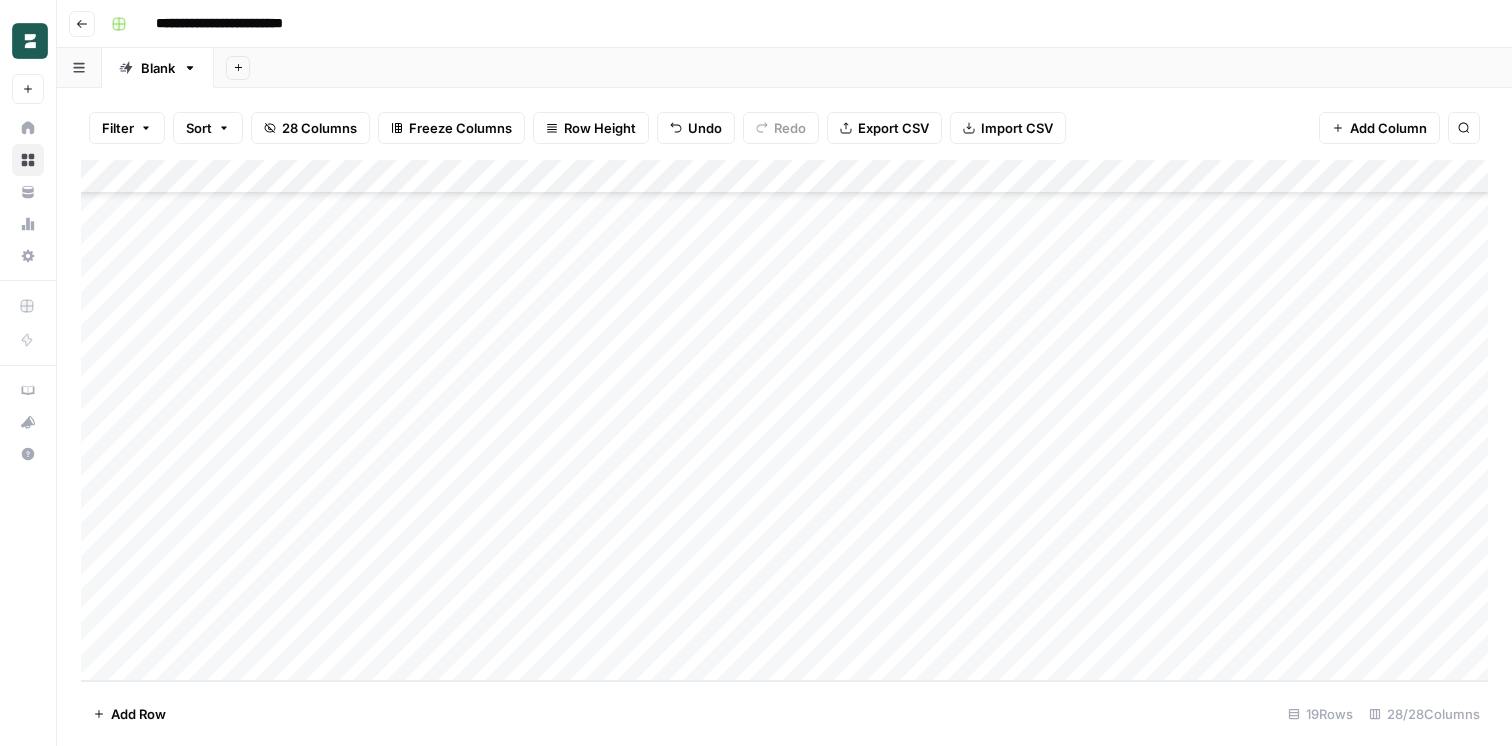 click on "Add Column" at bounding box center (784, 420) 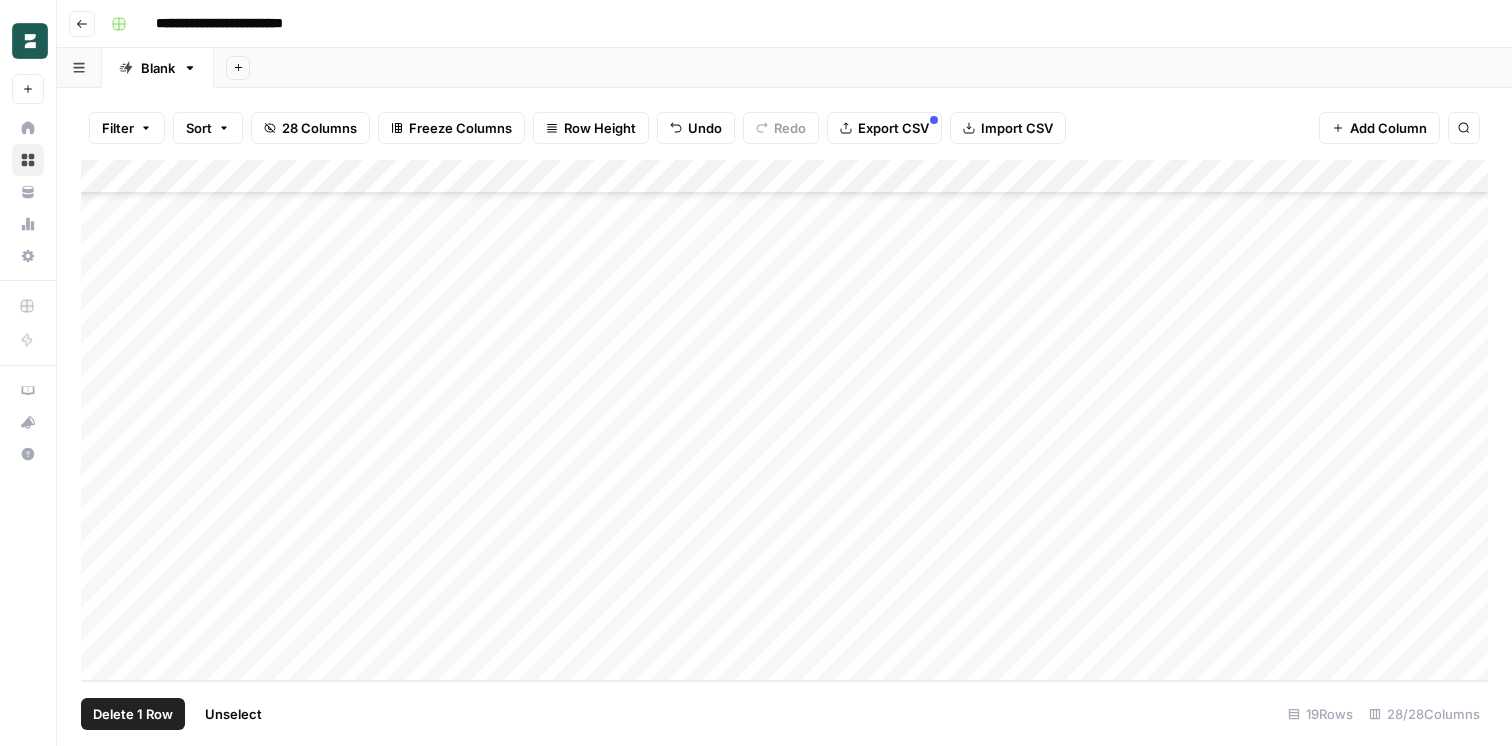 click on "Add Column" at bounding box center [784, 420] 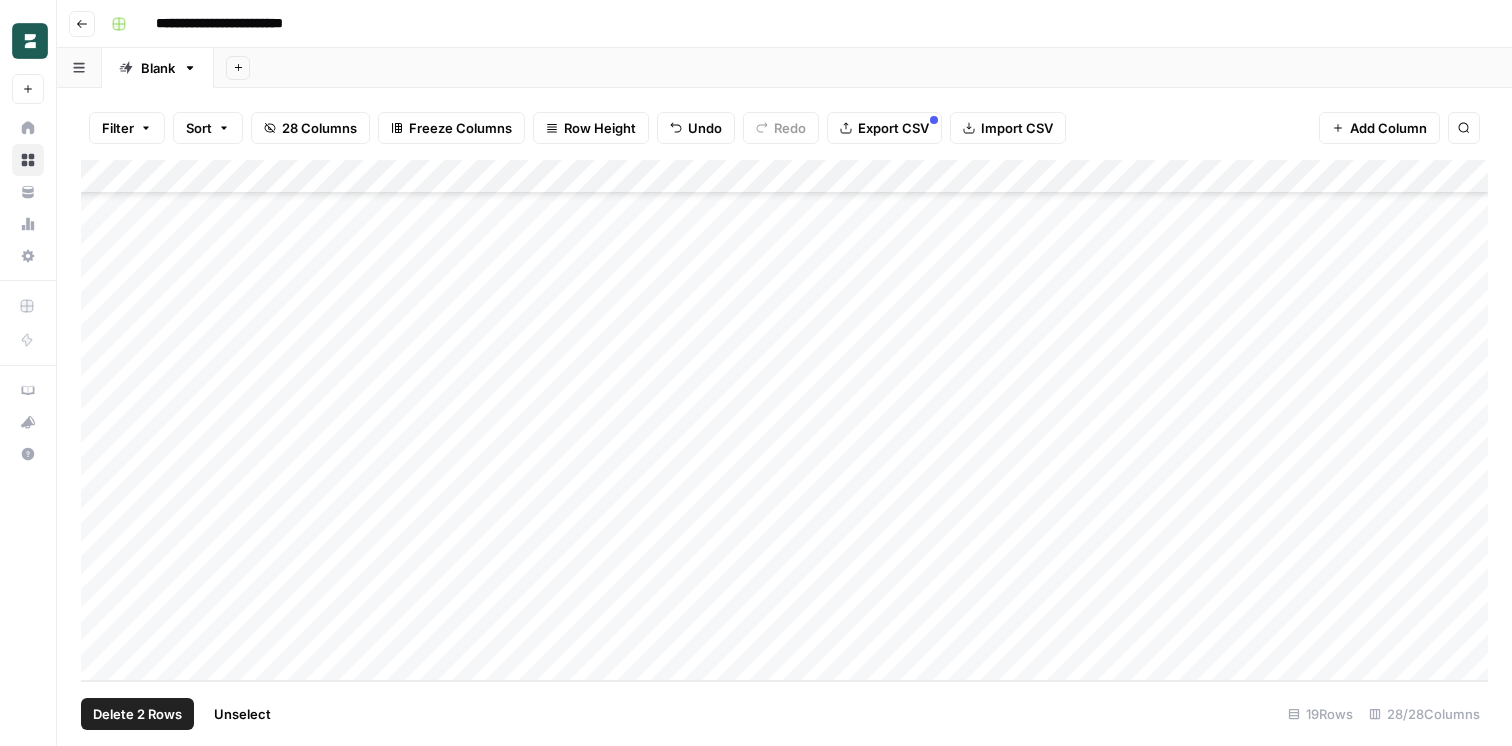 click on "Add Column" at bounding box center [784, 420] 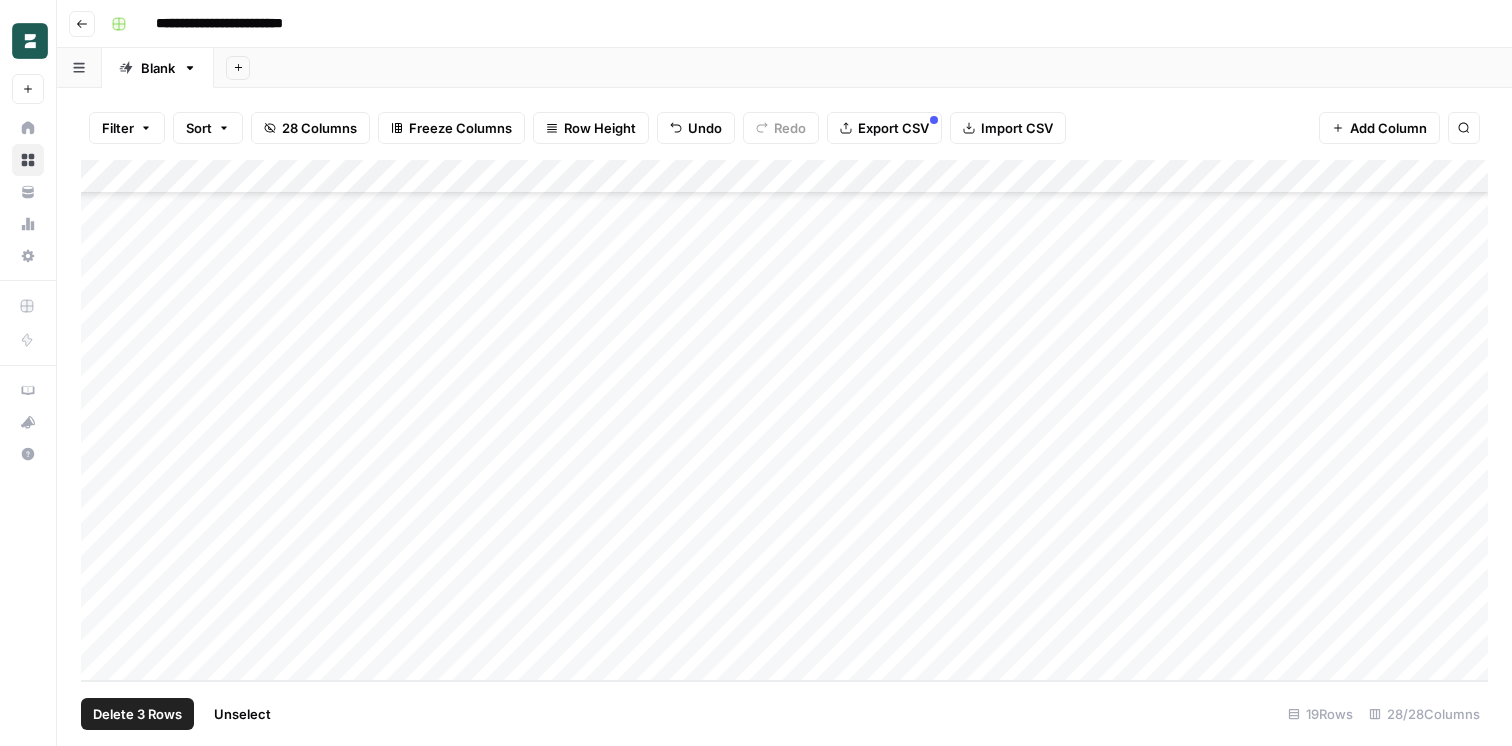 click on "Add Column" at bounding box center (784, 420) 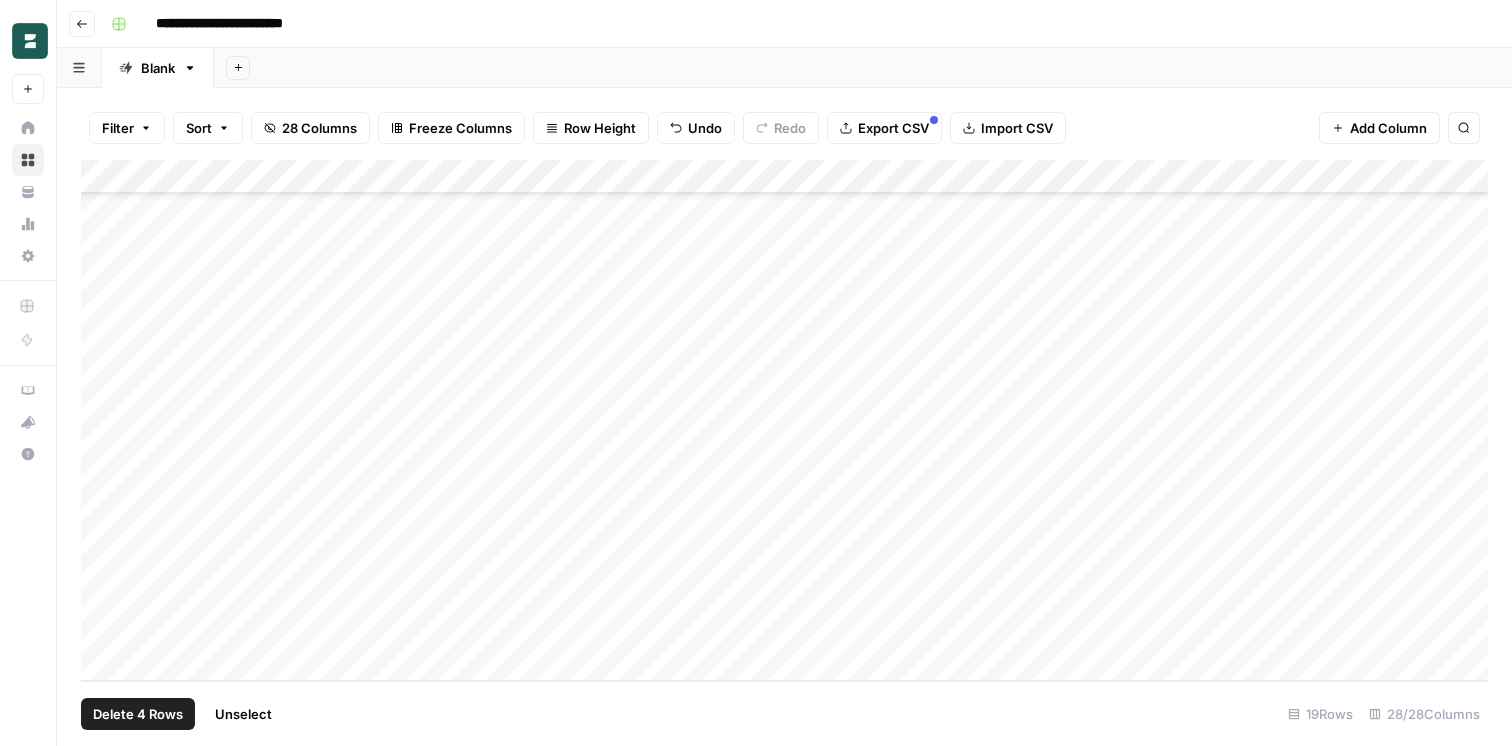 click on "Add Column" at bounding box center (784, 420) 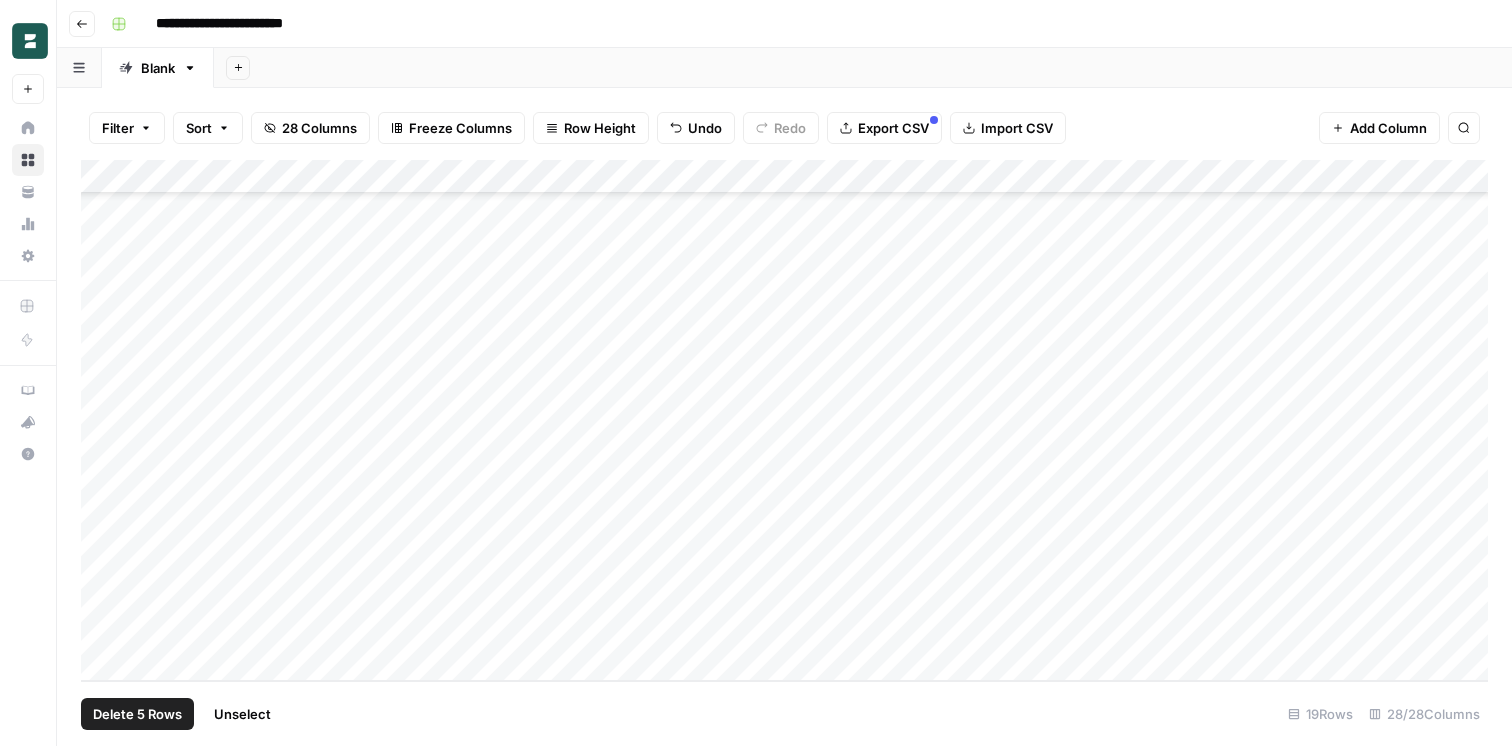 click on "Delete 5 Rows" at bounding box center (137, 714) 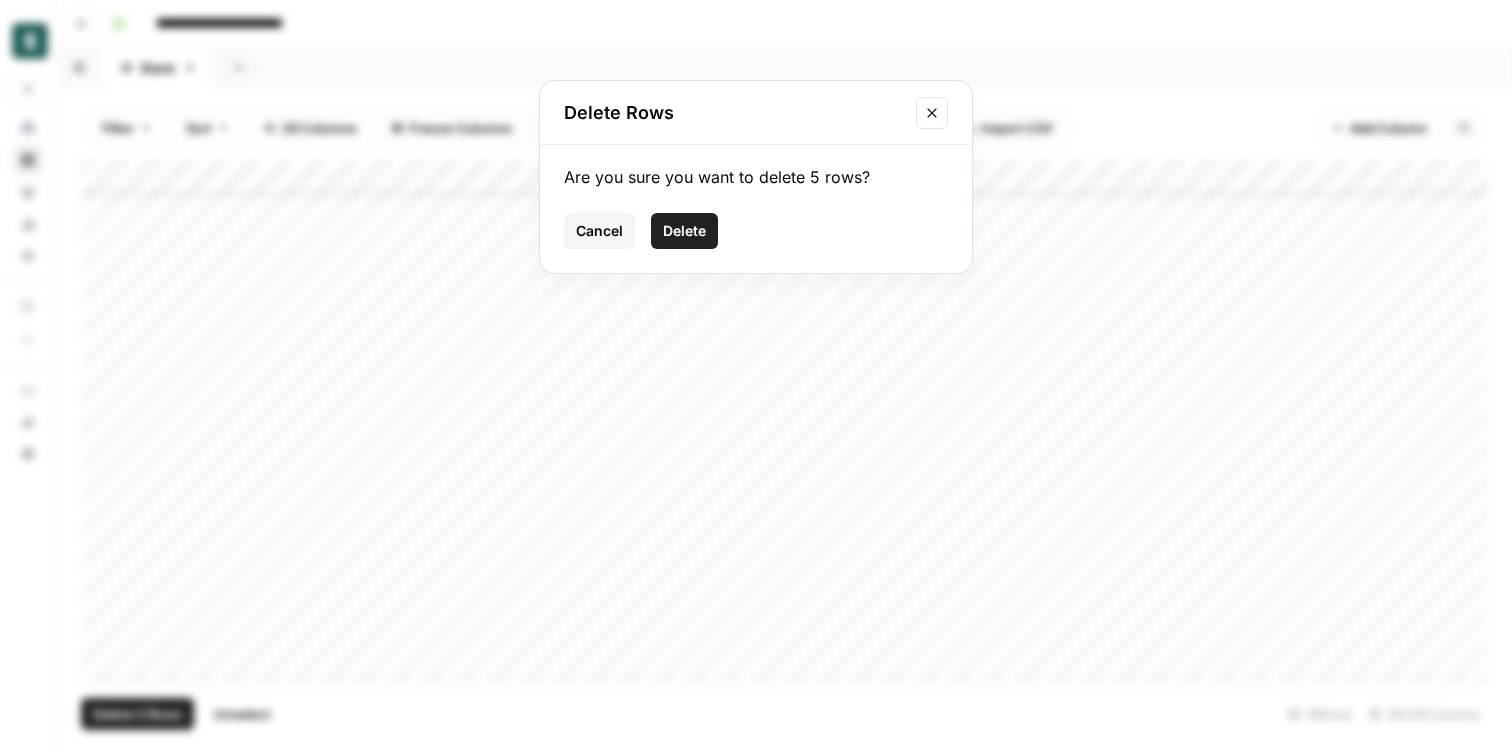 click on "Delete" at bounding box center (684, 231) 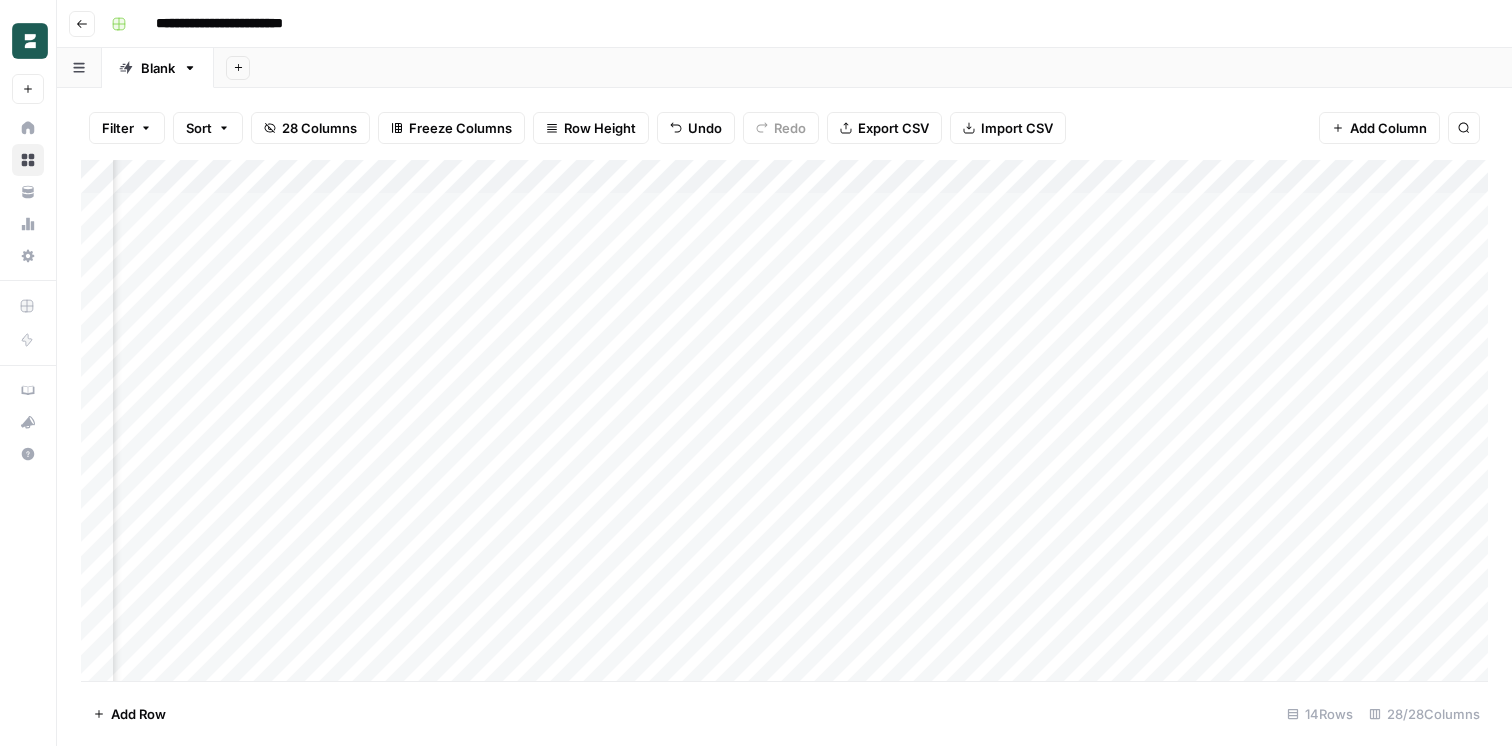 scroll, scrollTop: 0, scrollLeft: 1643, axis: horizontal 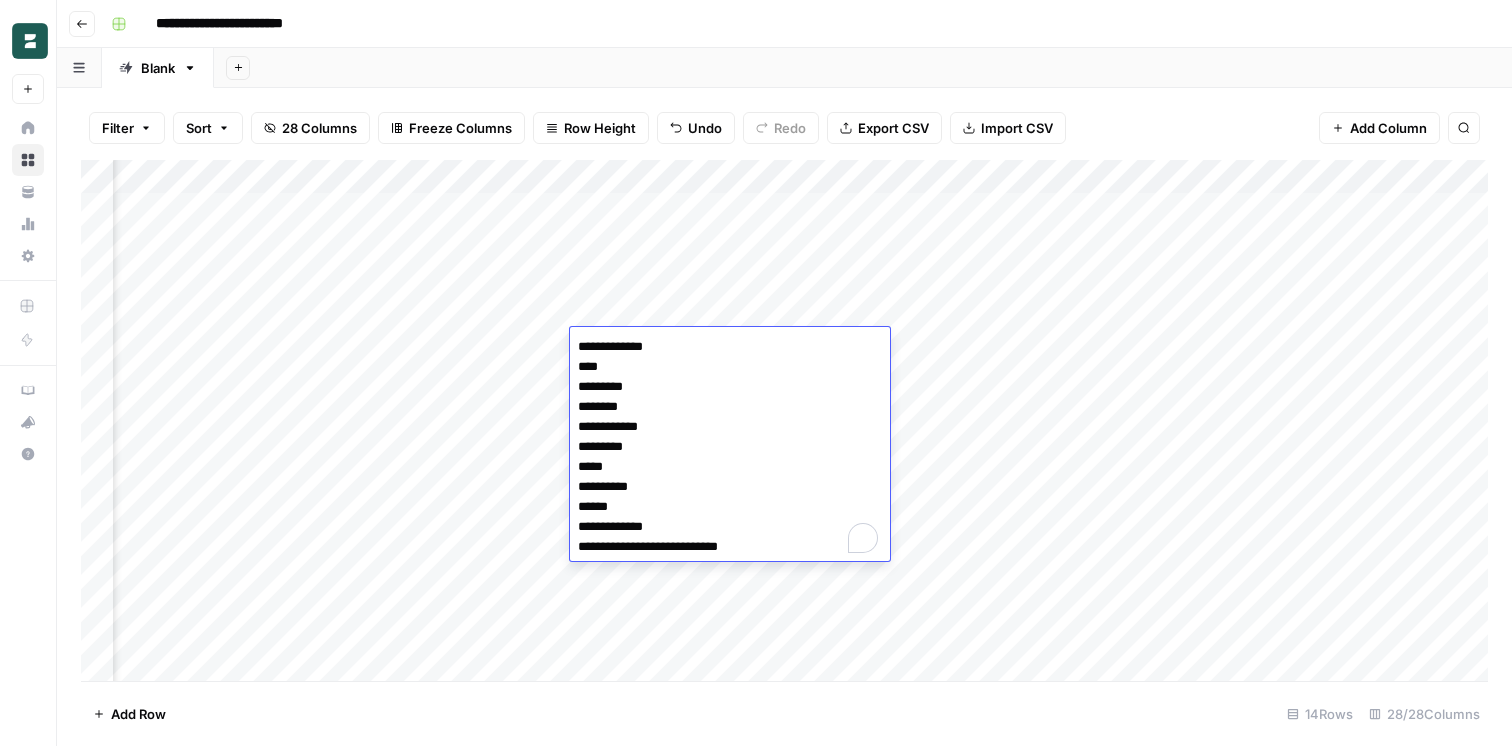 click on "Add Column" at bounding box center (784, 420) 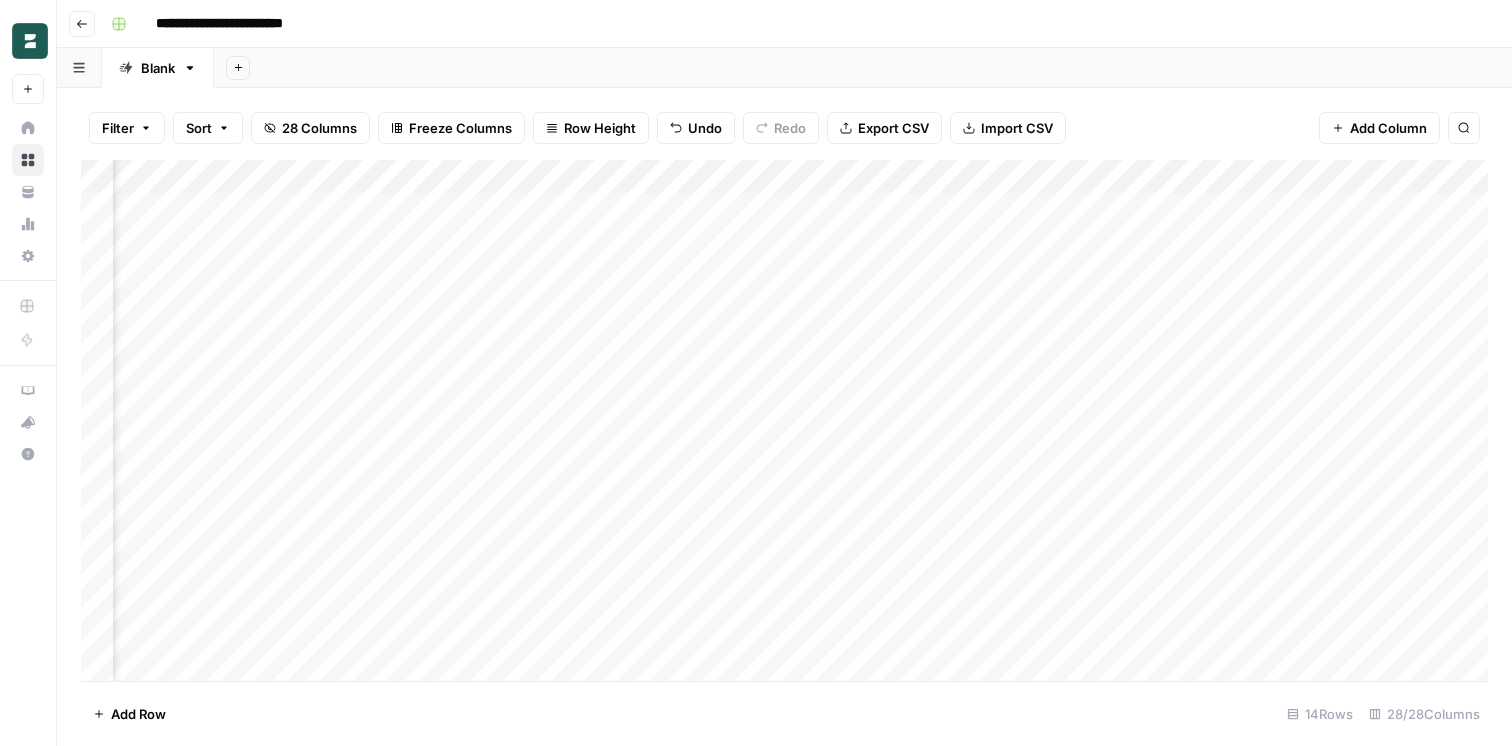 scroll, scrollTop: 0, scrollLeft: 1838, axis: horizontal 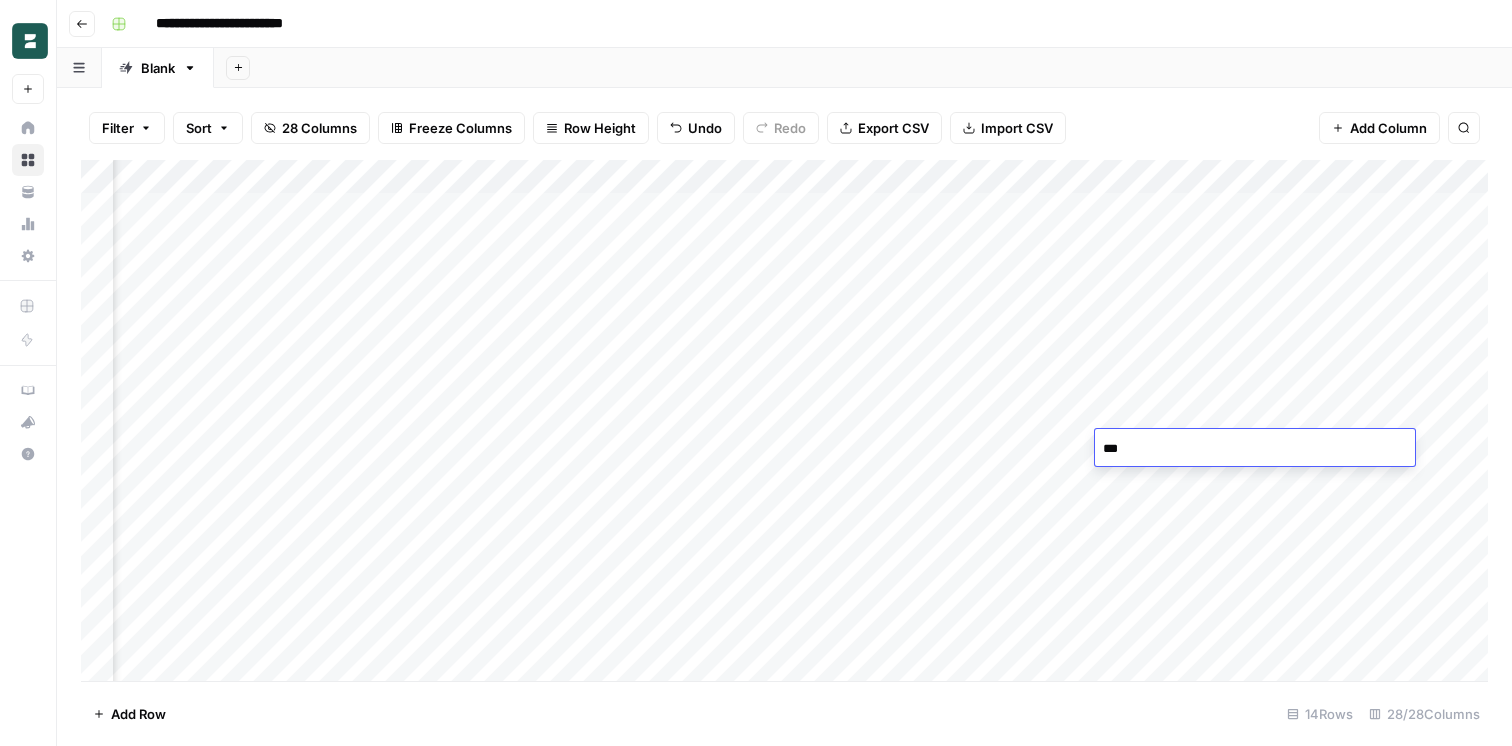 click on "Add Column" at bounding box center (784, 420) 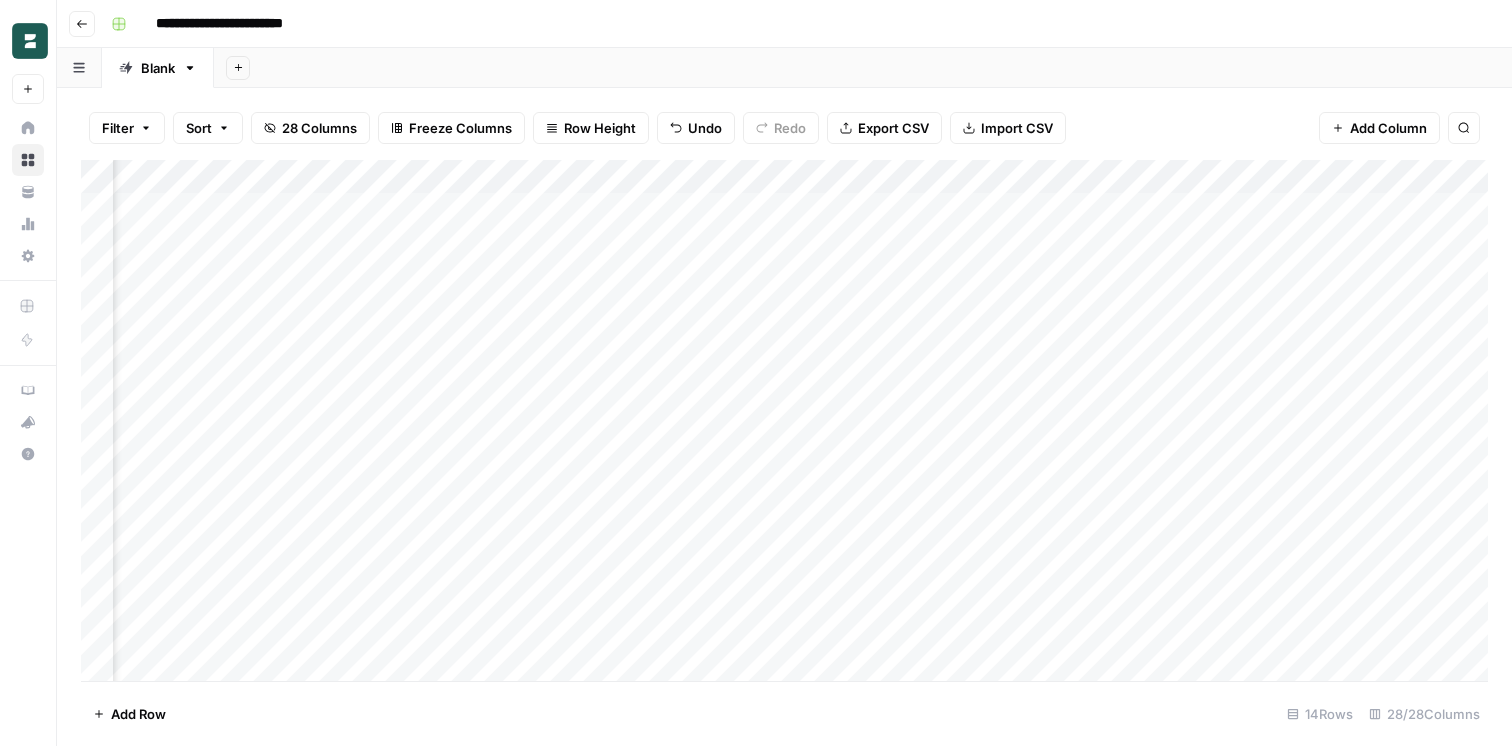 scroll, scrollTop: 0, scrollLeft: 0, axis: both 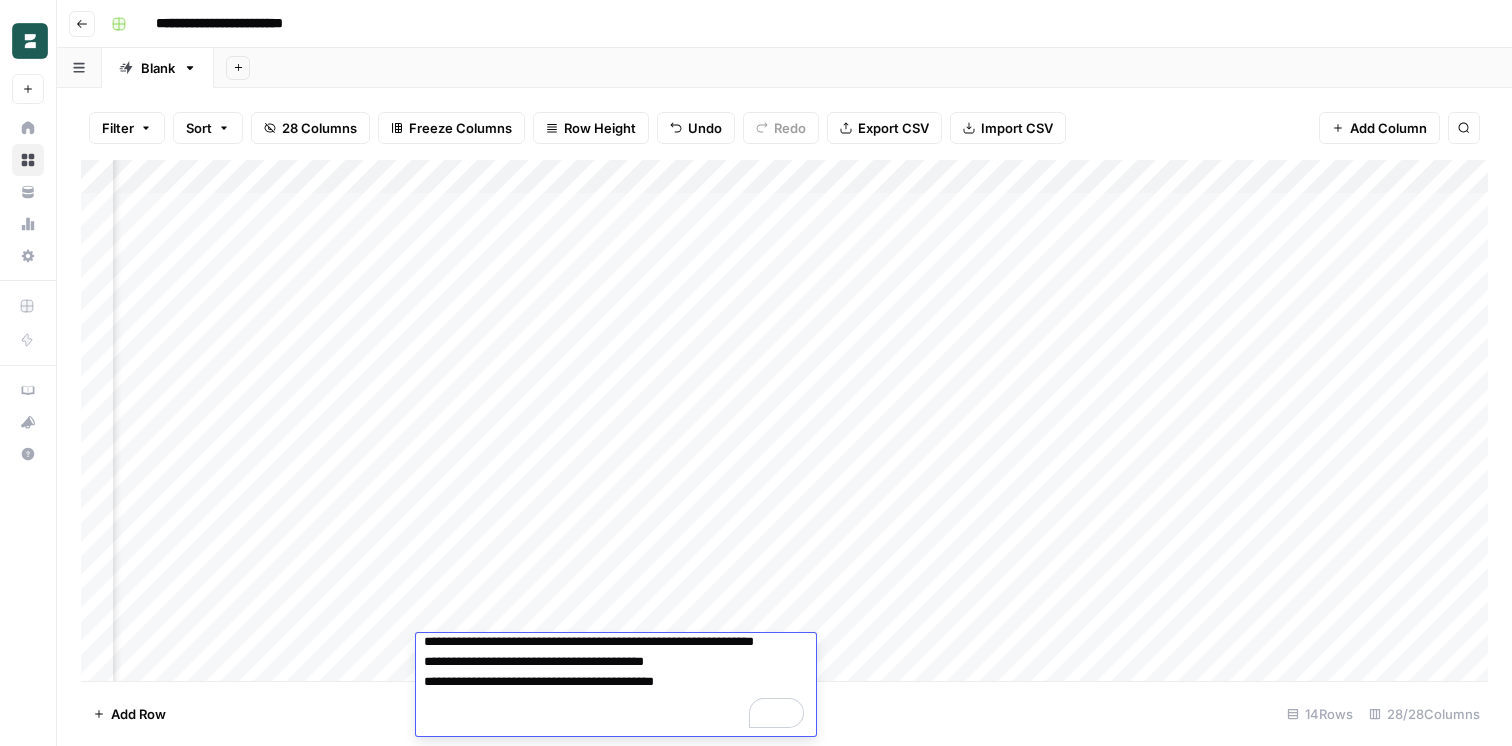 click on "Add Column" at bounding box center (784, 420) 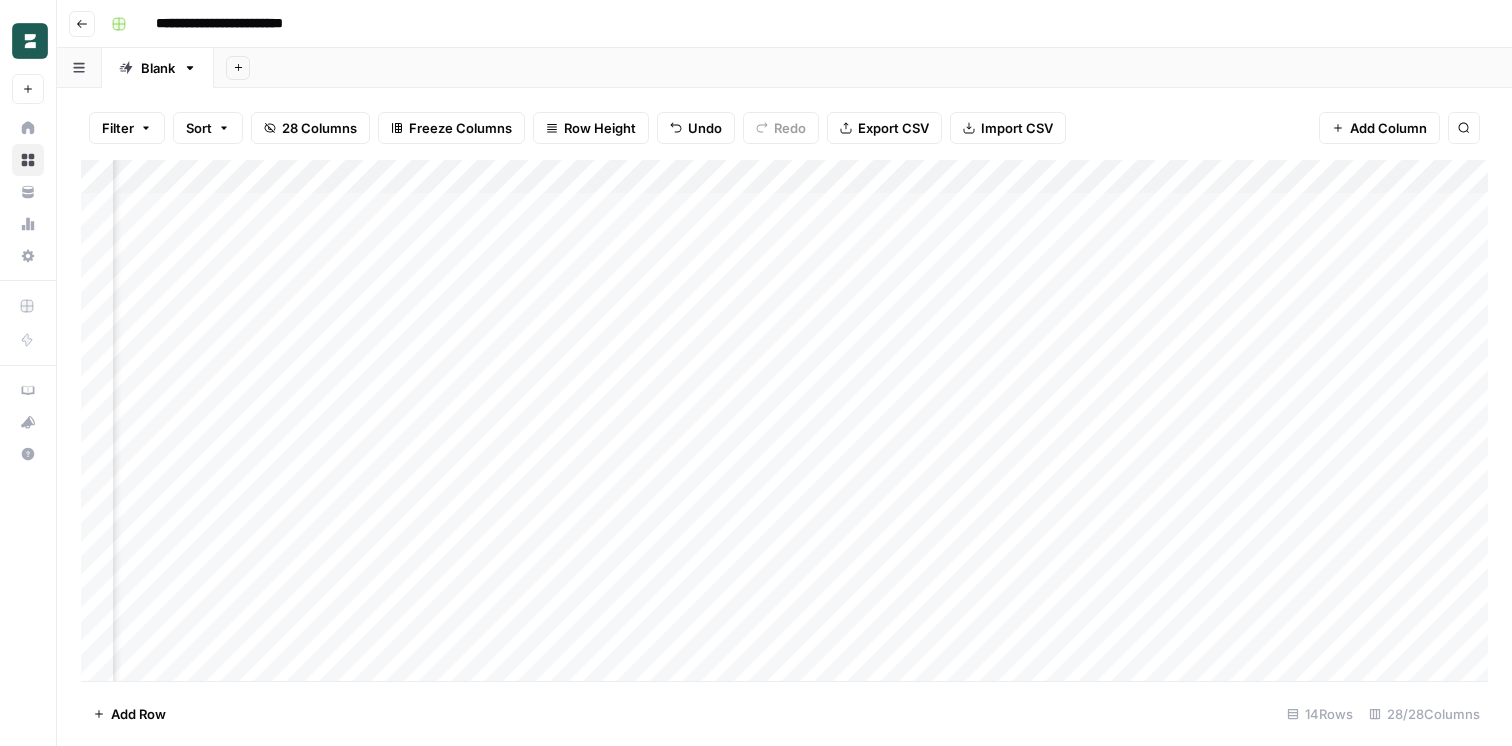 click on "Add Column" at bounding box center [784, 420] 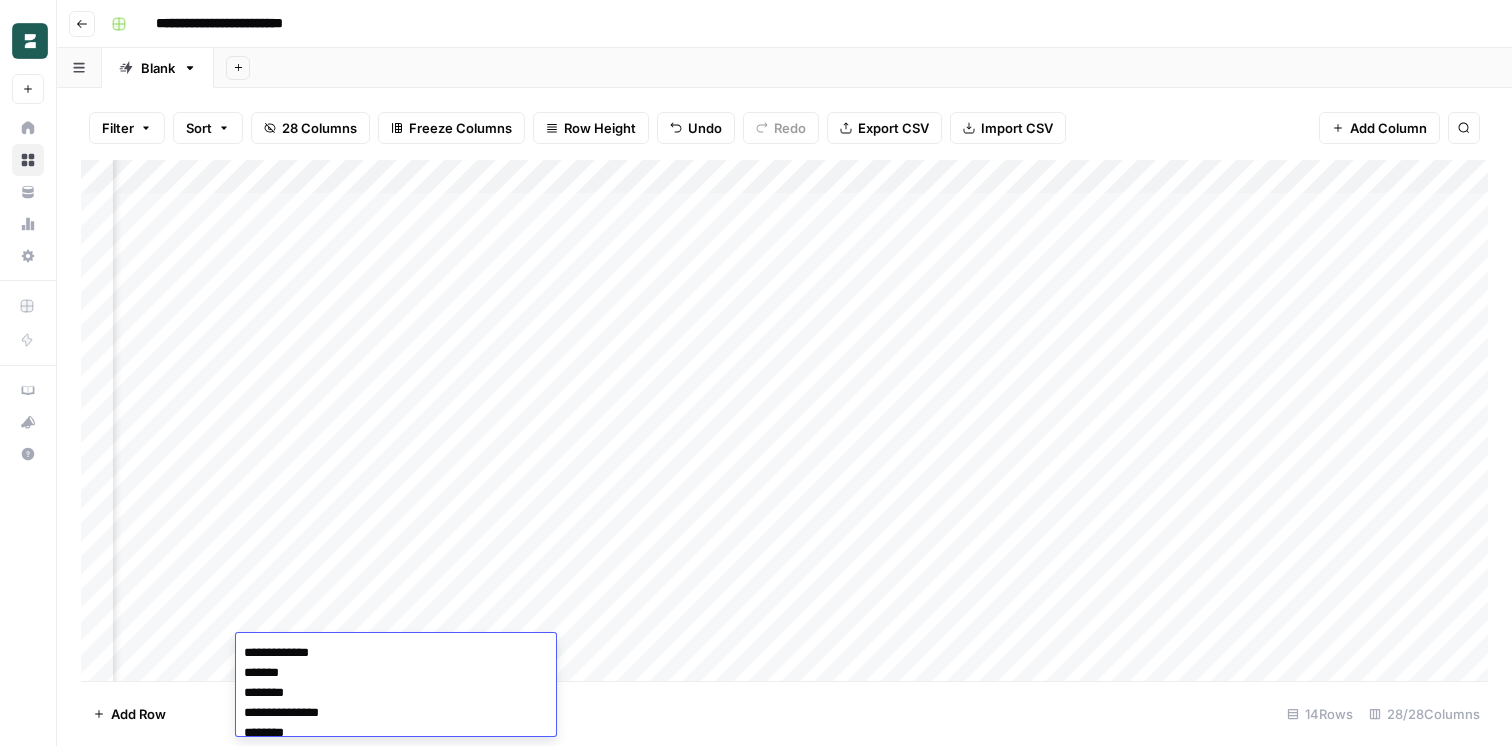 scroll, scrollTop: 111, scrollLeft: 0, axis: vertical 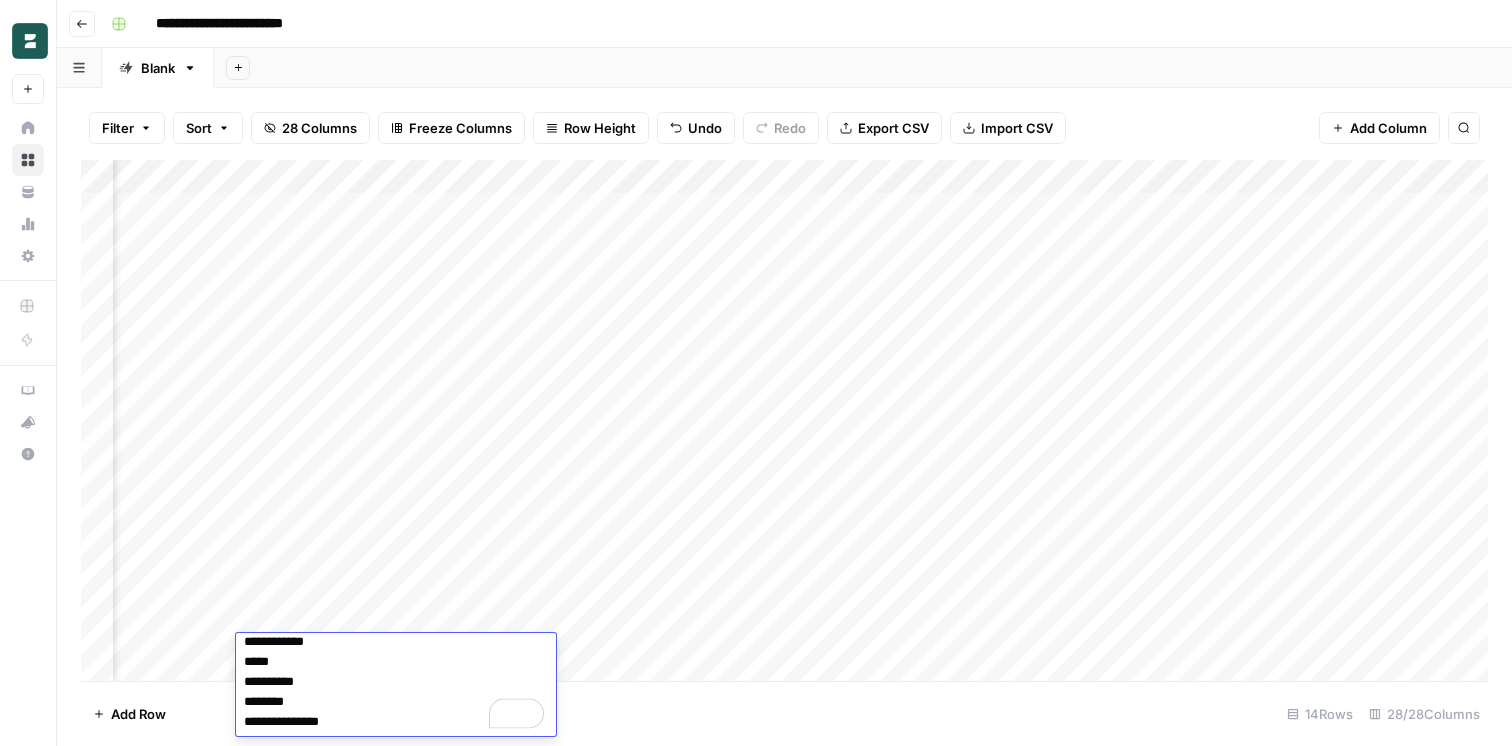 click on "Add Column" at bounding box center (784, 420) 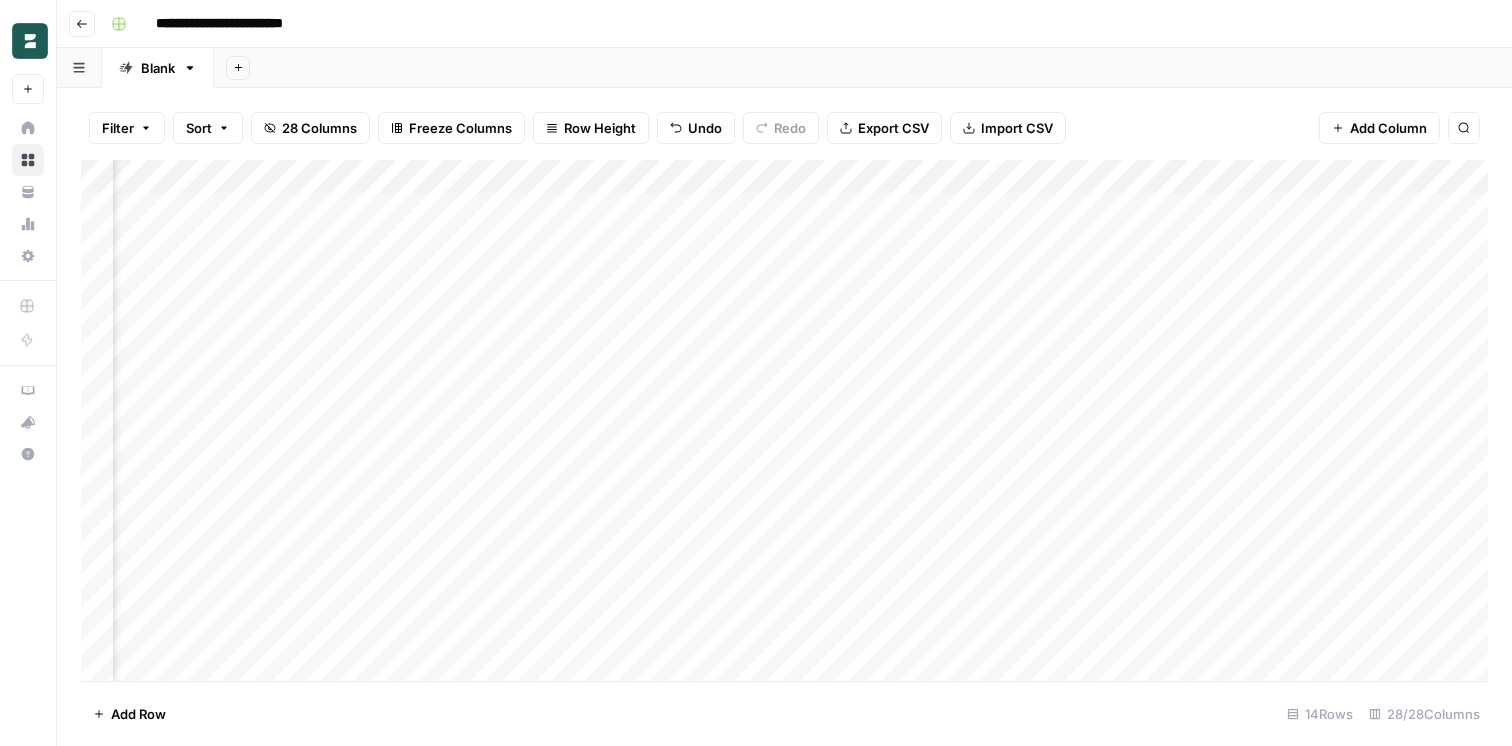 click on "Add Column" at bounding box center [784, 420] 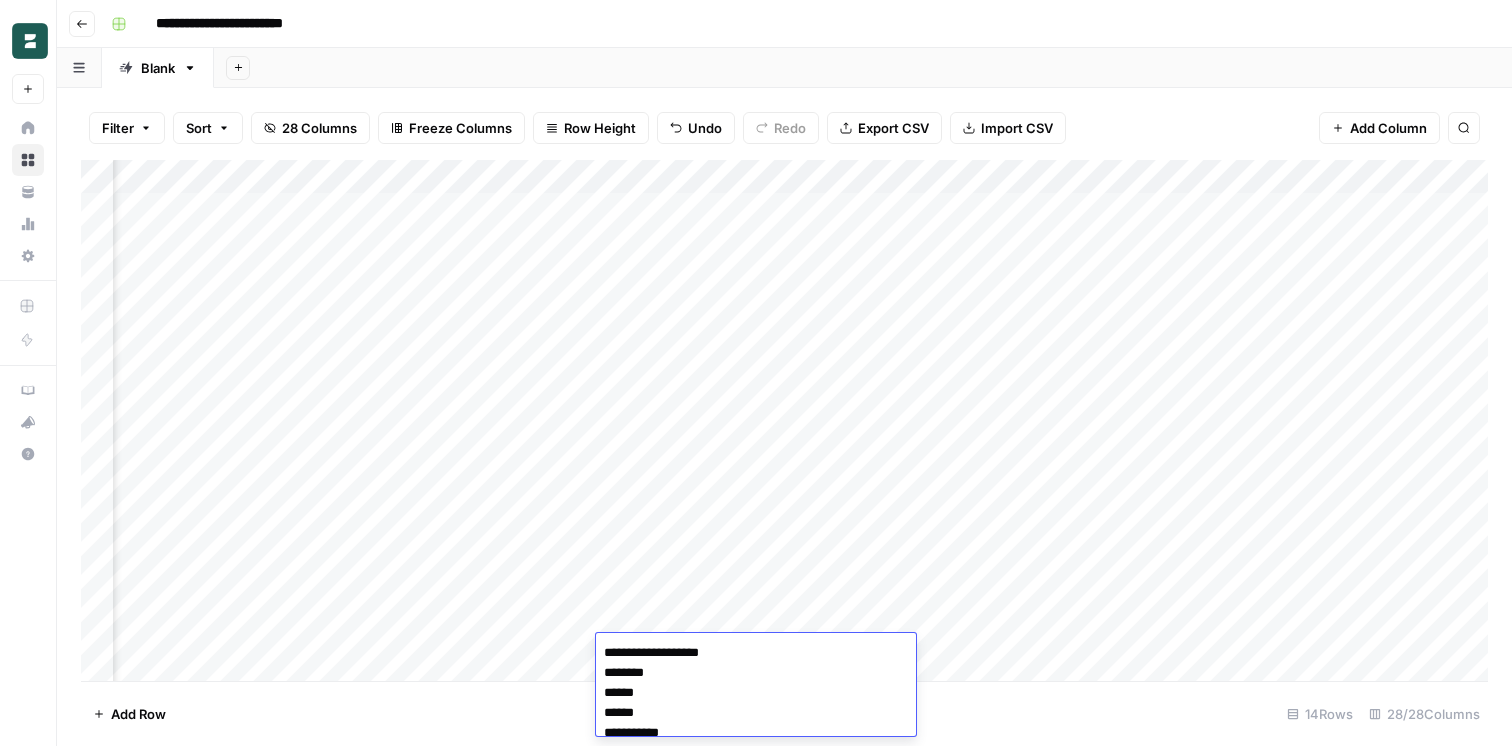 scroll, scrollTop: 111, scrollLeft: 0, axis: vertical 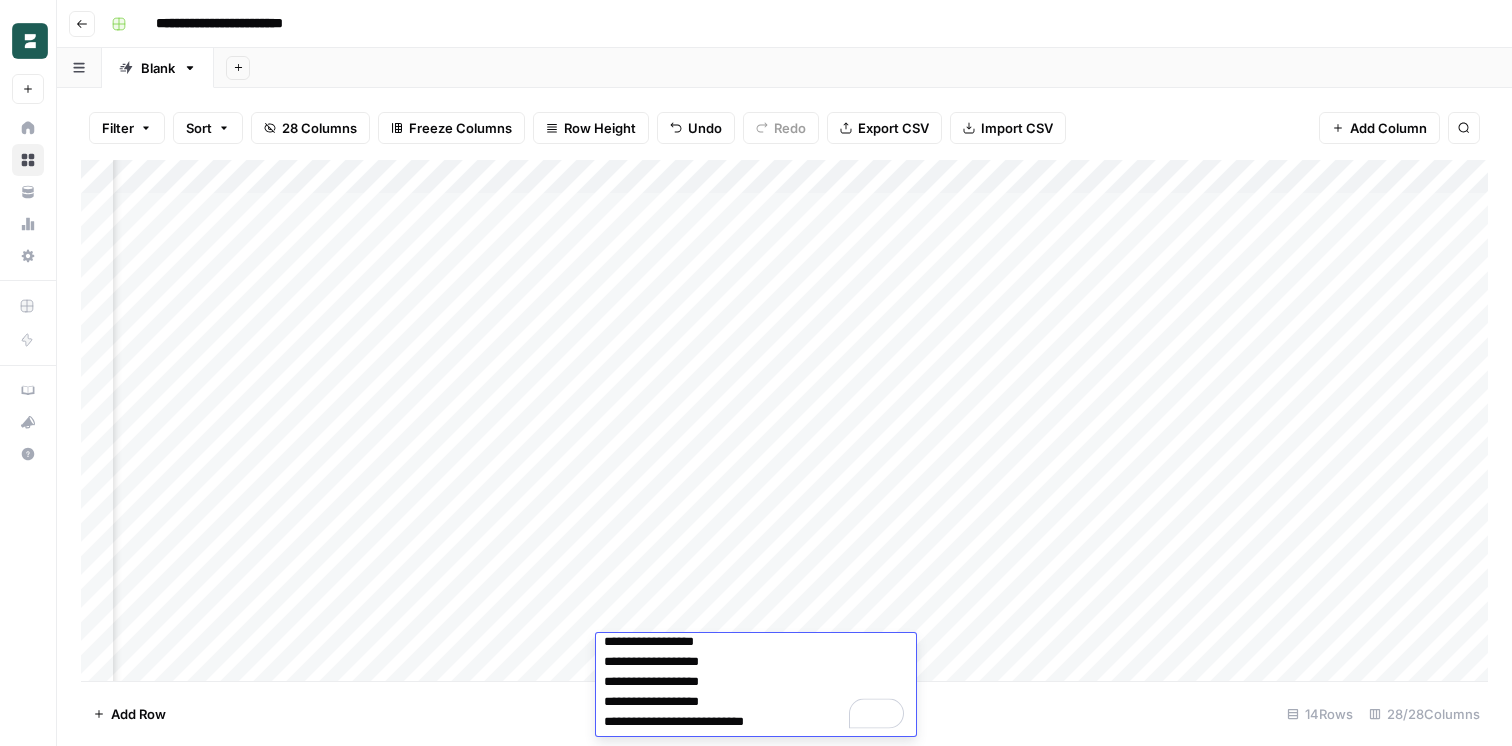 click on "Add Column" at bounding box center [784, 420] 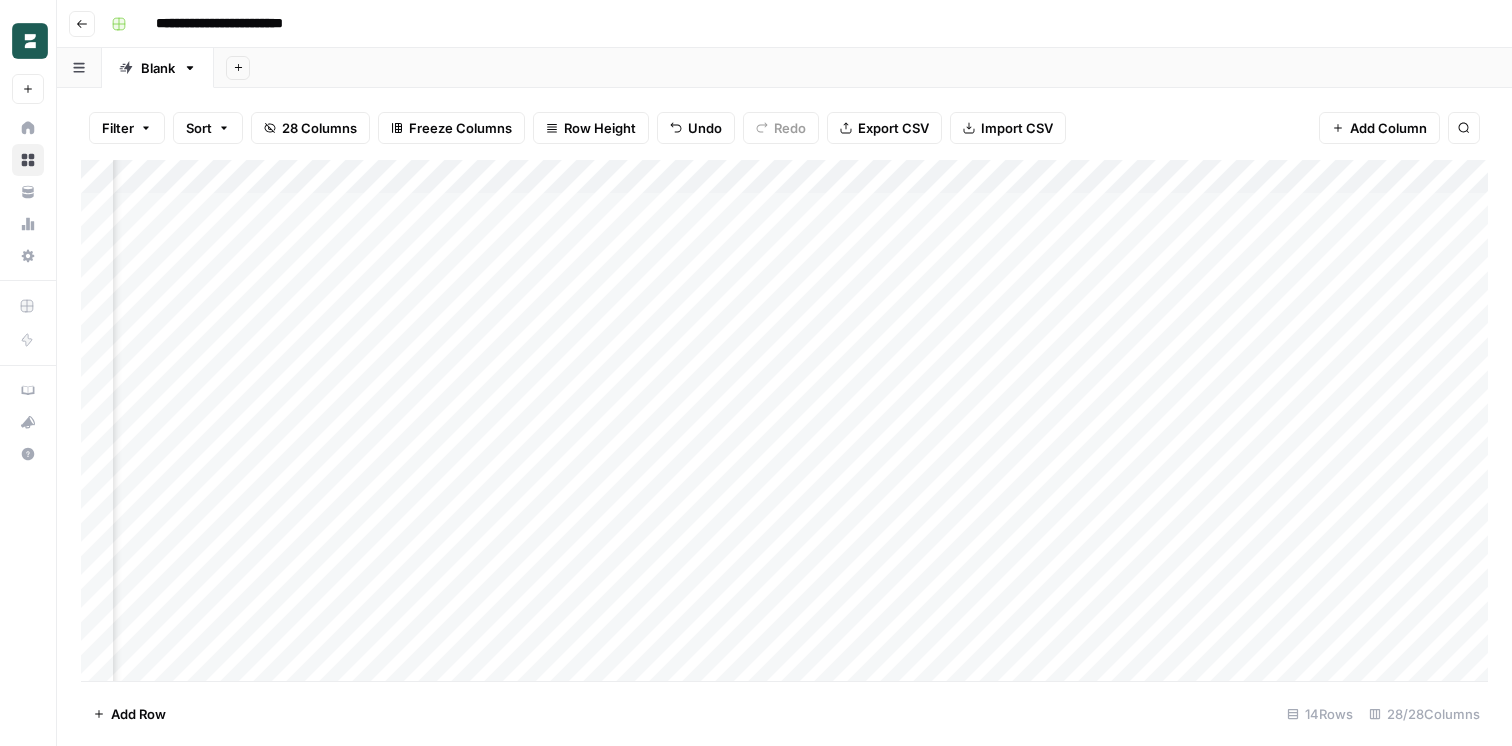 click on "Add Column" at bounding box center (784, 420) 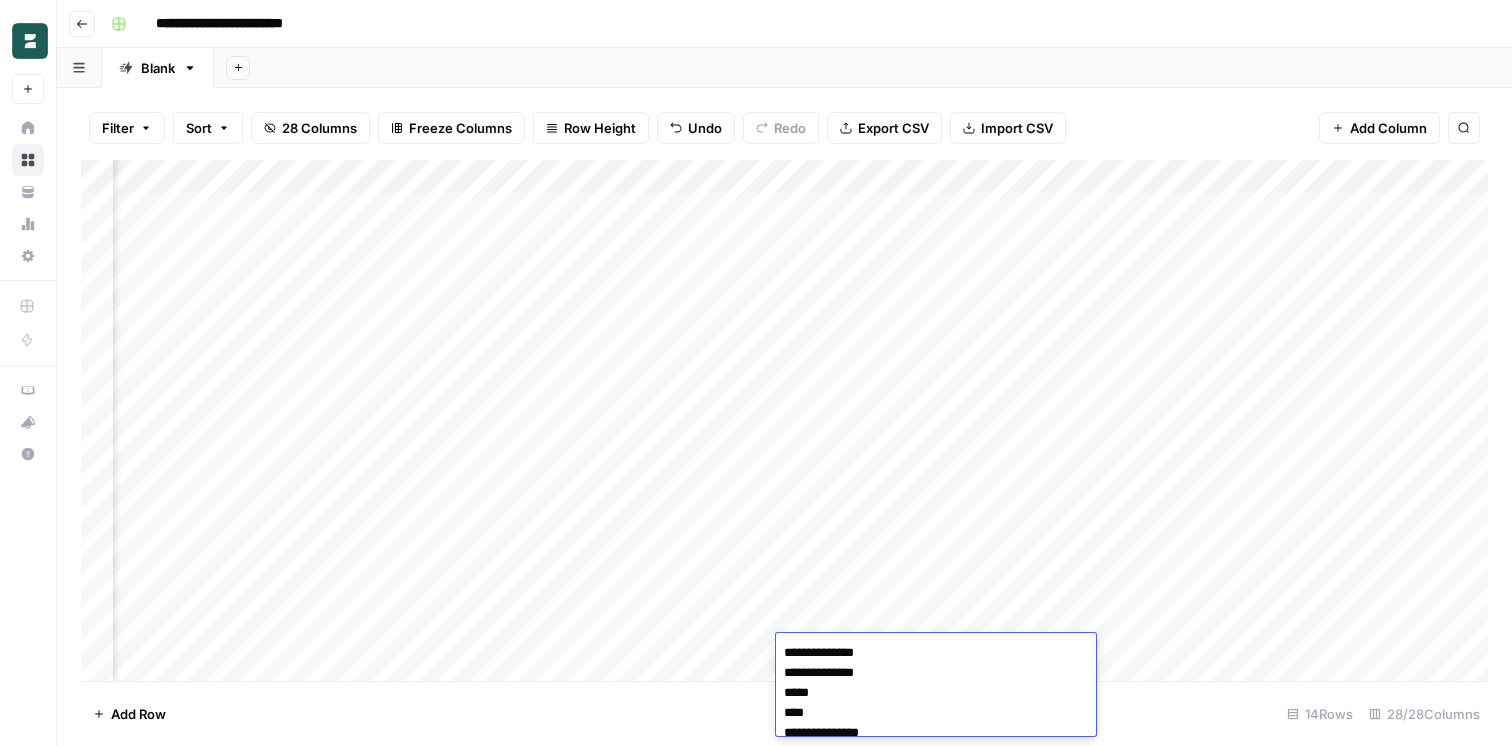 scroll, scrollTop: 111, scrollLeft: 0, axis: vertical 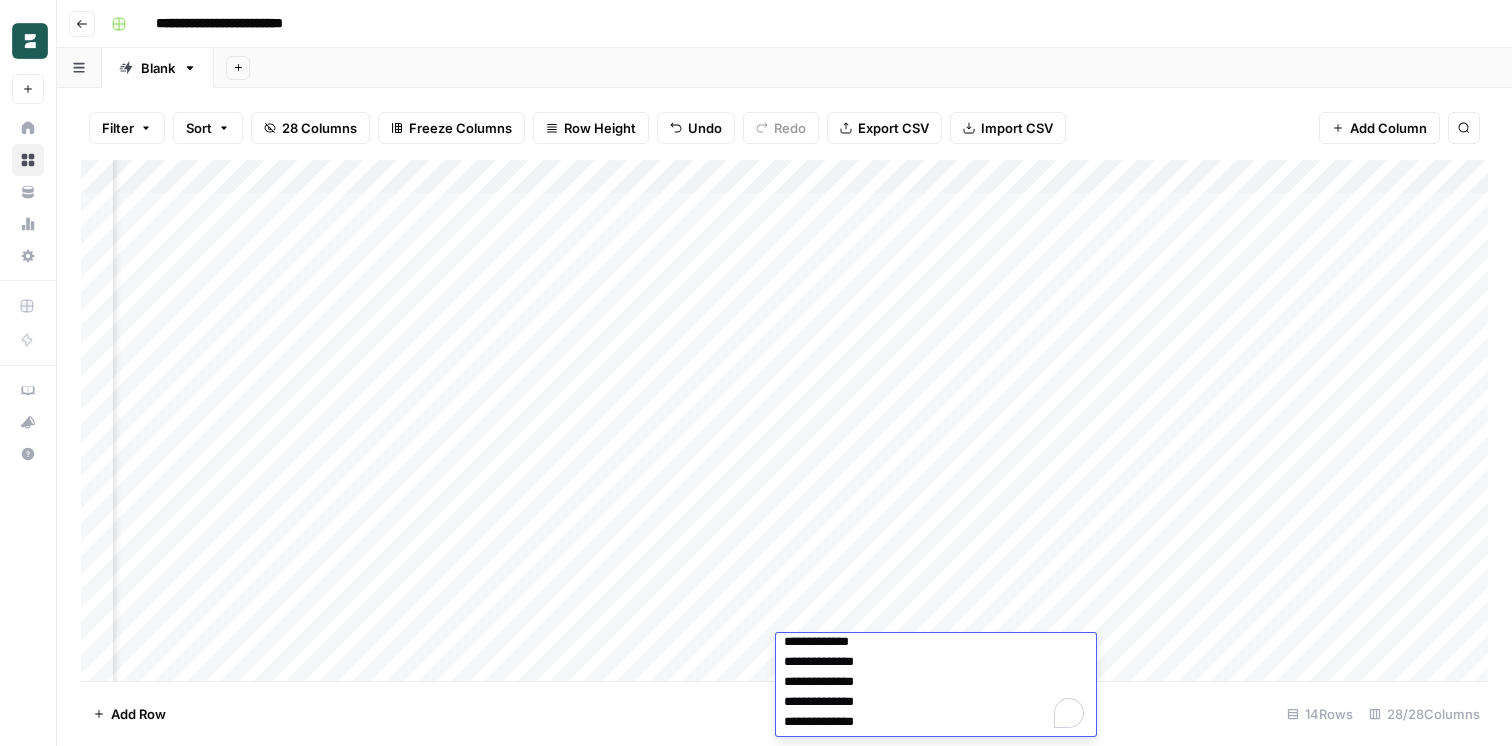 click on "Add Column" at bounding box center (784, 420) 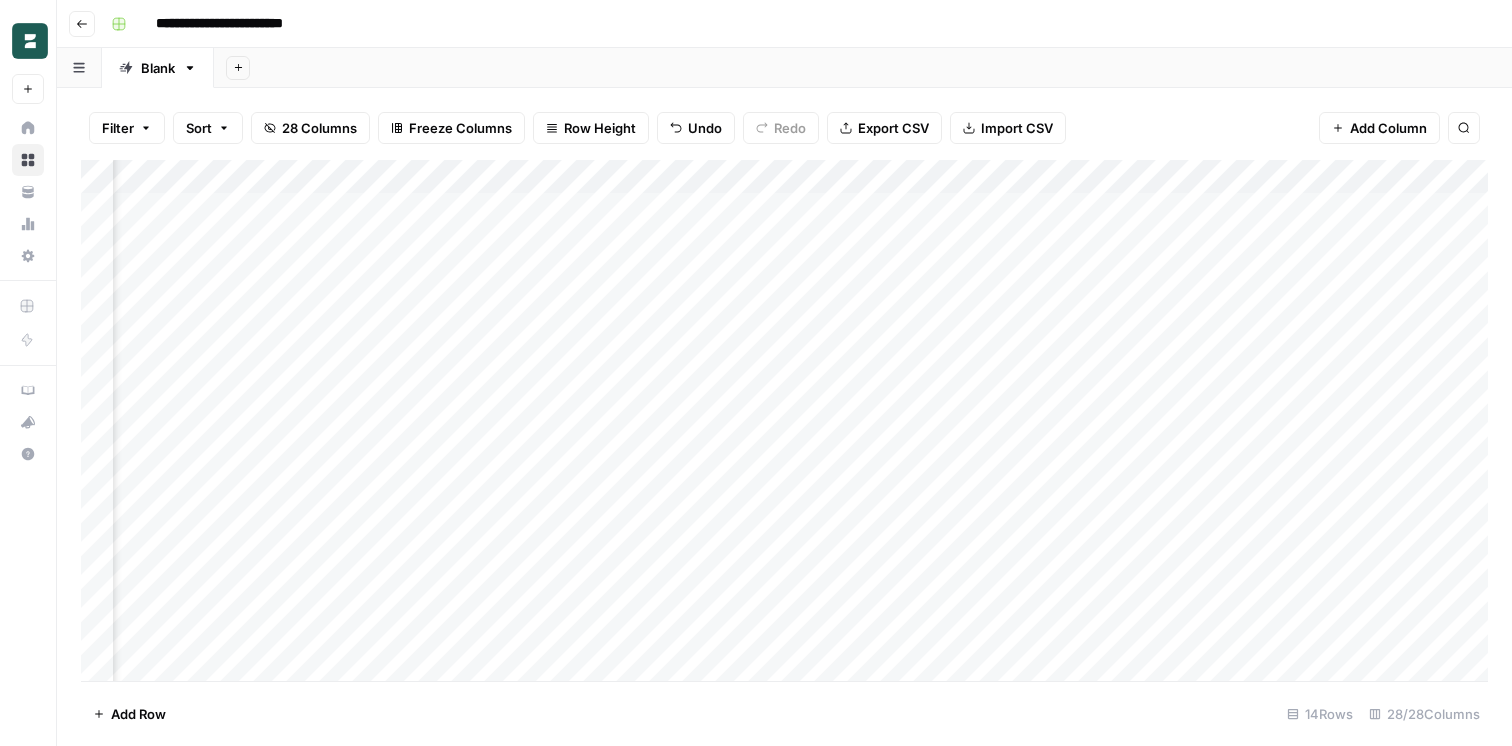 click on "Add Column" at bounding box center [784, 420] 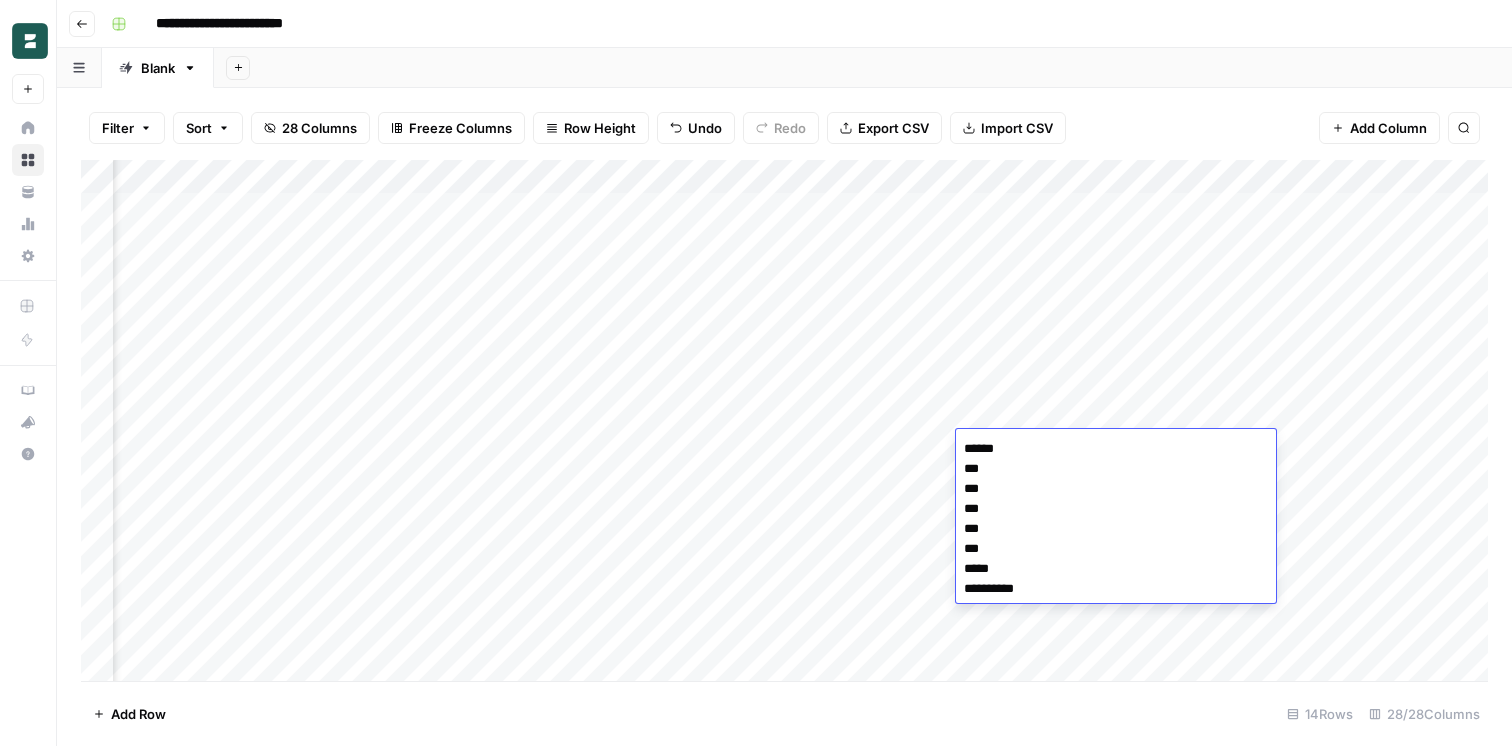 scroll, scrollTop: 0, scrollLeft: 0, axis: both 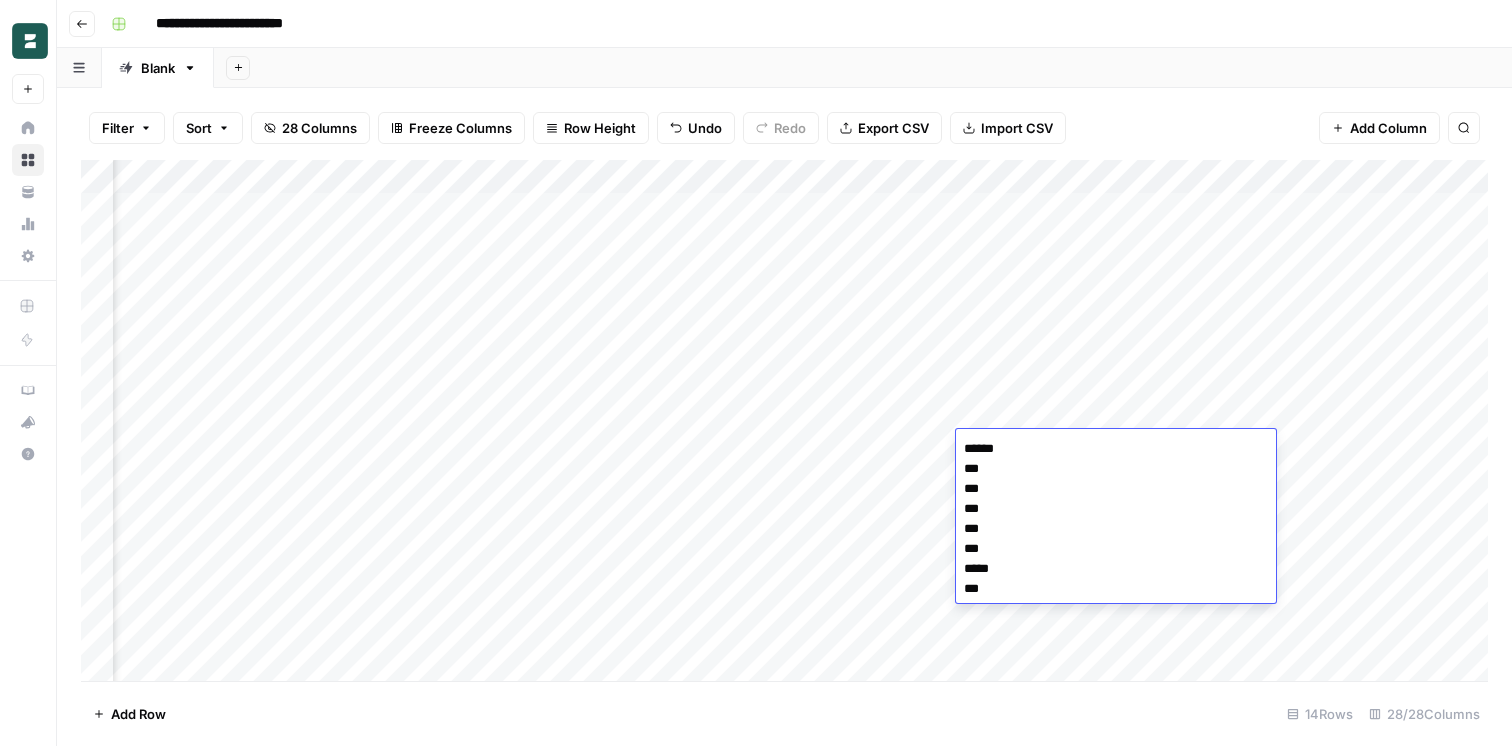 click on "******
***
***
***
***
***
*****
***" at bounding box center [1116, 519] 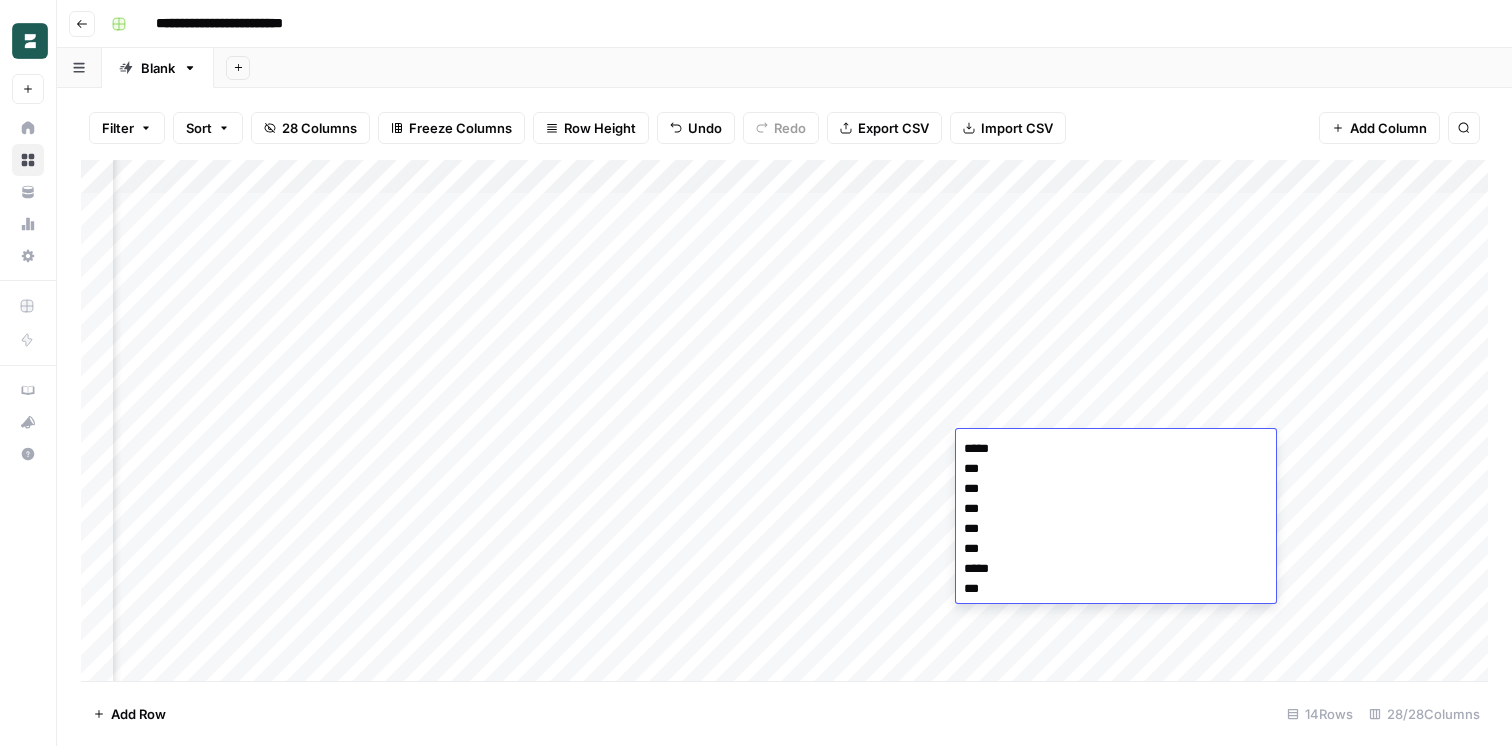click on "Add Column" at bounding box center (784, 420) 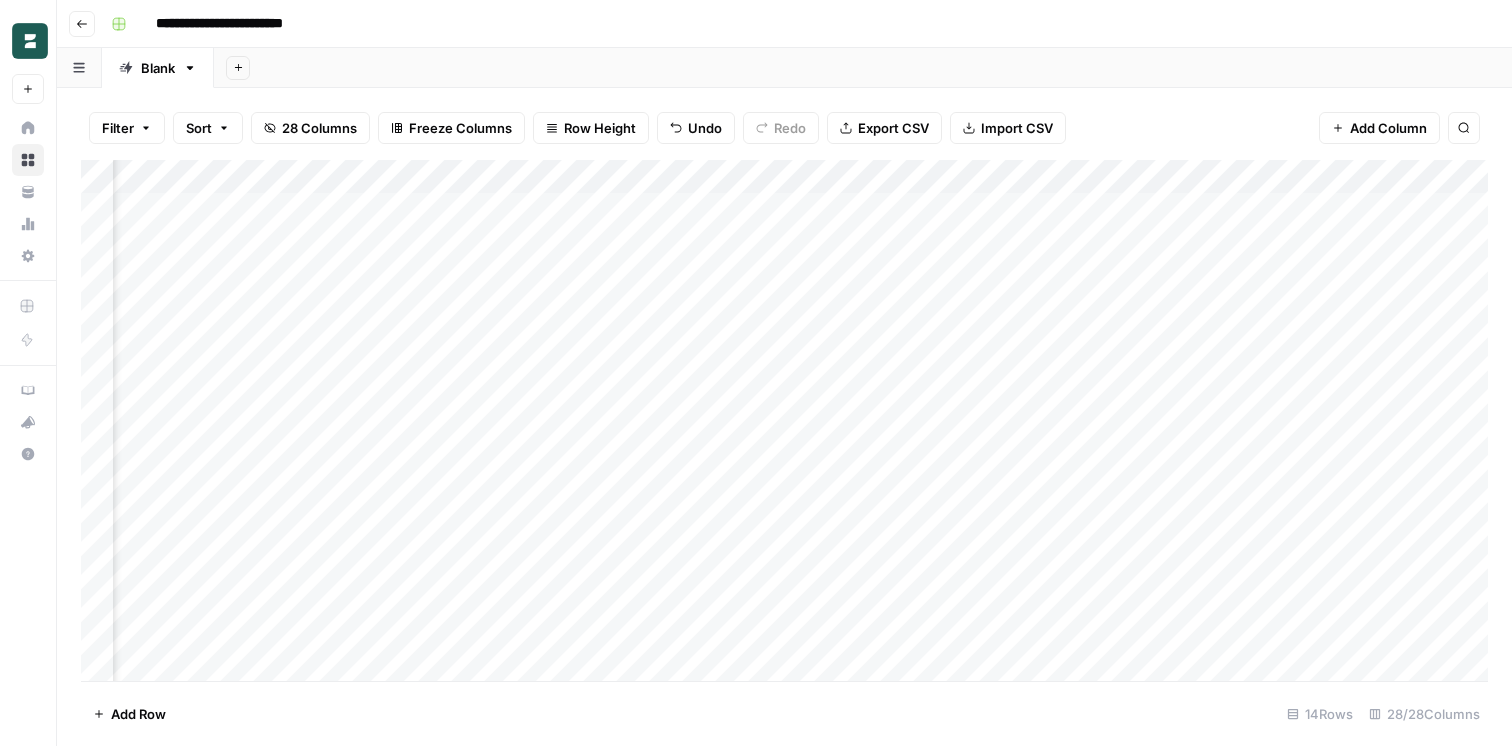 click on "Add Column" at bounding box center (784, 420) 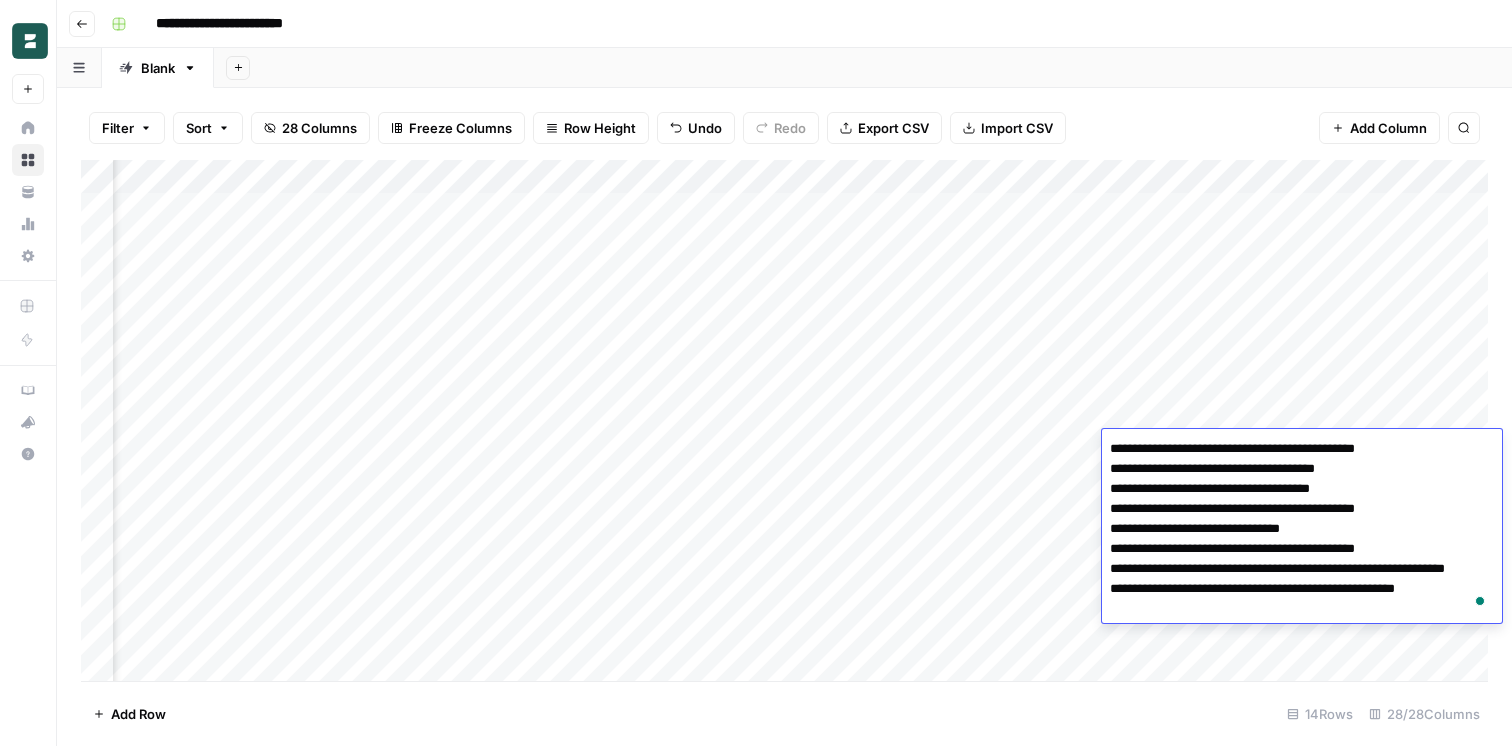 click on "Add Column" at bounding box center (784, 420) 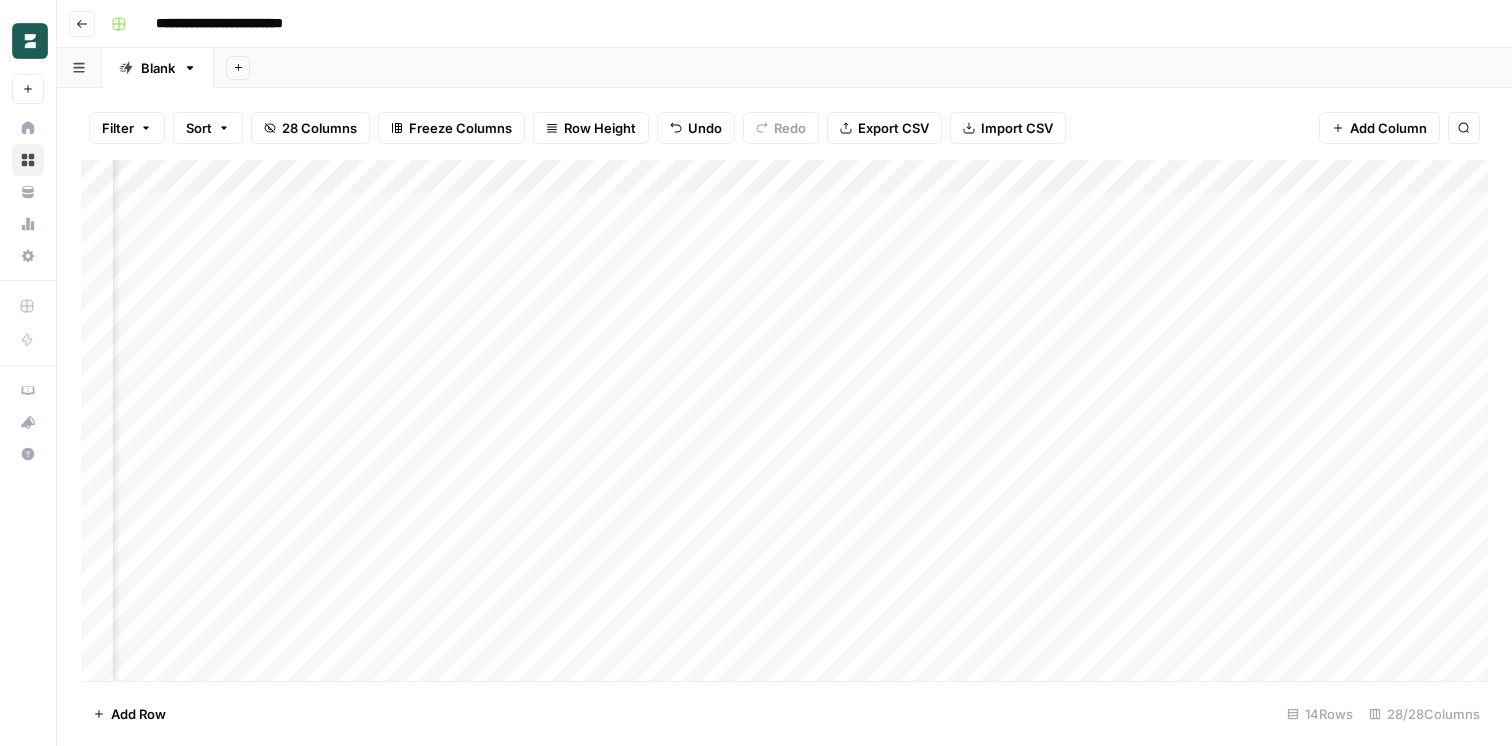 scroll, scrollTop: 0, scrollLeft: 2252, axis: horizontal 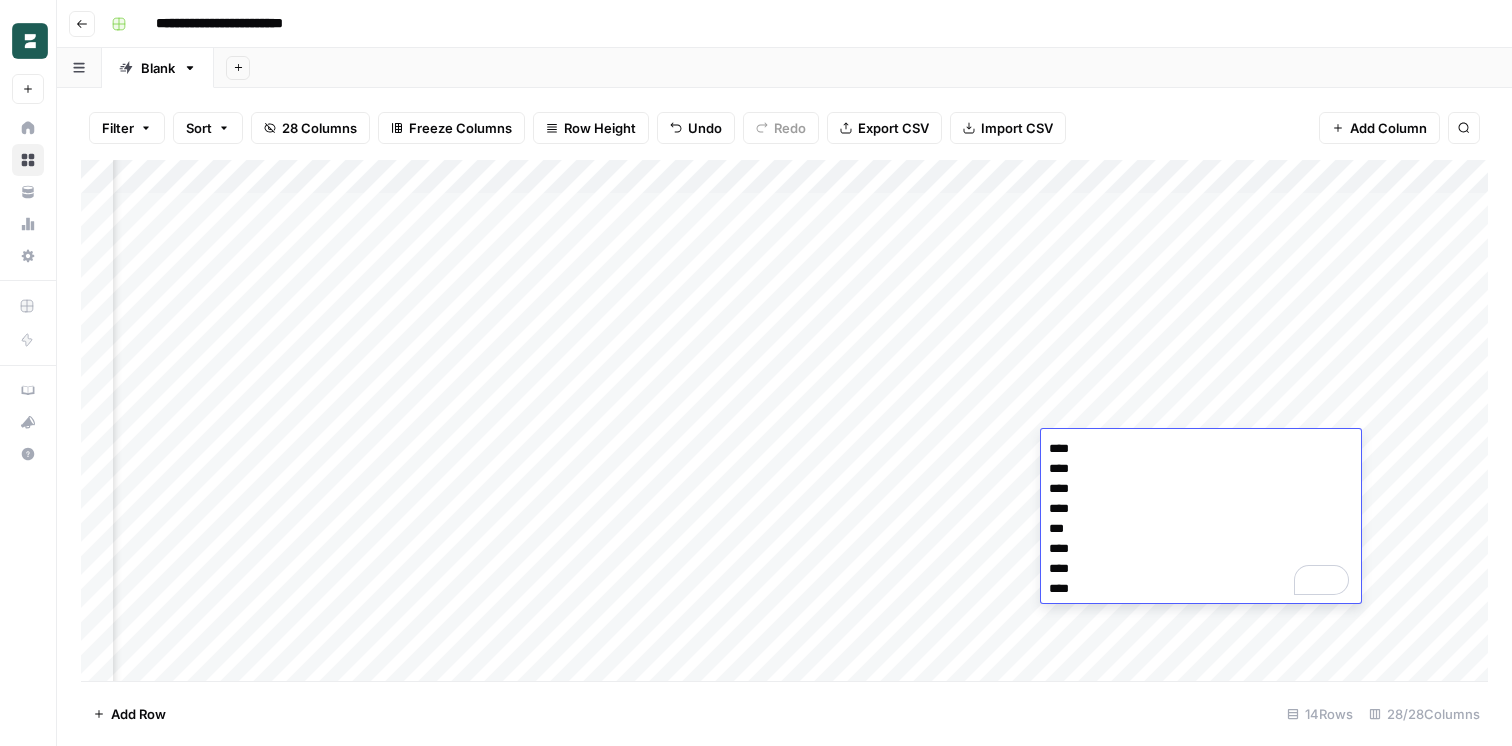 click on "Add Column" at bounding box center [784, 420] 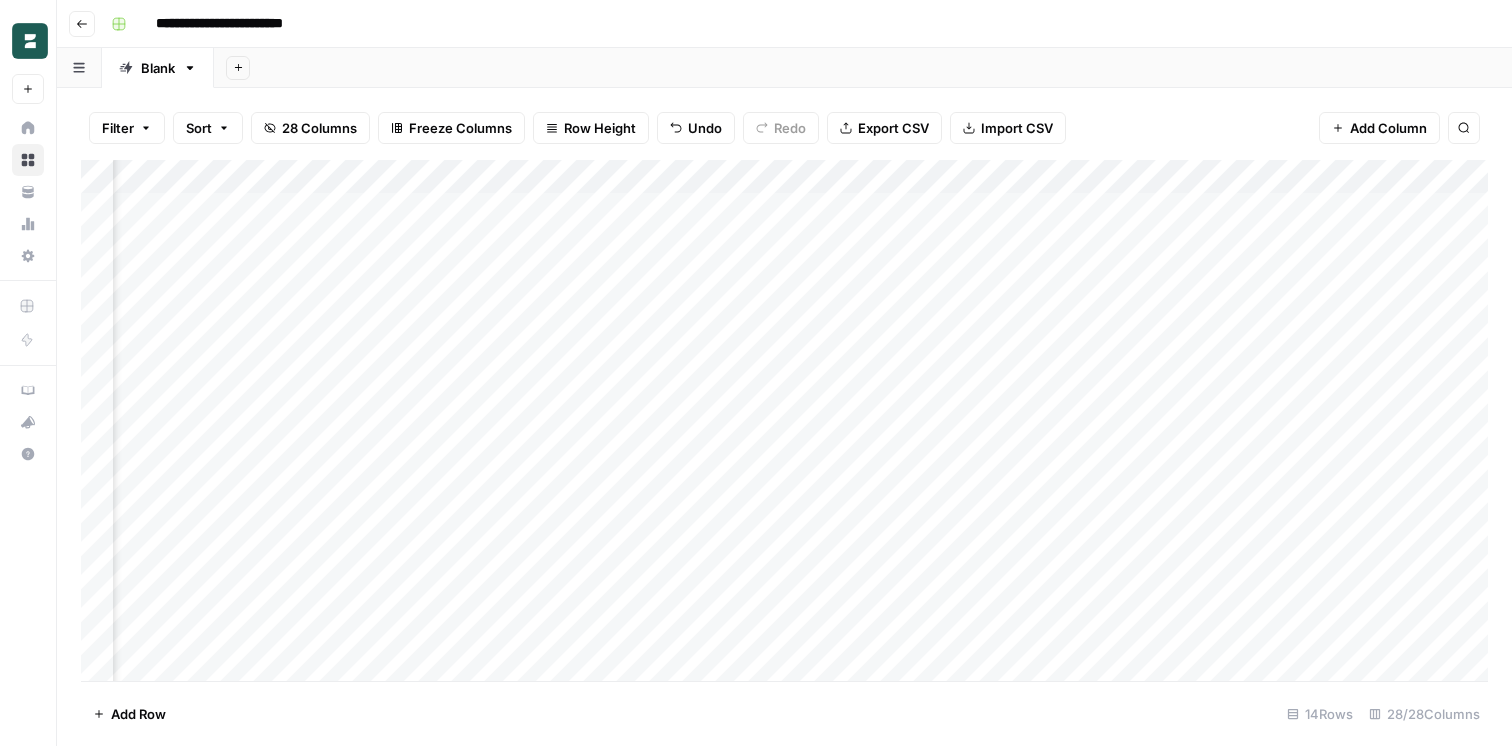scroll, scrollTop: 0, scrollLeft: 2110, axis: horizontal 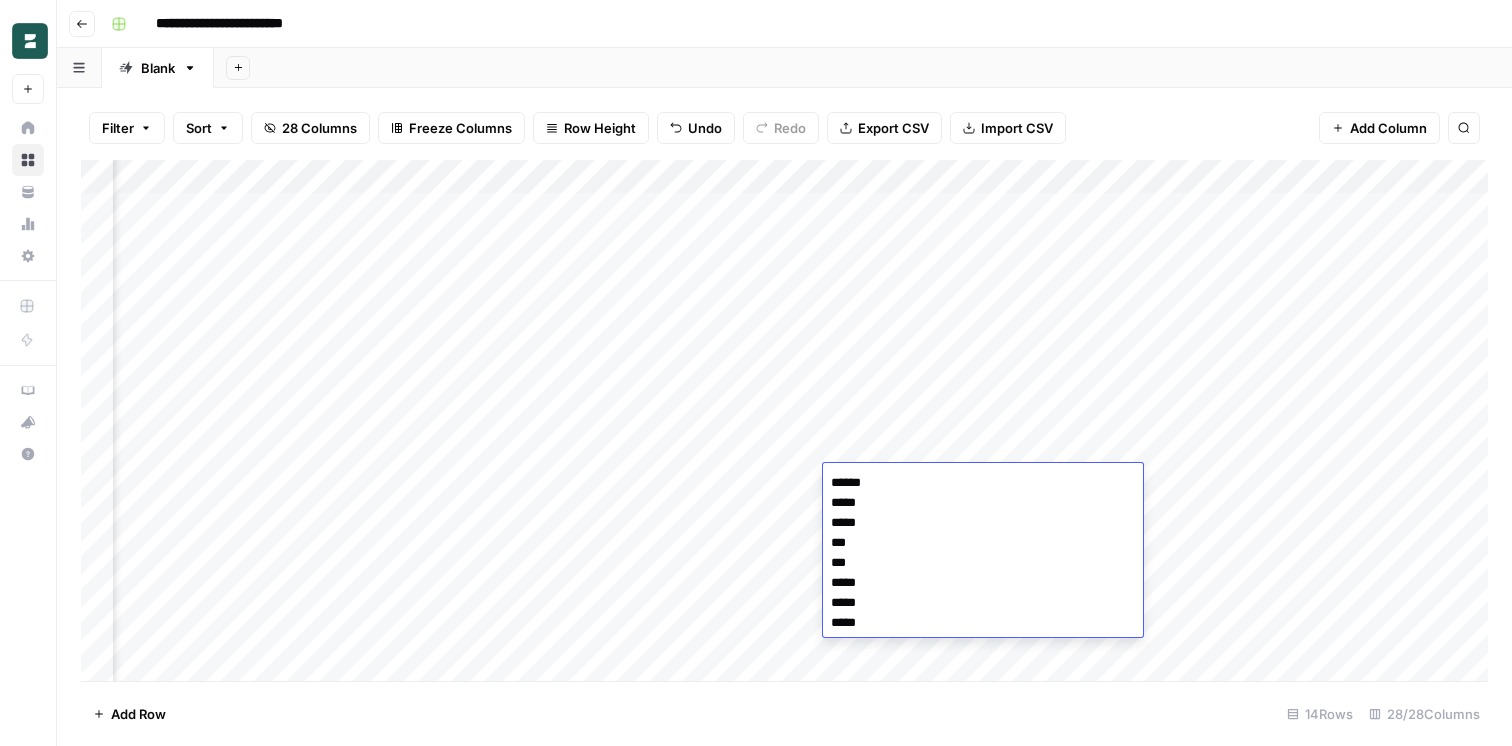 click on "******
*****
*****
***
***
*****
*****
*****" at bounding box center [983, 553] 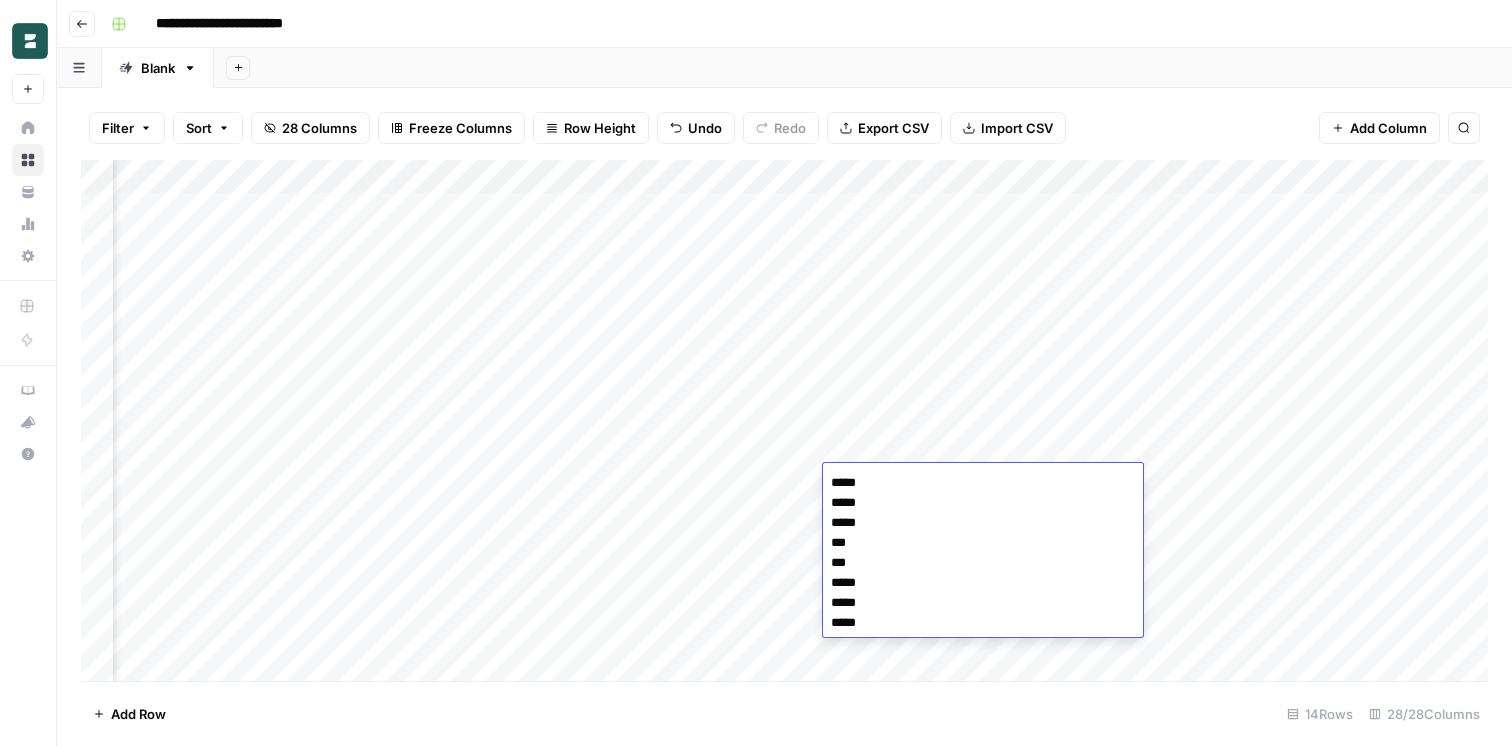 click on "Add Column" at bounding box center (784, 420) 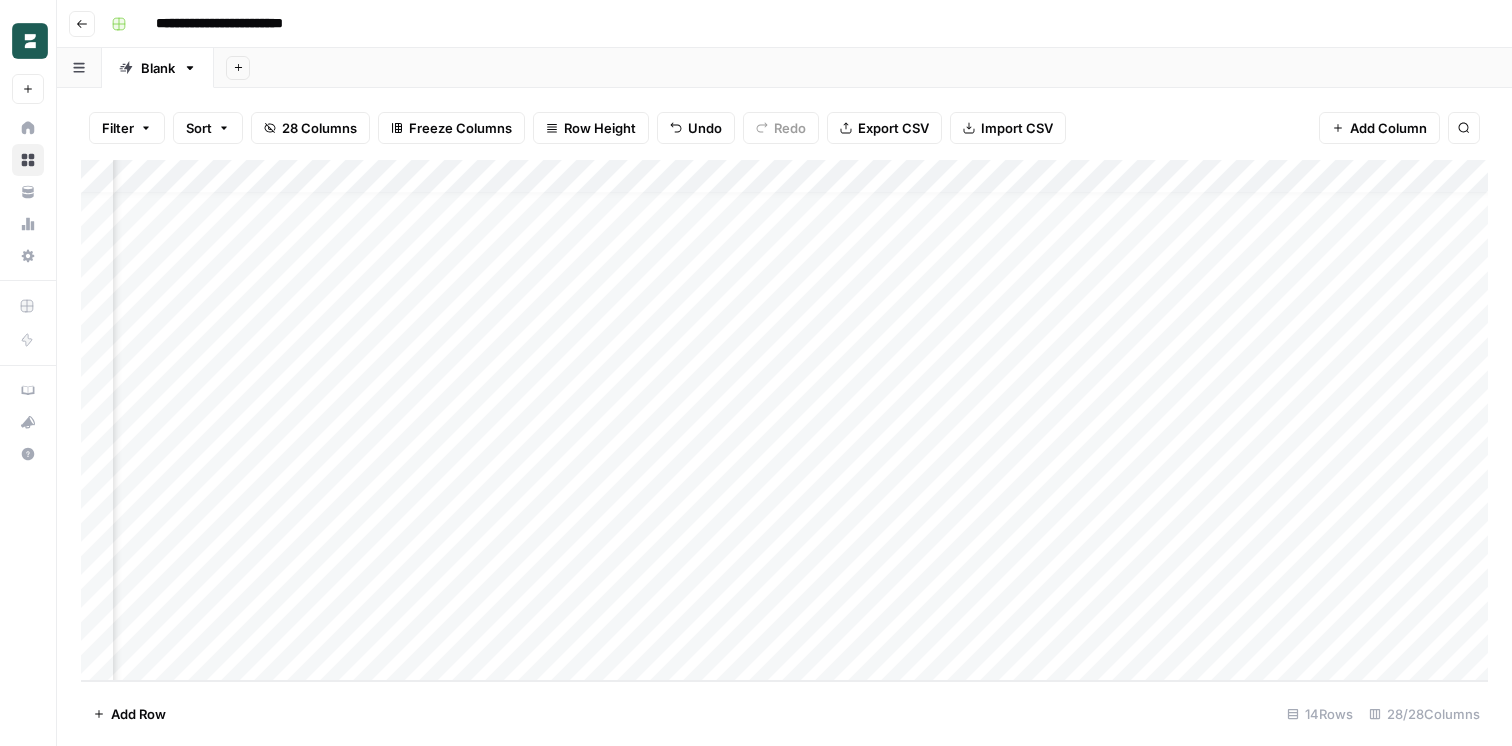 scroll, scrollTop: 21, scrollLeft: 1987, axis: both 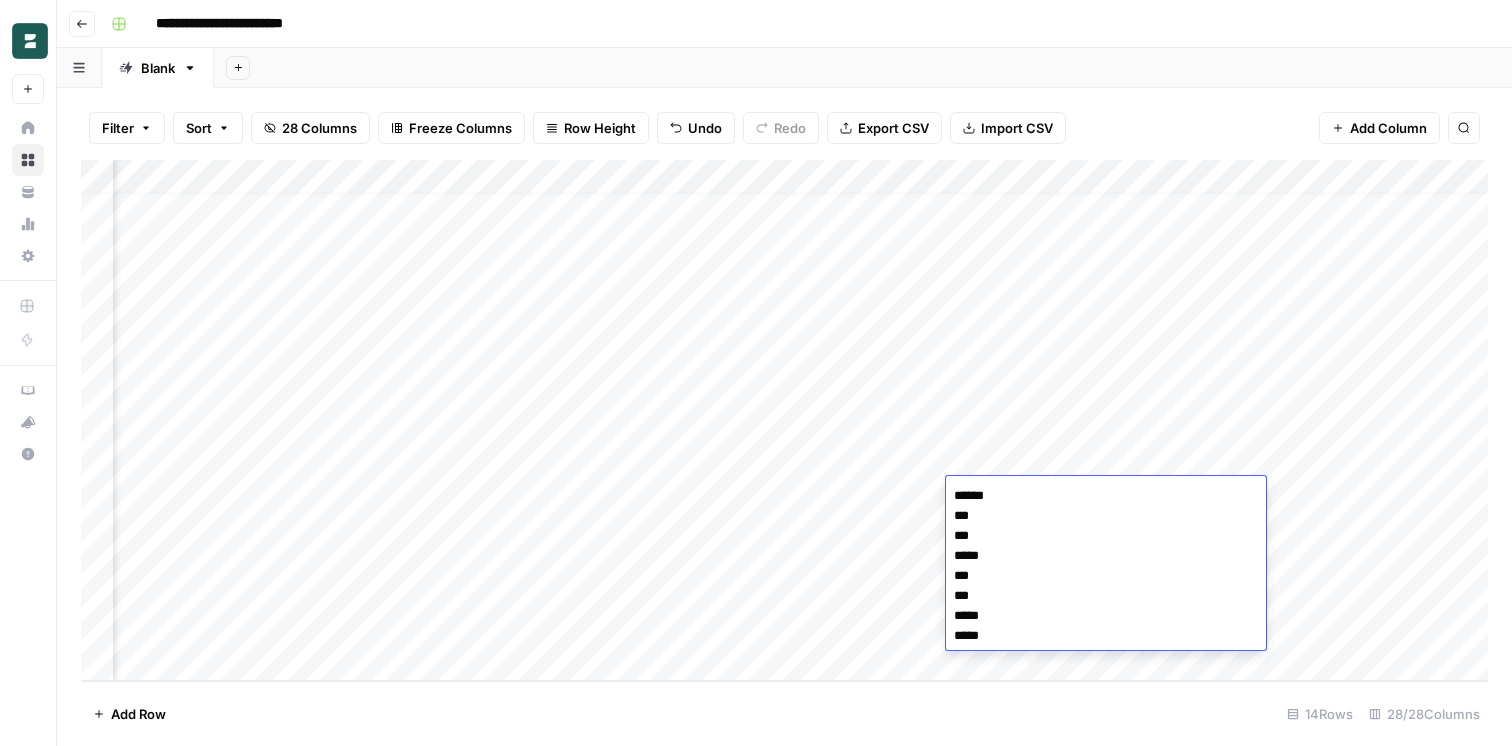 click on "******
***
***
*****
***
***
*****
*****" at bounding box center (1106, 566) 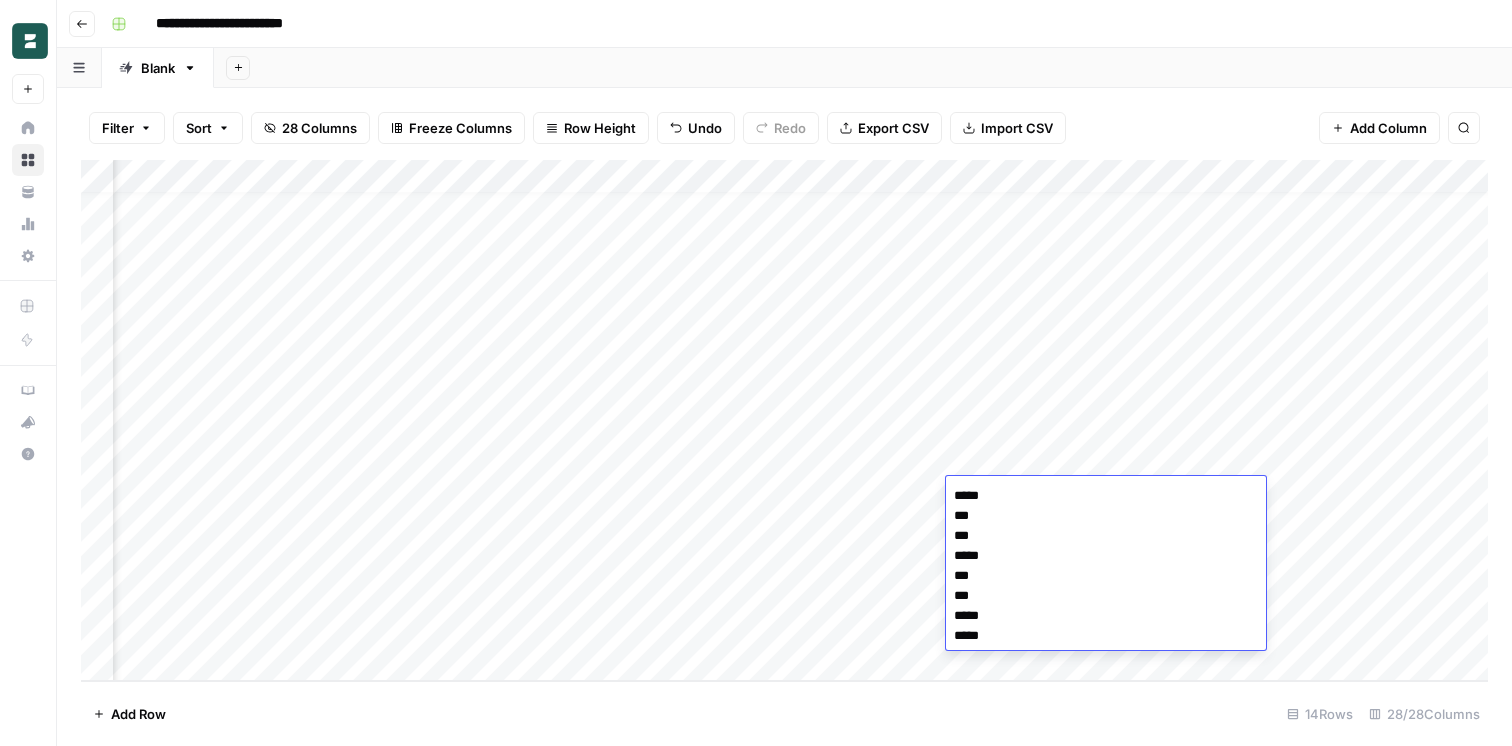 click on "Add Column" at bounding box center [784, 420] 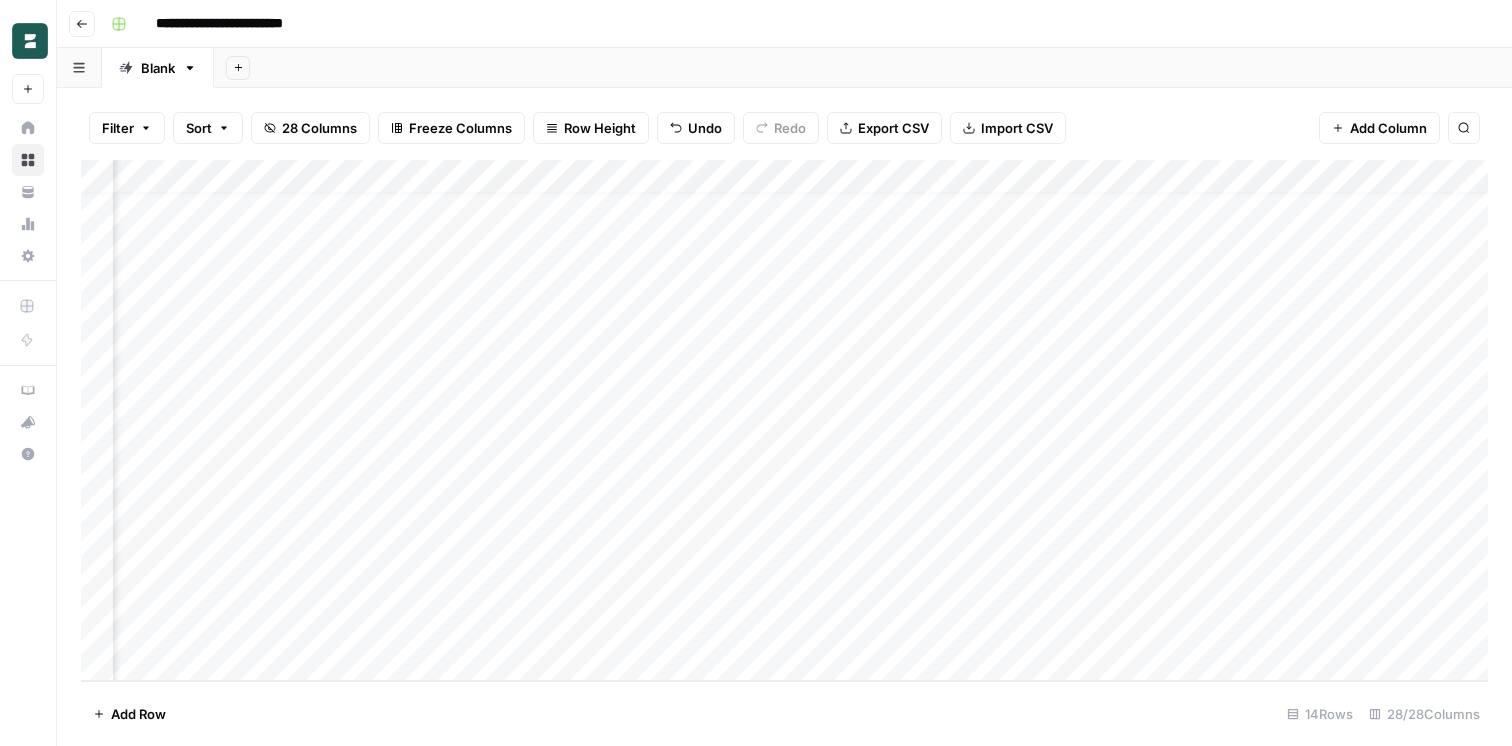 click on "Add Column" at bounding box center [784, 420] 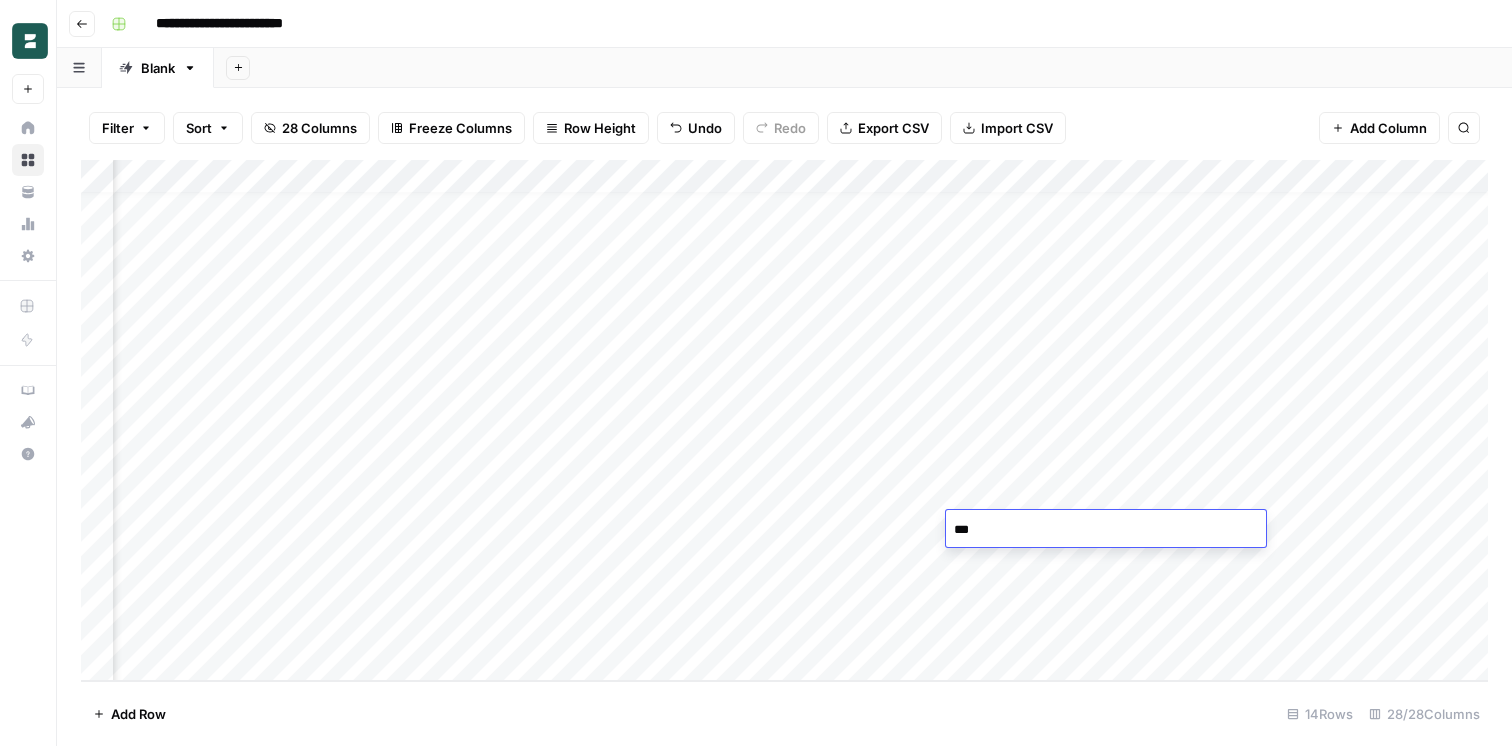 click on "***" at bounding box center [1106, 530] 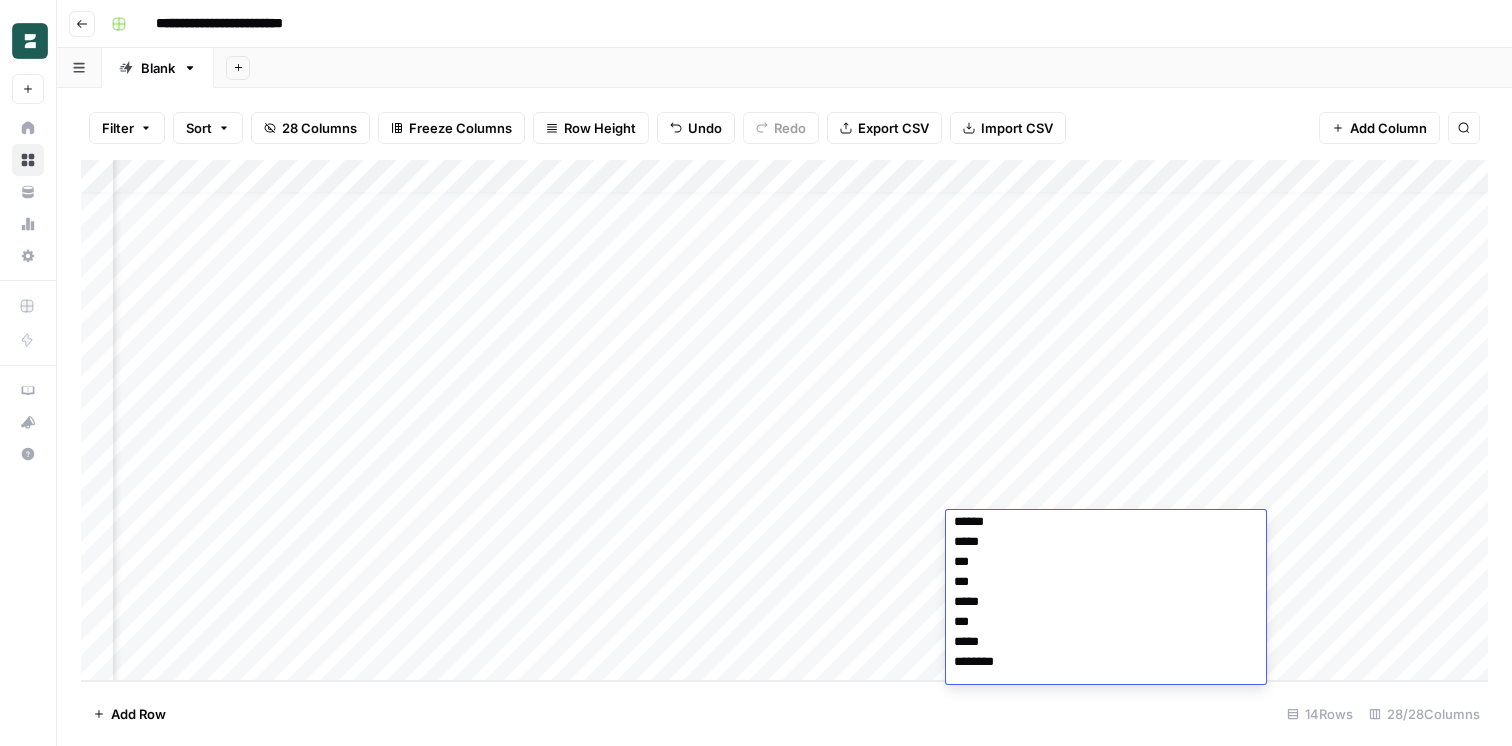 scroll, scrollTop: 0, scrollLeft: 0, axis: both 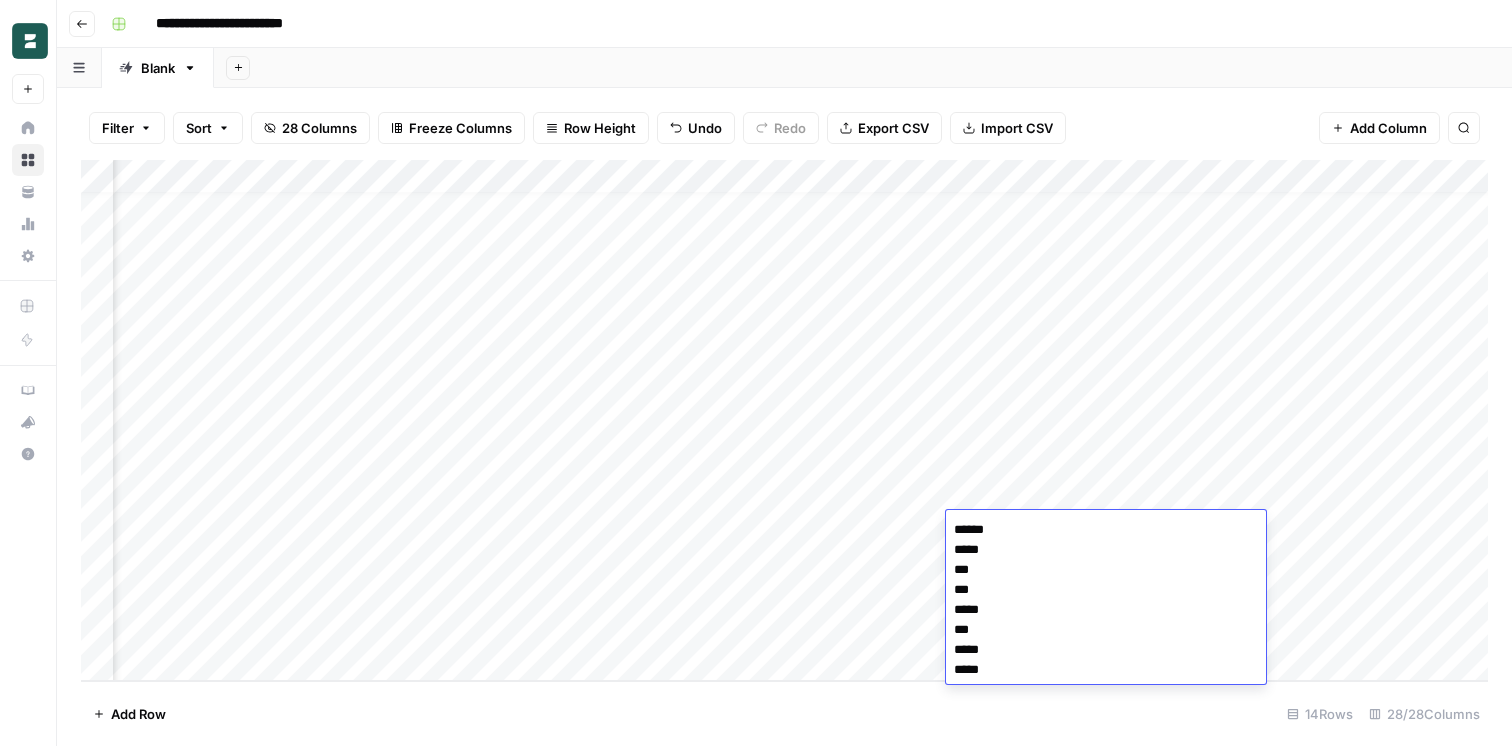 click on "******
*****
***
***
*****
***
*****
*****" at bounding box center (1106, 600) 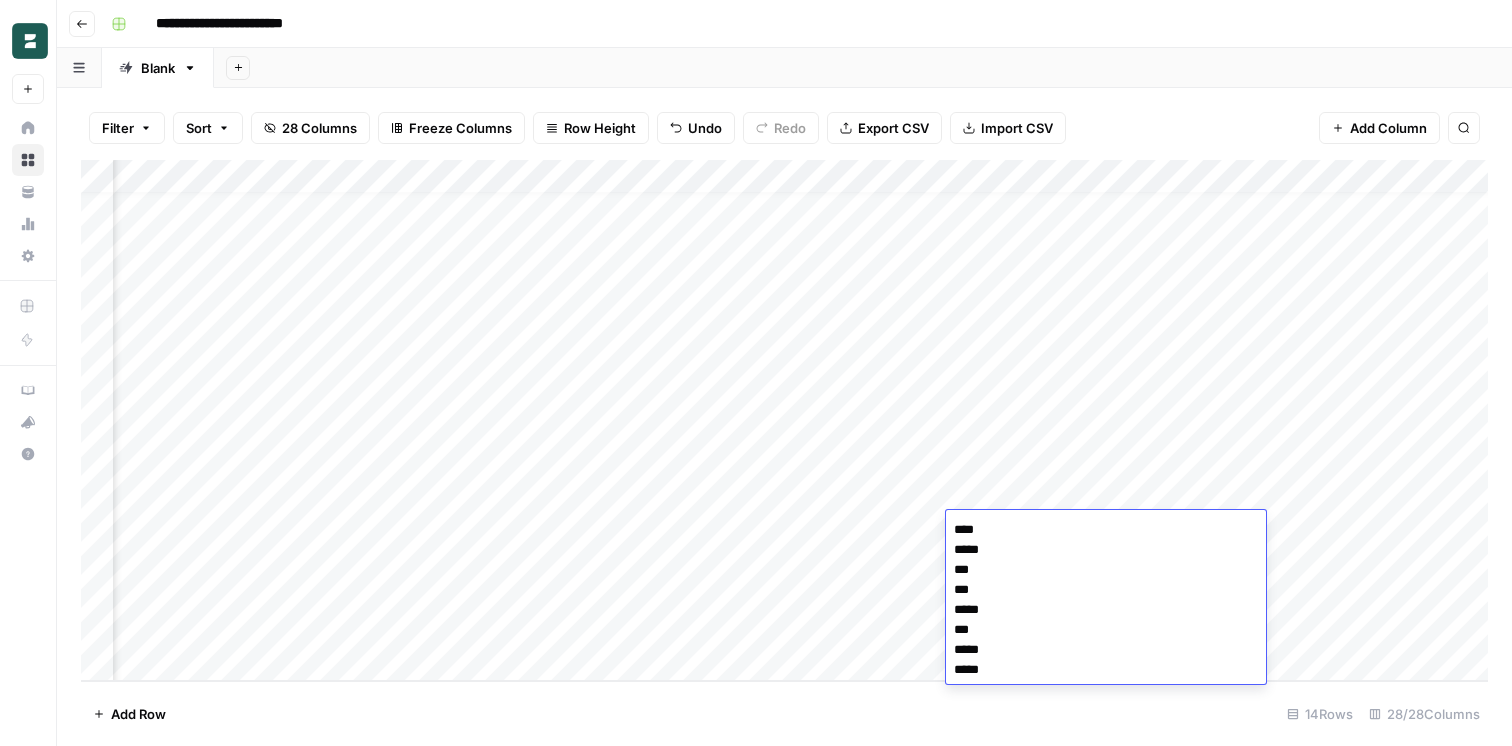 type on "*****
*****
***
***
*****
***
*****
*****" 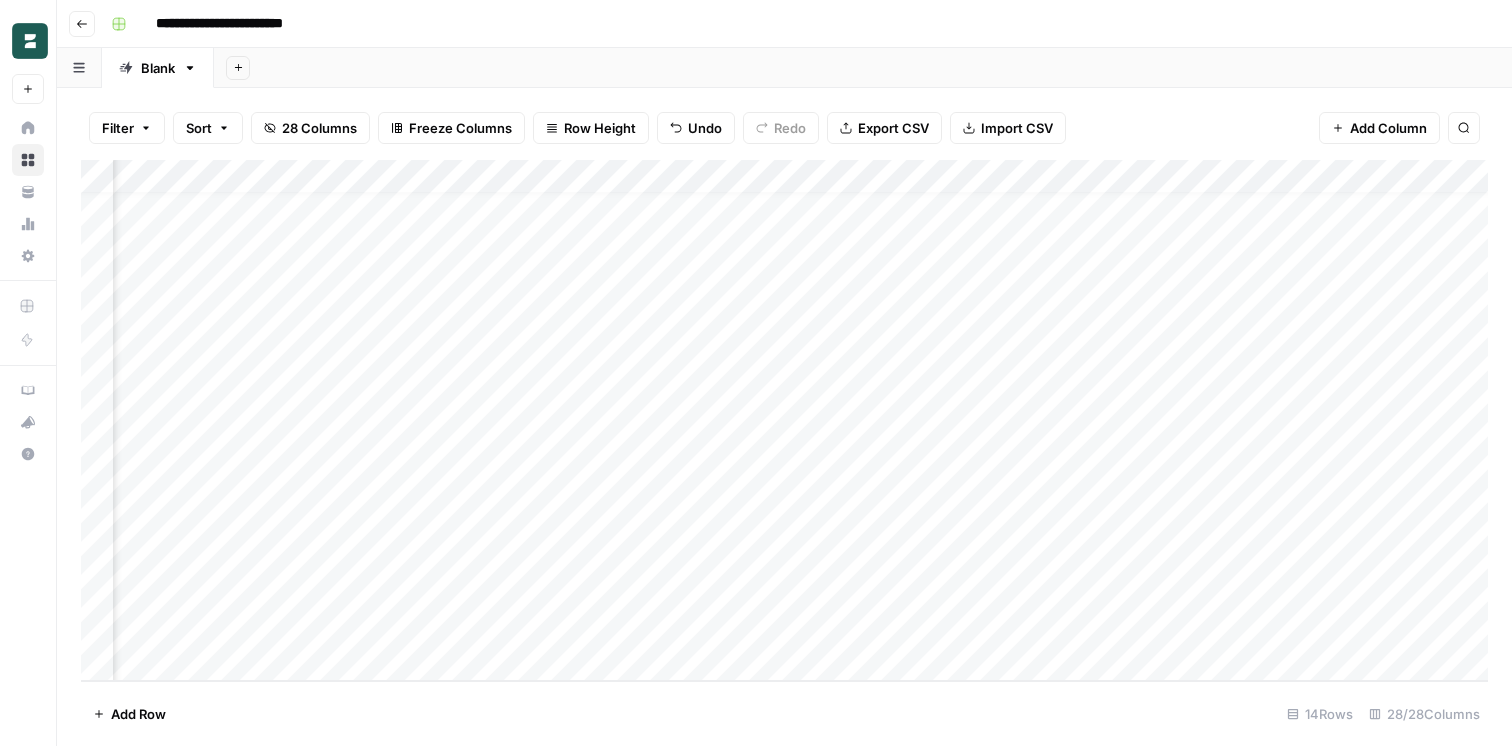 click on "Add Column" at bounding box center (784, 420) 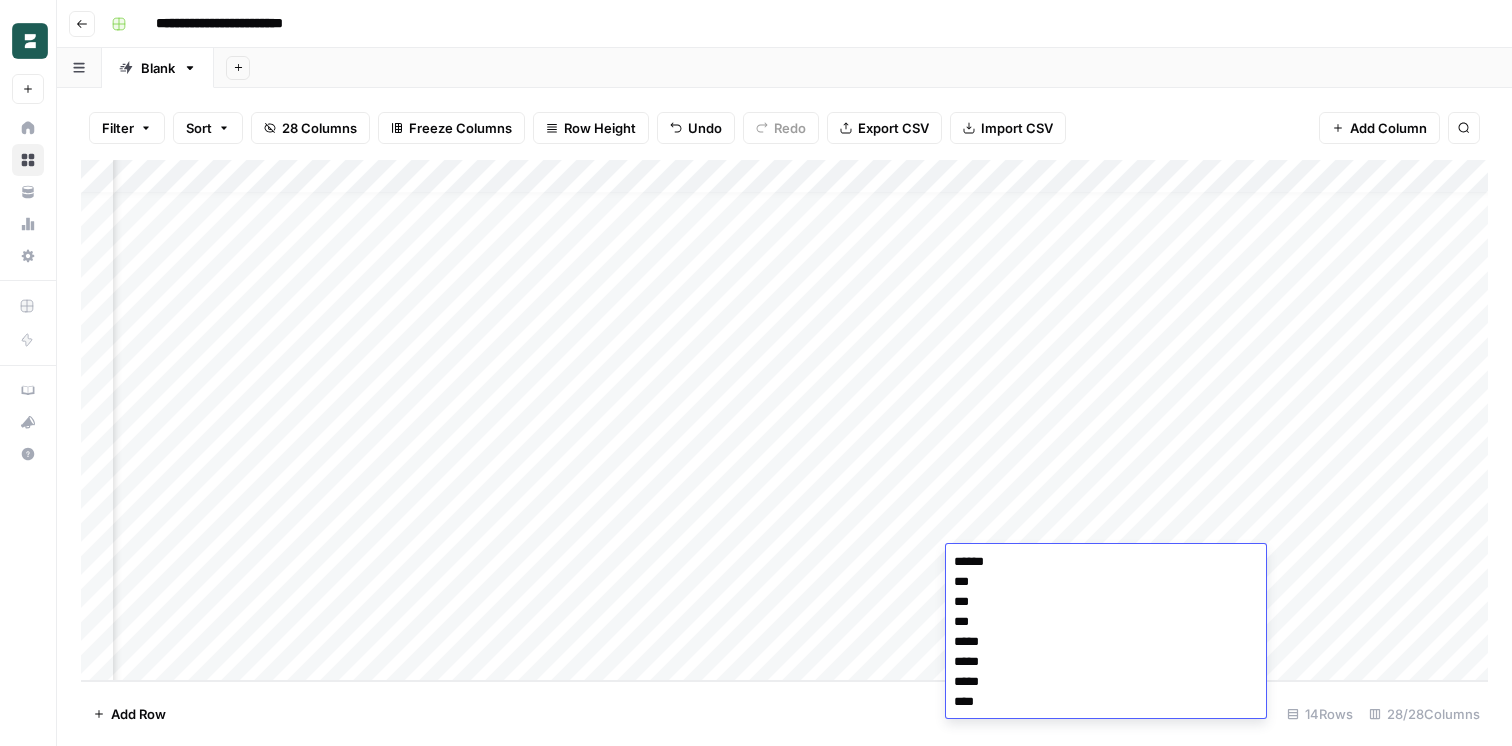 scroll, scrollTop: 0, scrollLeft: 0, axis: both 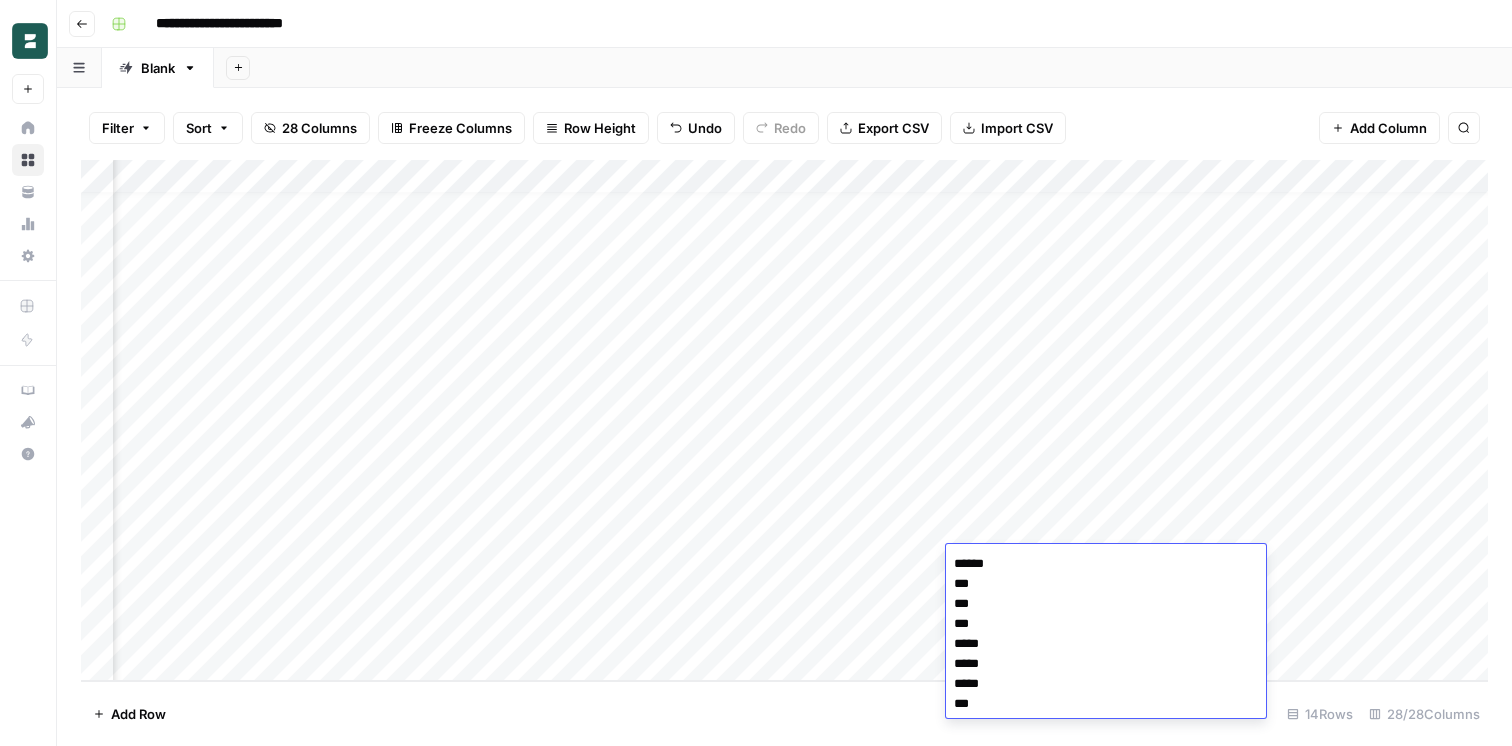 click on "******
***
***
***
*****
*****
*****
***" at bounding box center (1106, 634) 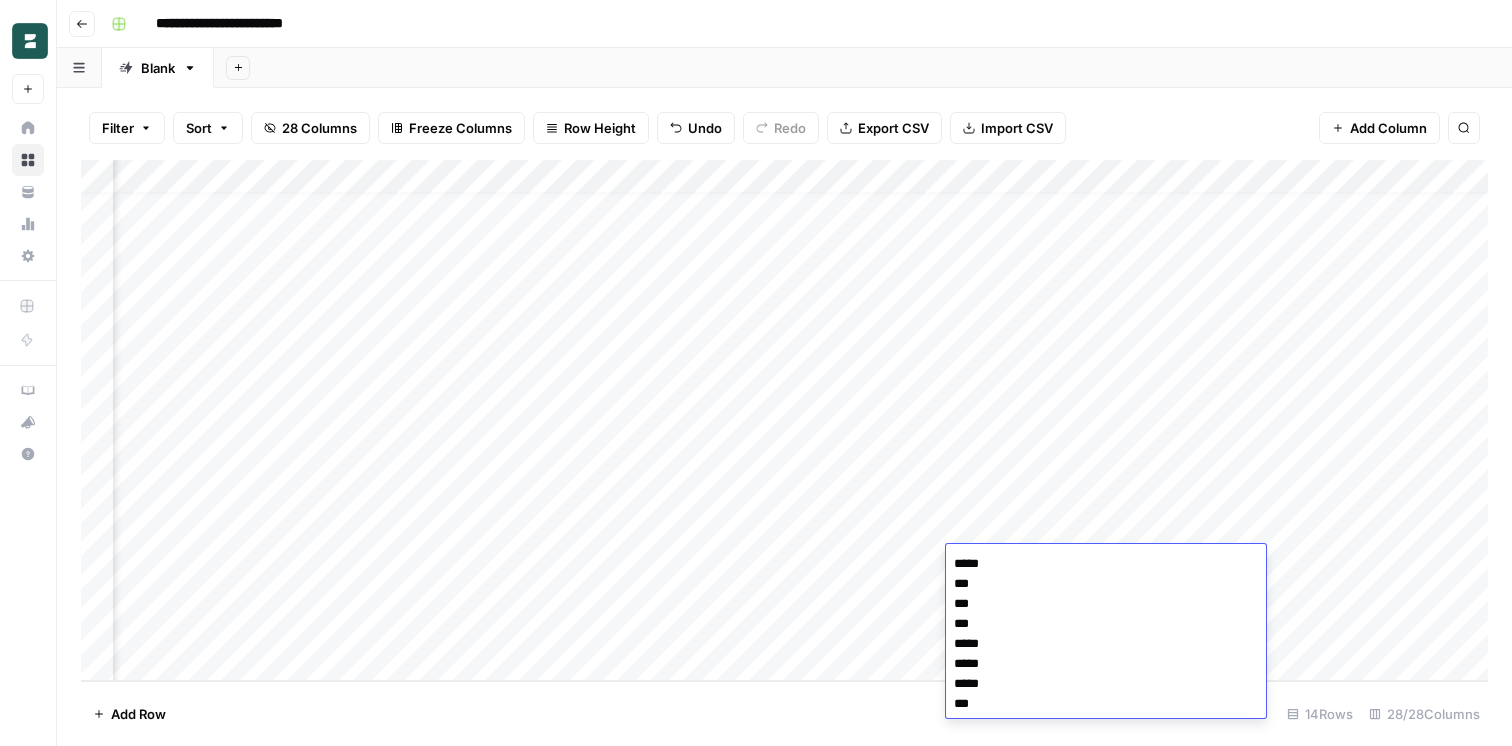 click on "Add Column" at bounding box center (784, 420) 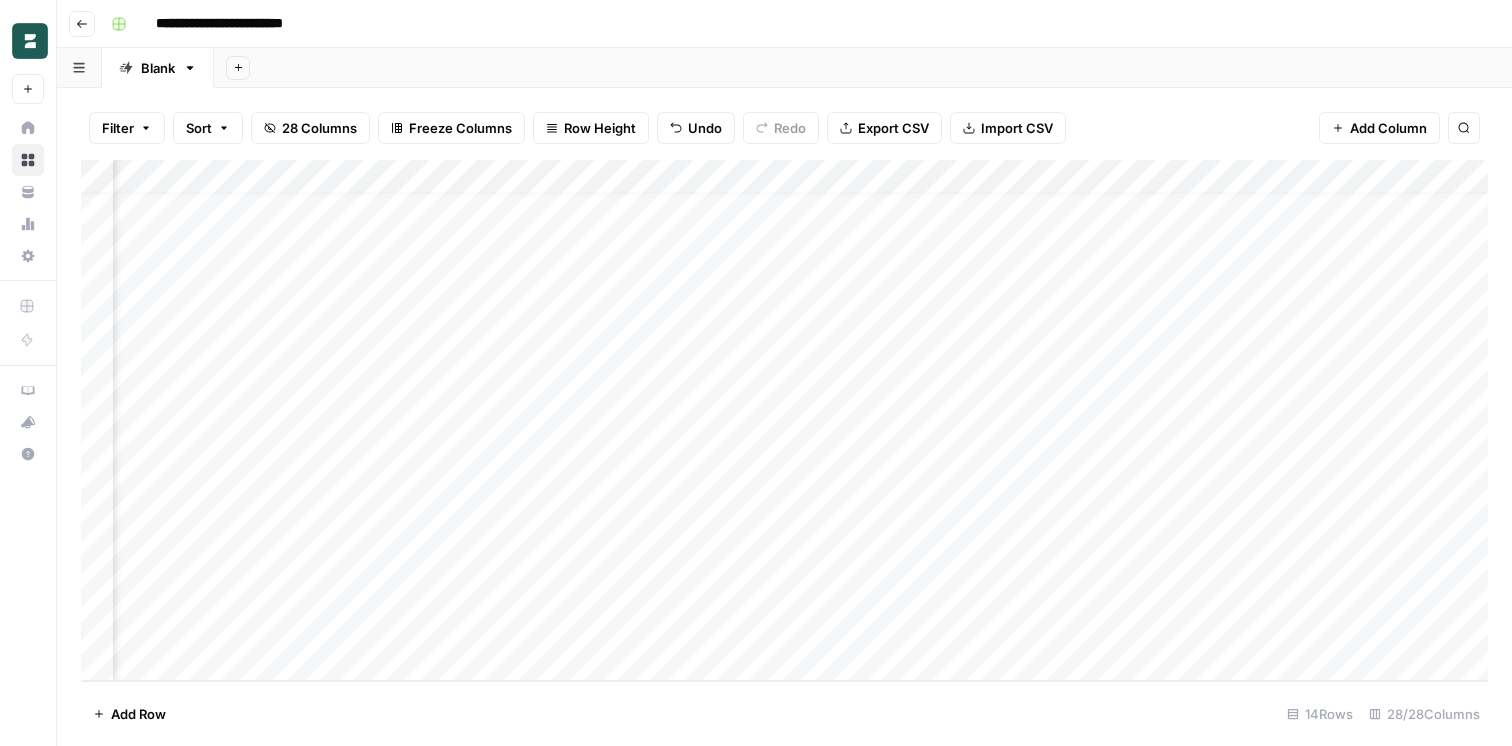 click on "Add Column" at bounding box center (784, 420) 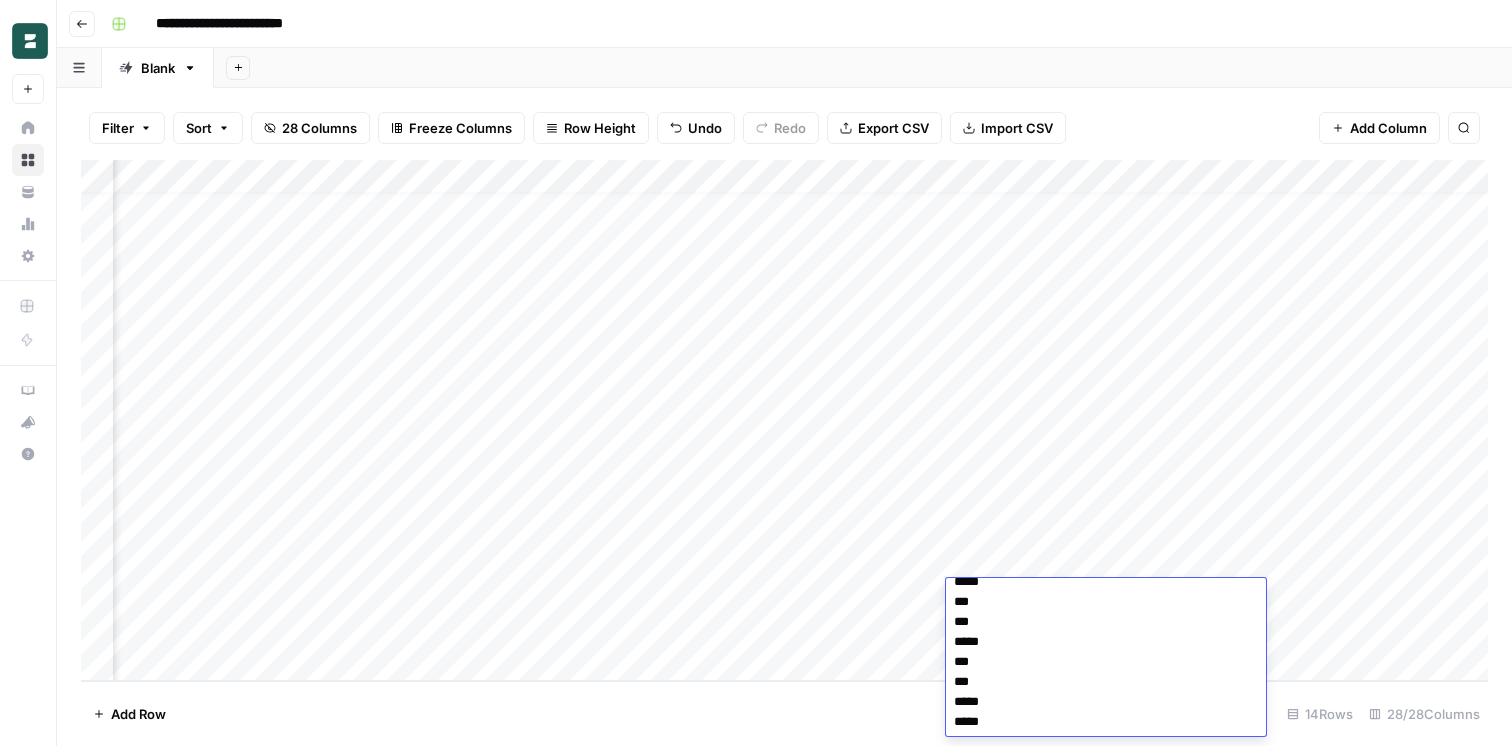 scroll, scrollTop: 0, scrollLeft: 0, axis: both 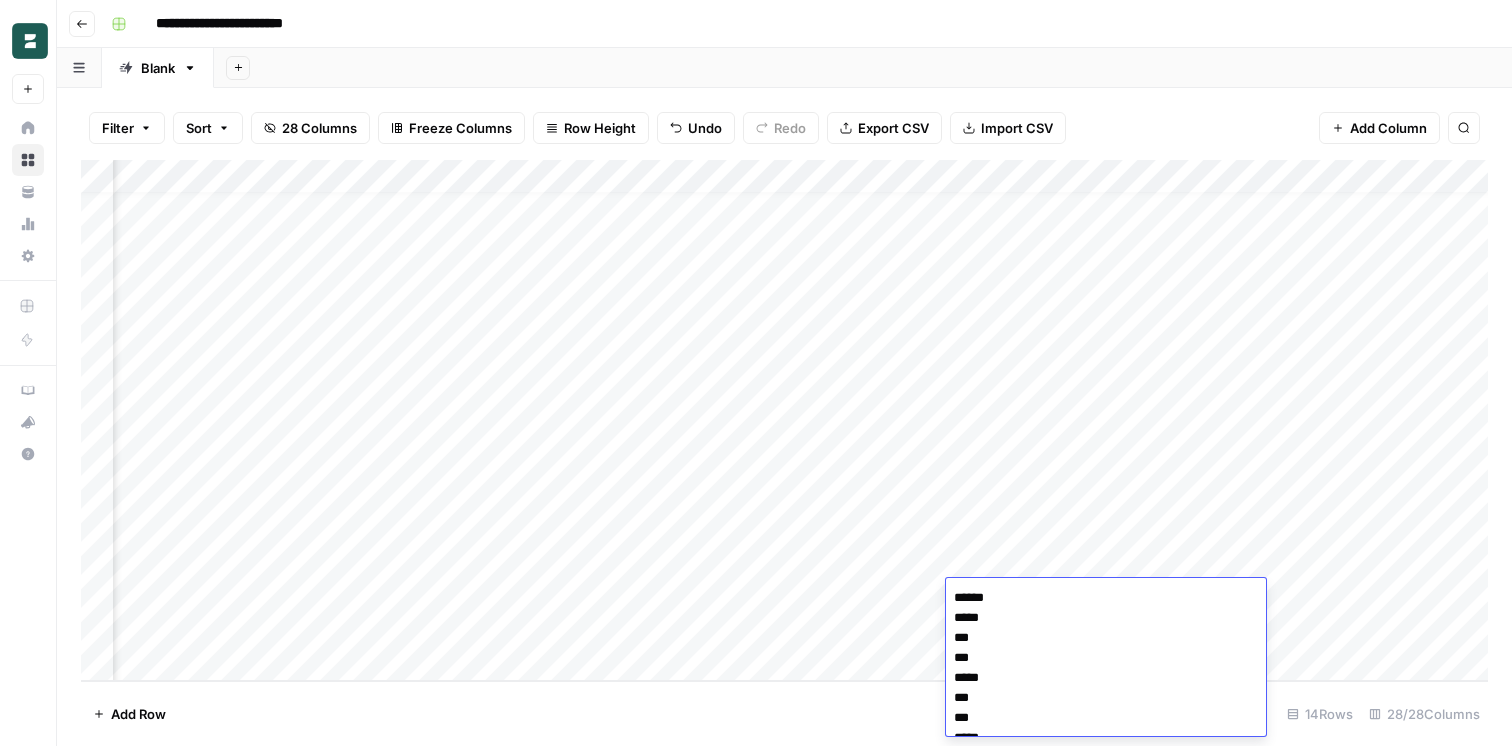click on "******
*****
***
***
*****
***
***
*****
*****" at bounding box center [1106, 678] 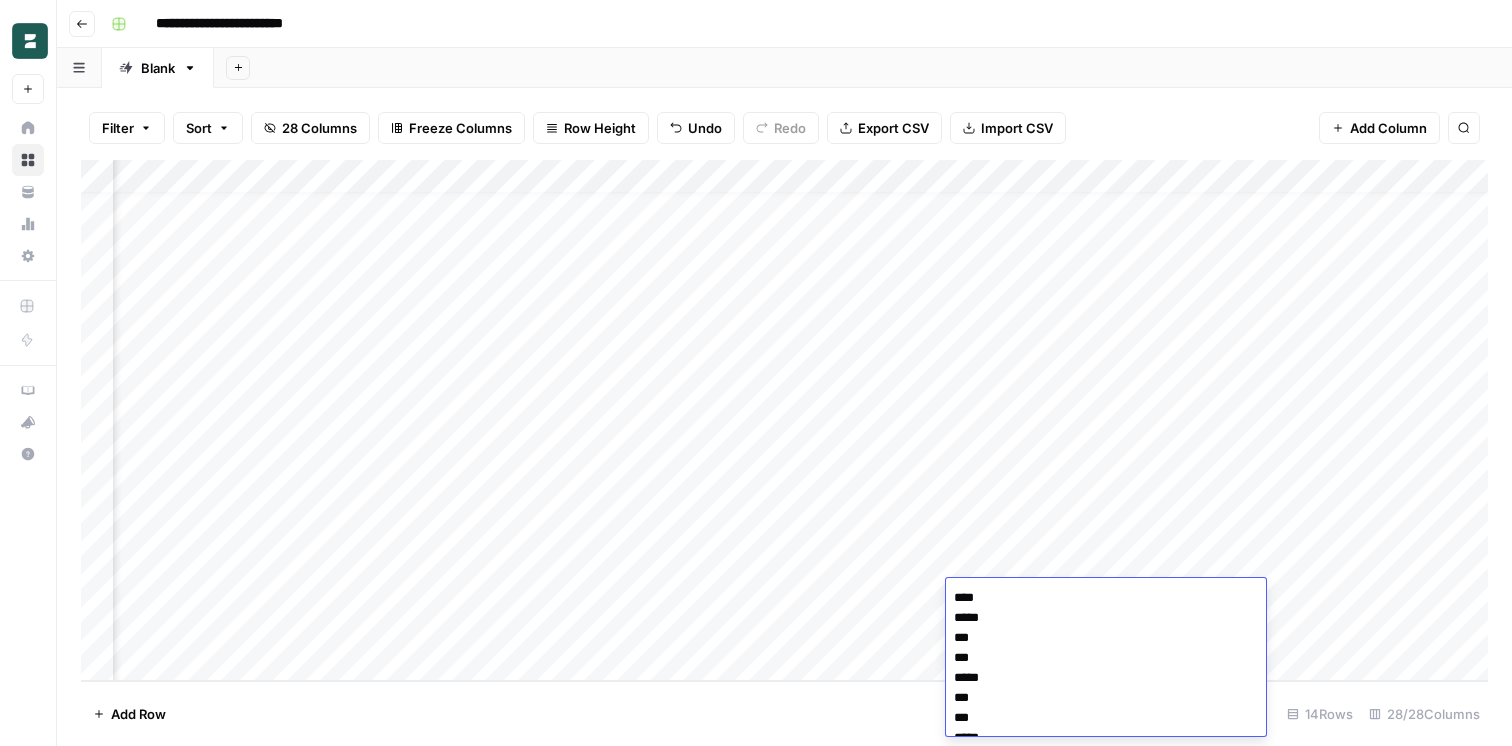 type on "*****
*****
***
***
*****
***
***
*****
*****" 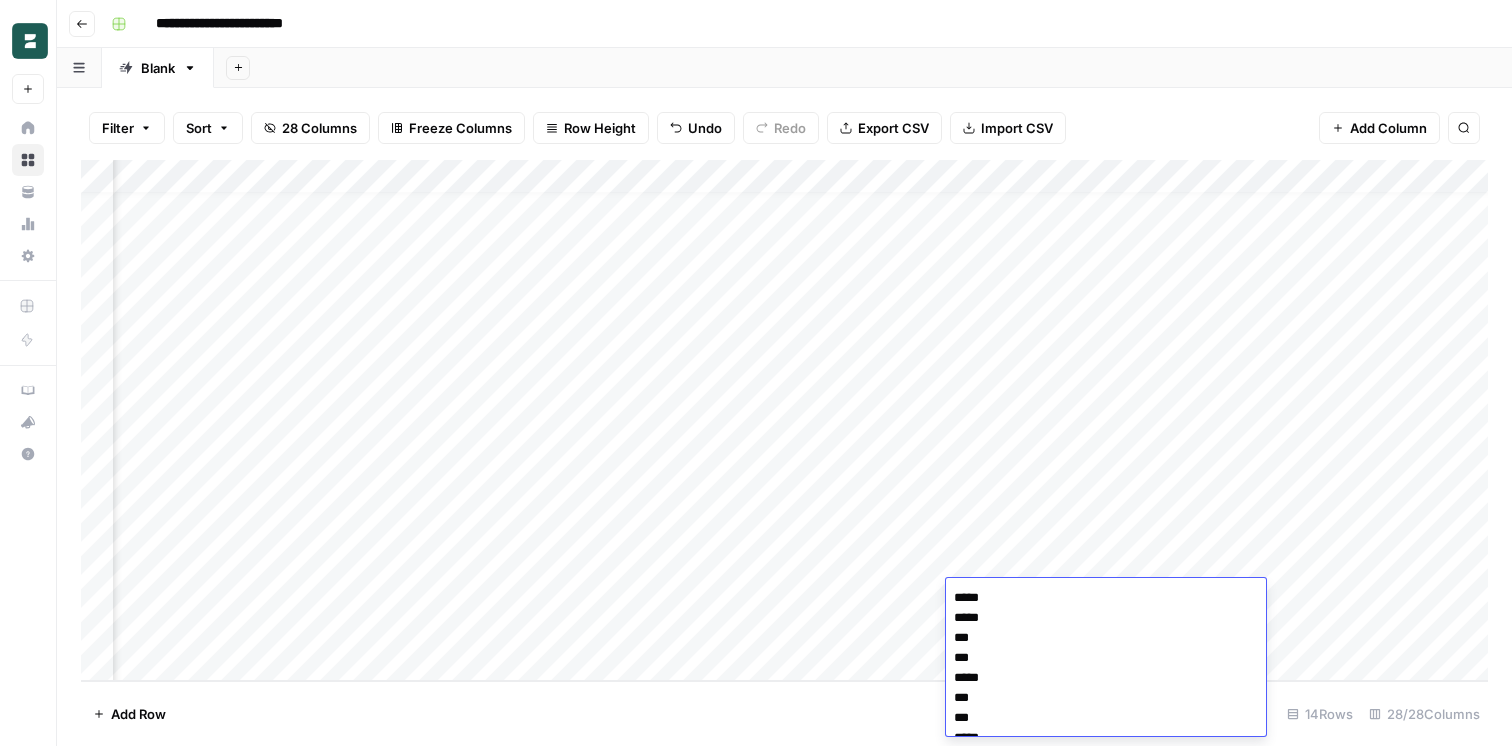 click on "Add Column" at bounding box center (784, 420) 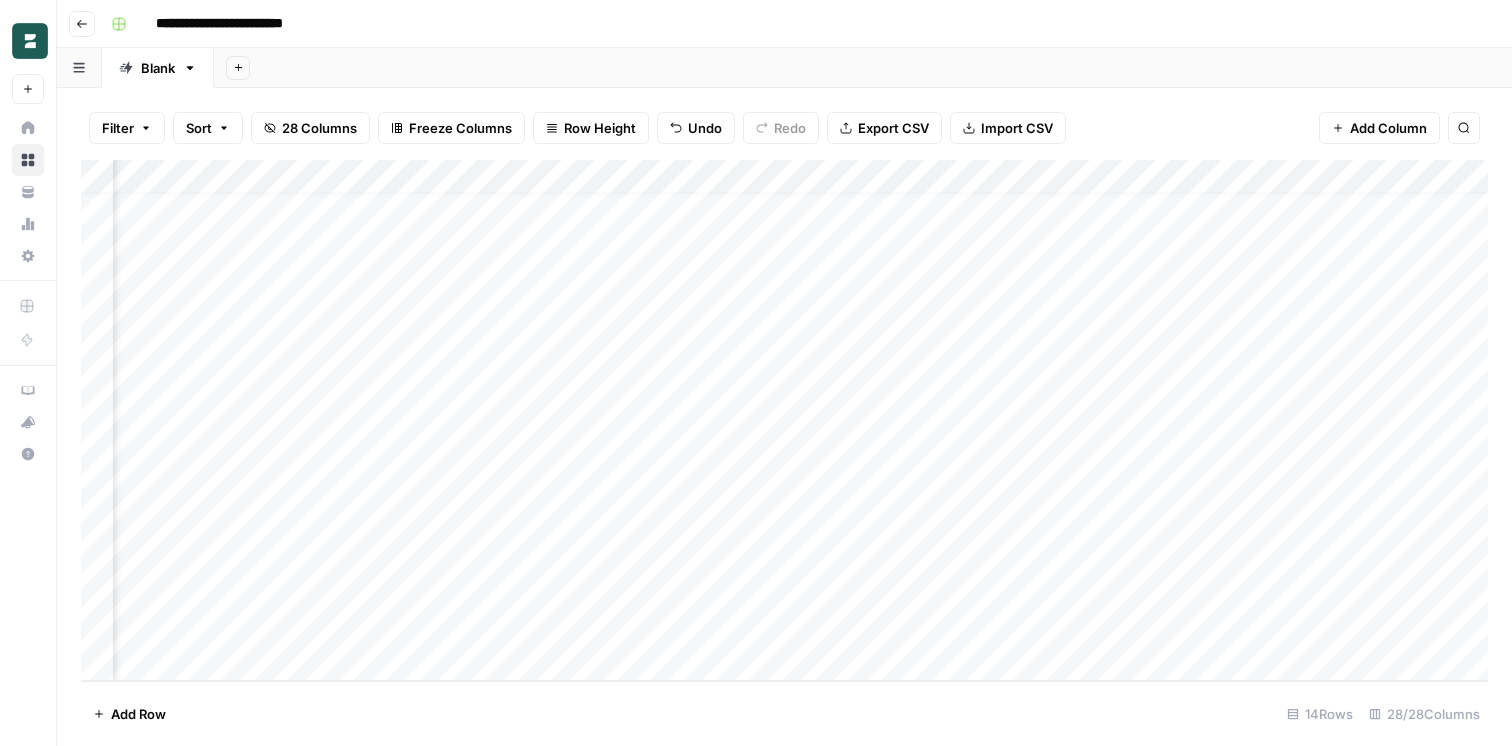 click on "Add Column" at bounding box center [784, 420] 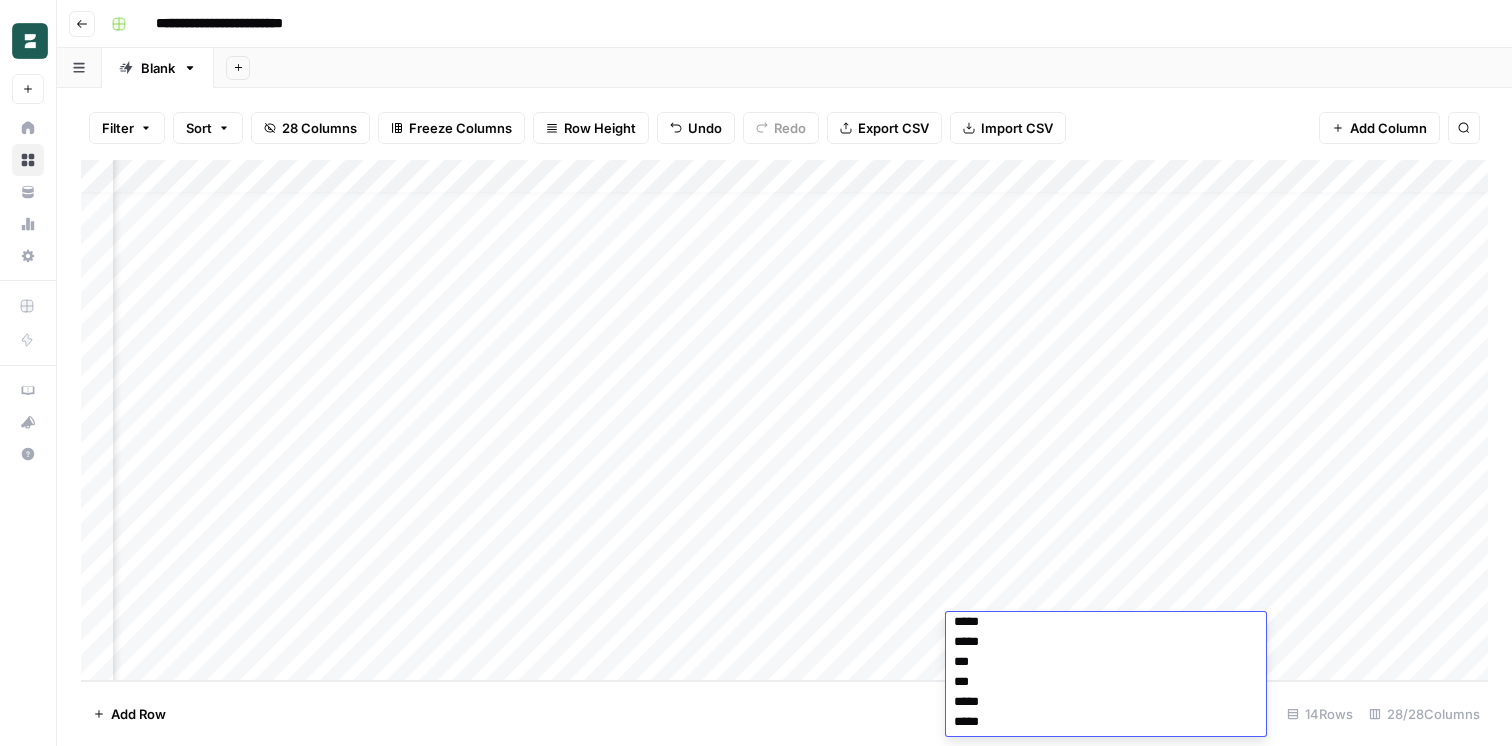 scroll, scrollTop: 0, scrollLeft: 0, axis: both 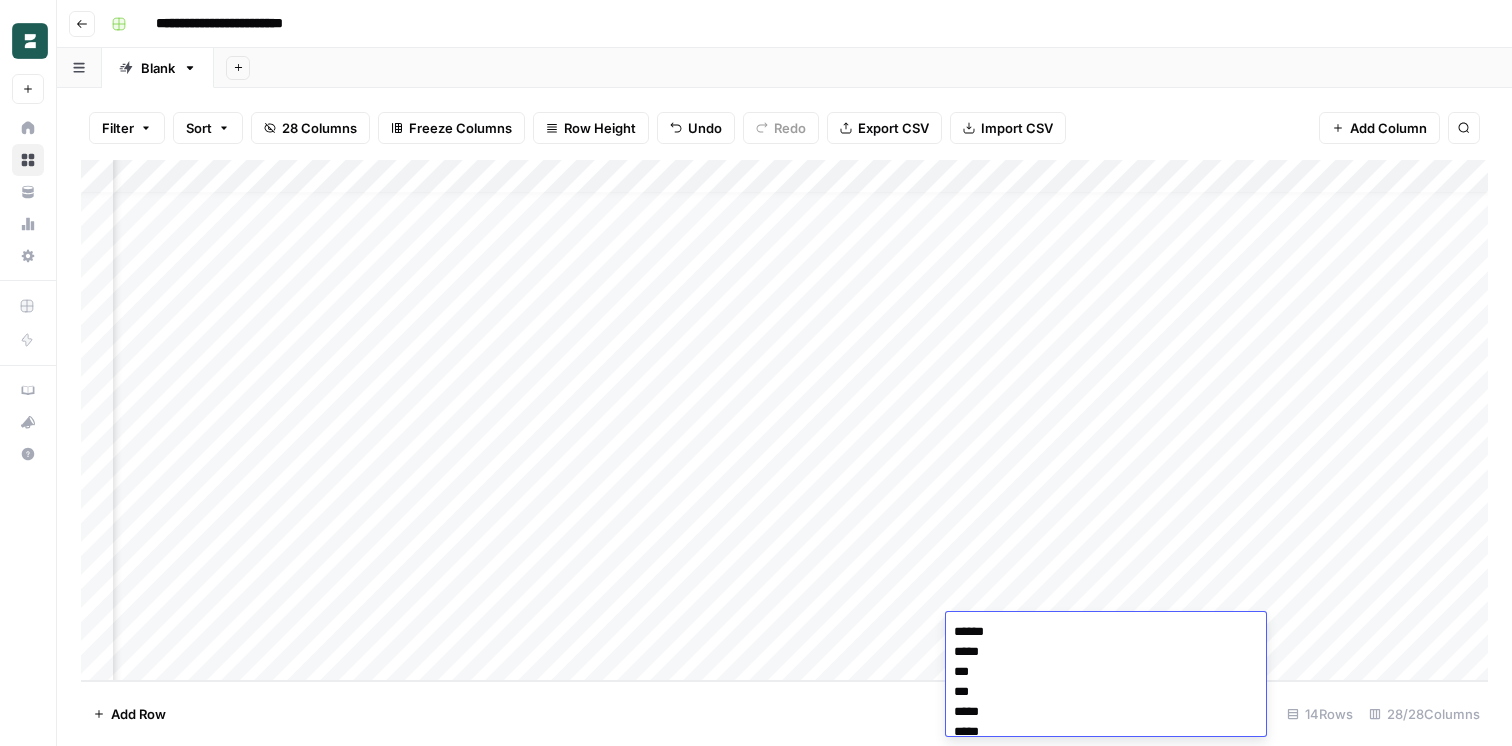 click on "******
*****
***
***
*****
*****
***
***
*****
*****" at bounding box center (1106, 722) 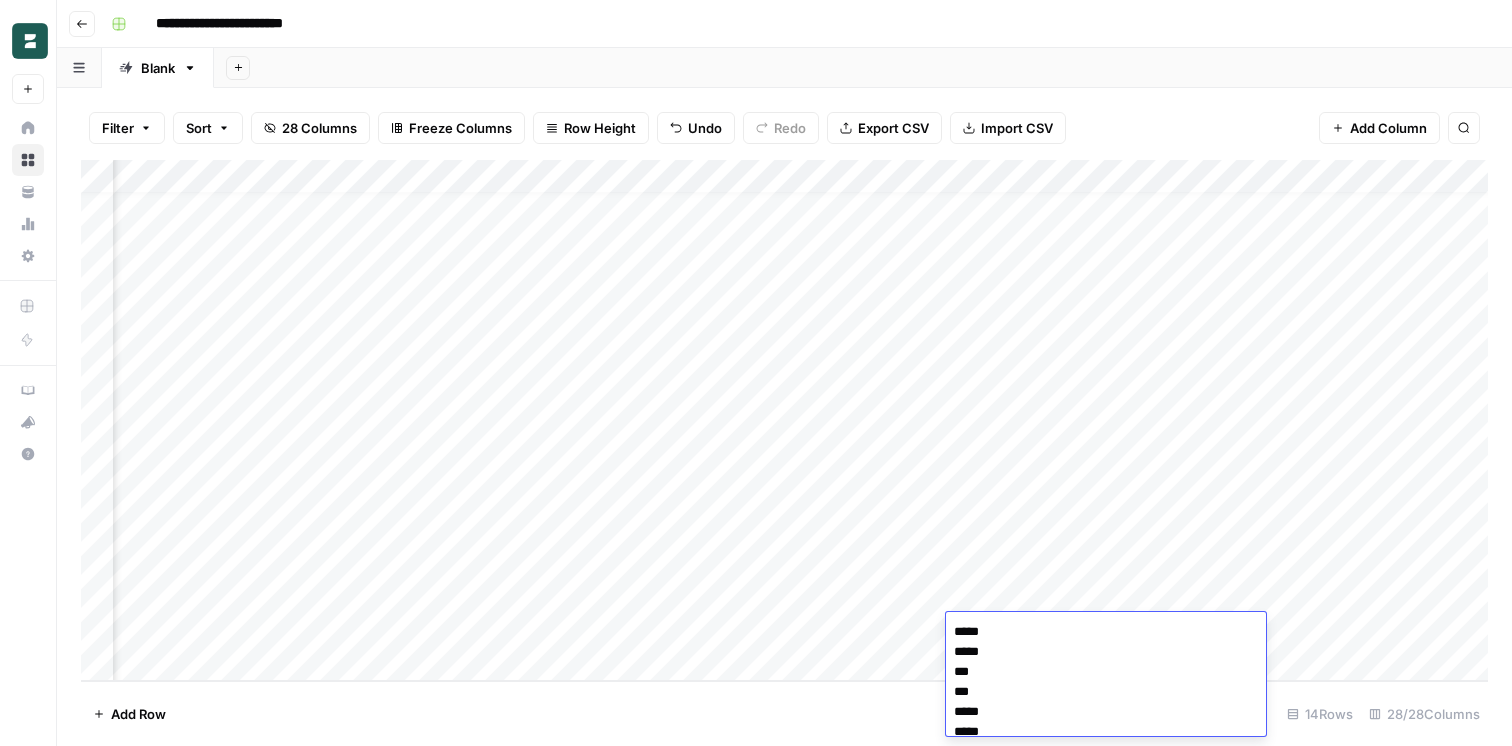 click on "Add Column" at bounding box center (784, 420) 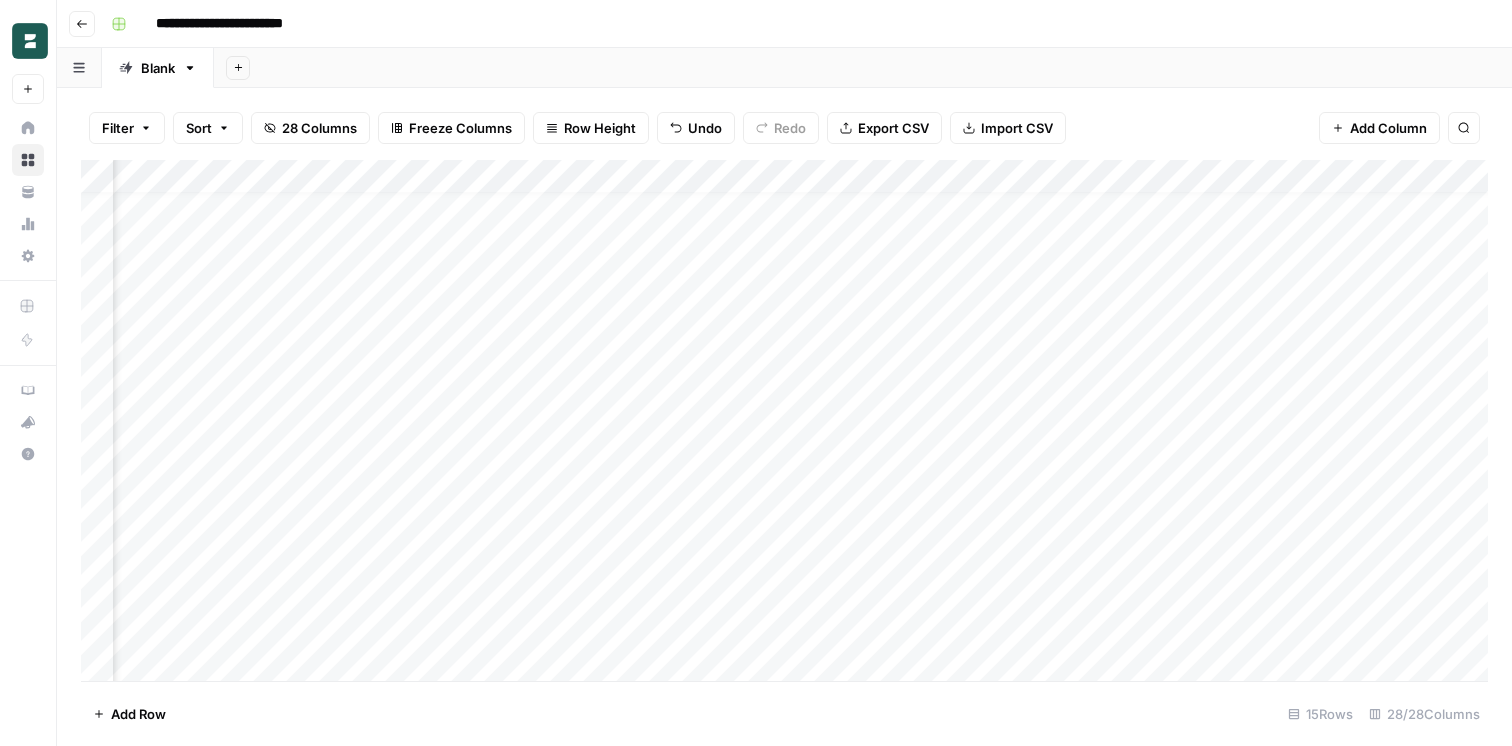 scroll, scrollTop: 22, scrollLeft: 1987, axis: both 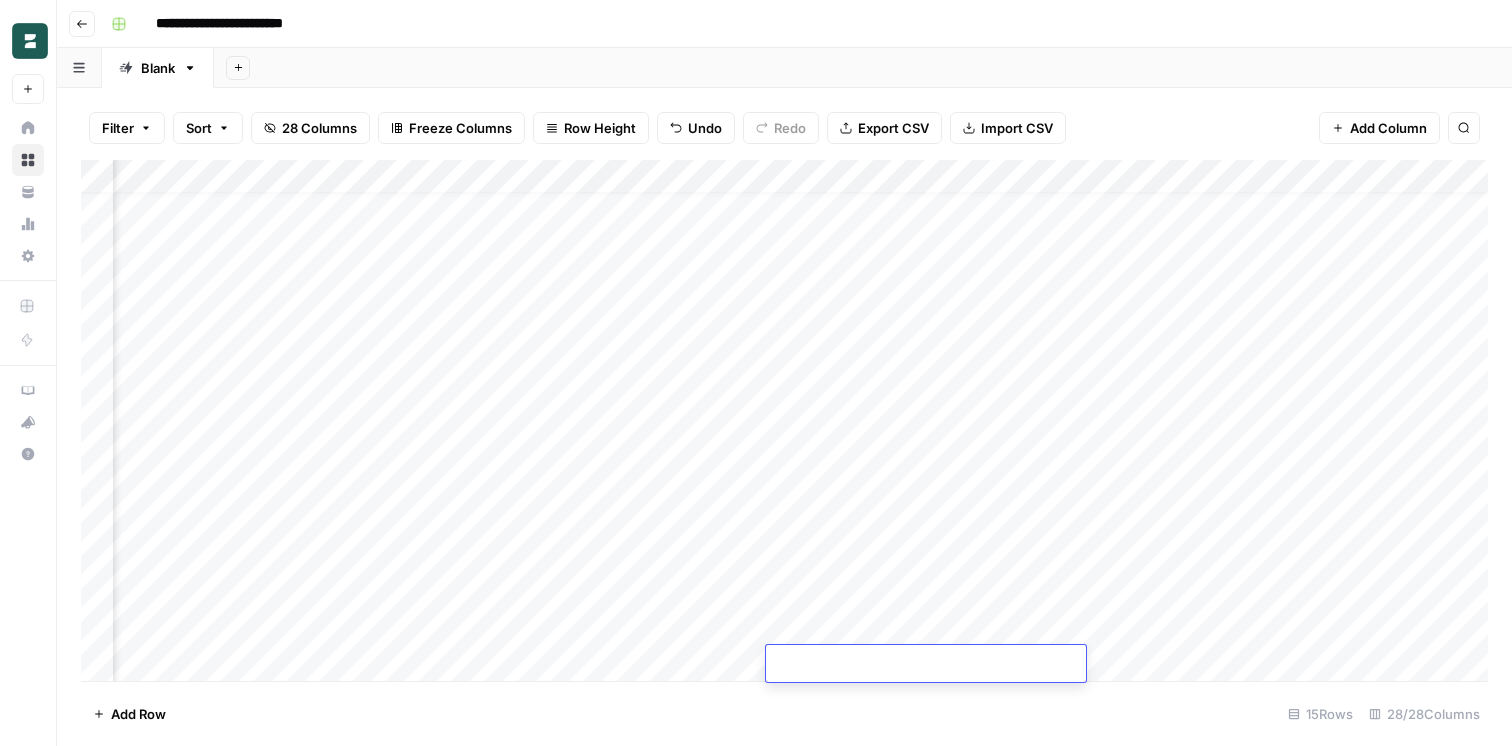 click on "Add Column" at bounding box center [784, 420] 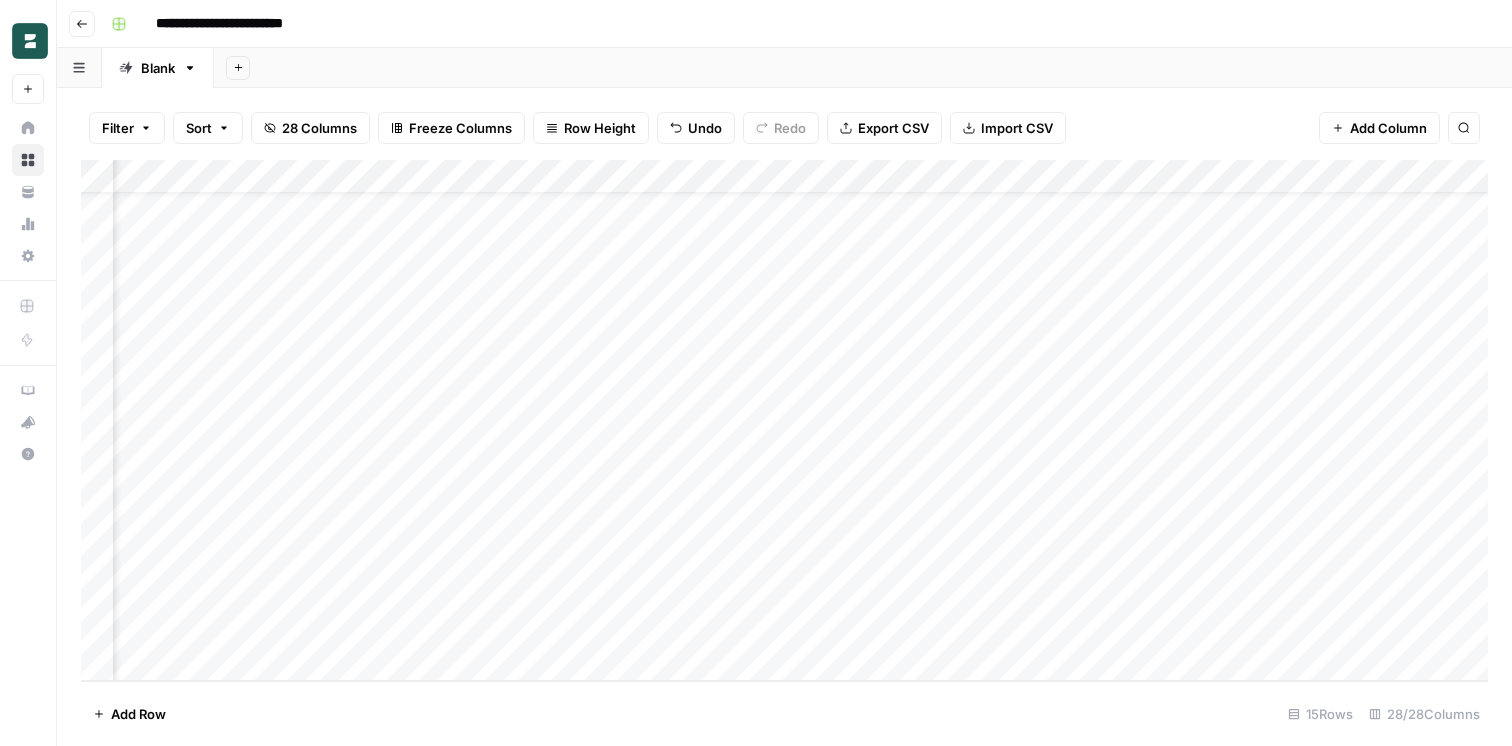 scroll, scrollTop: 55, scrollLeft: 0, axis: vertical 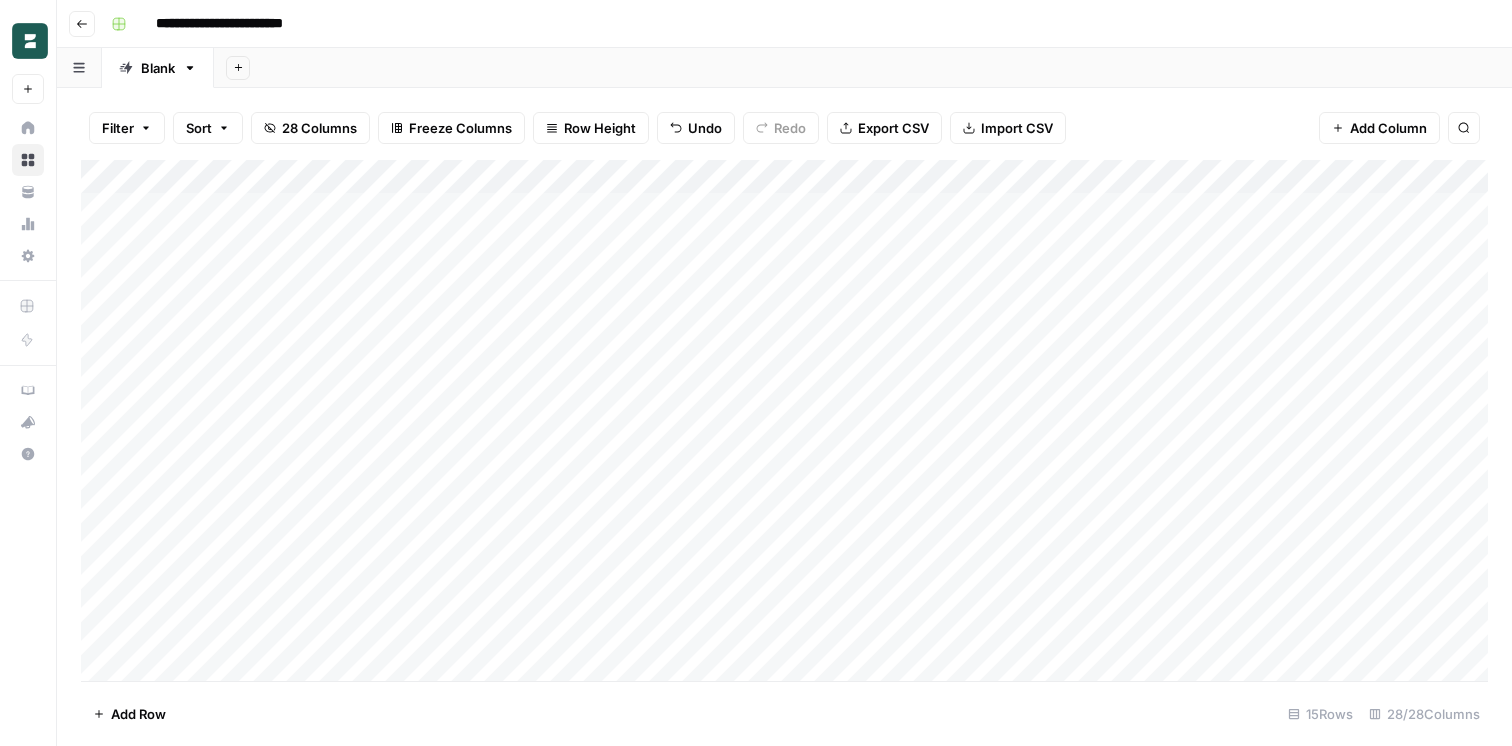 click on "Add Column" at bounding box center (784, 420) 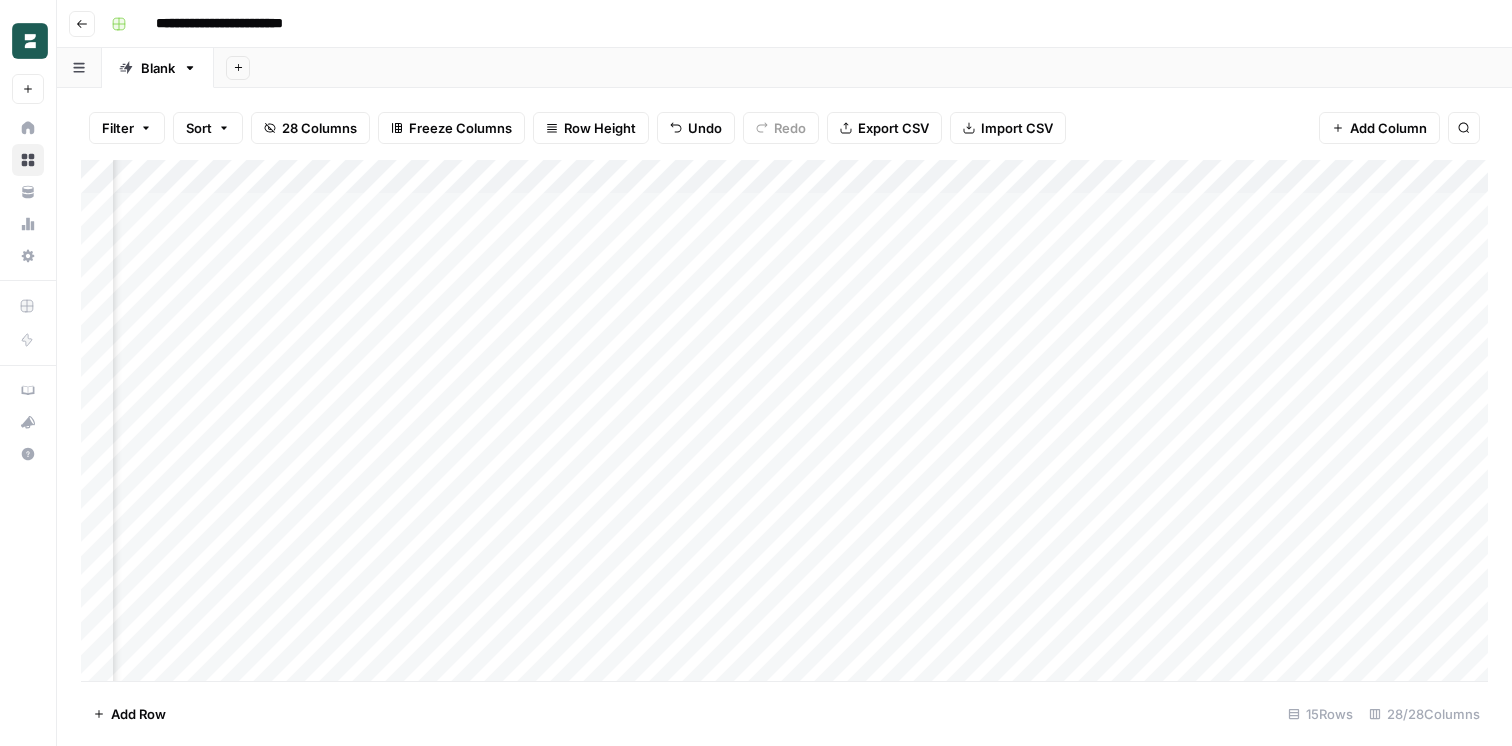 scroll, scrollTop: 0, scrollLeft: 763, axis: horizontal 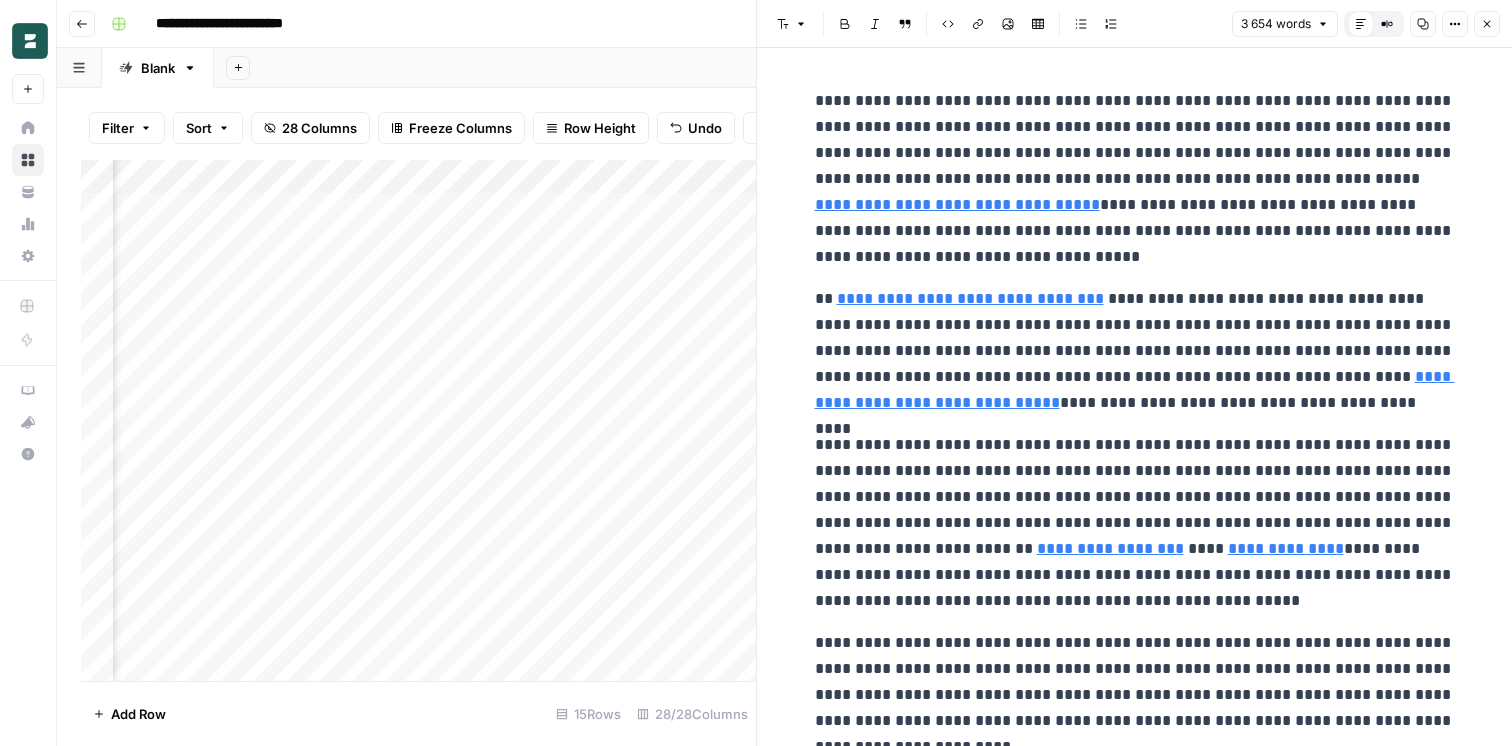 click on "**********" at bounding box center [1135, 179] 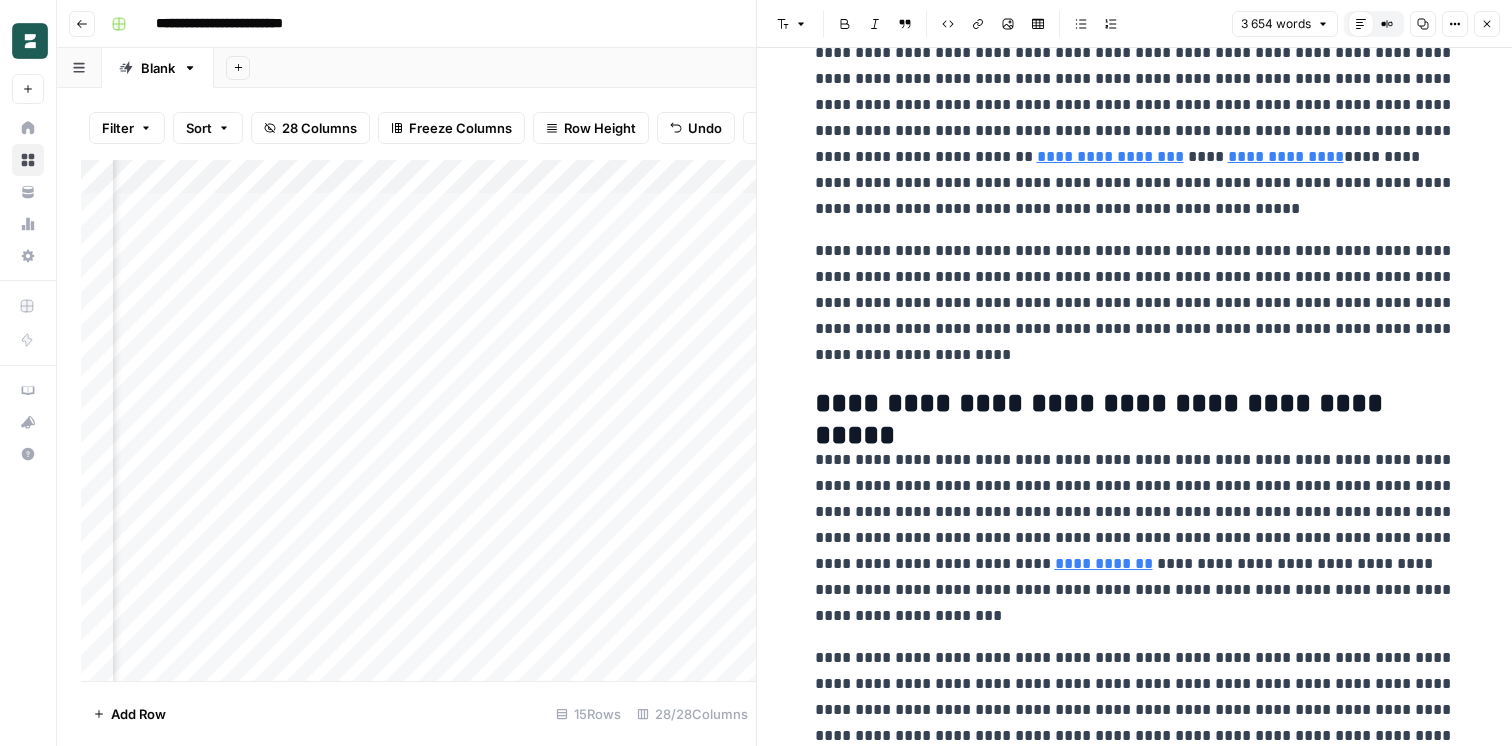 scroll, scrollTop: 394, scrollLeft: 0, axis: vertical 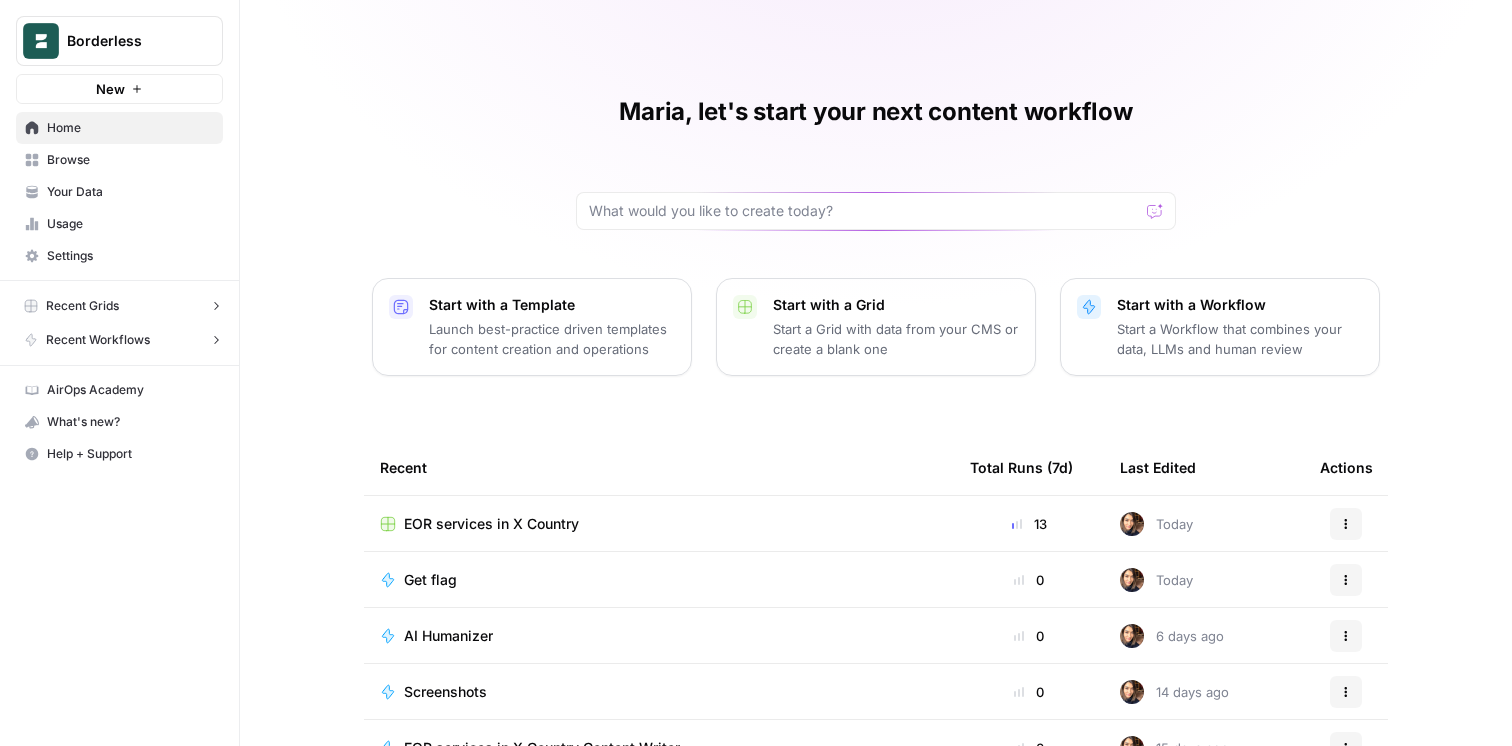 click on "Browse" at bounding box center (119, 160) 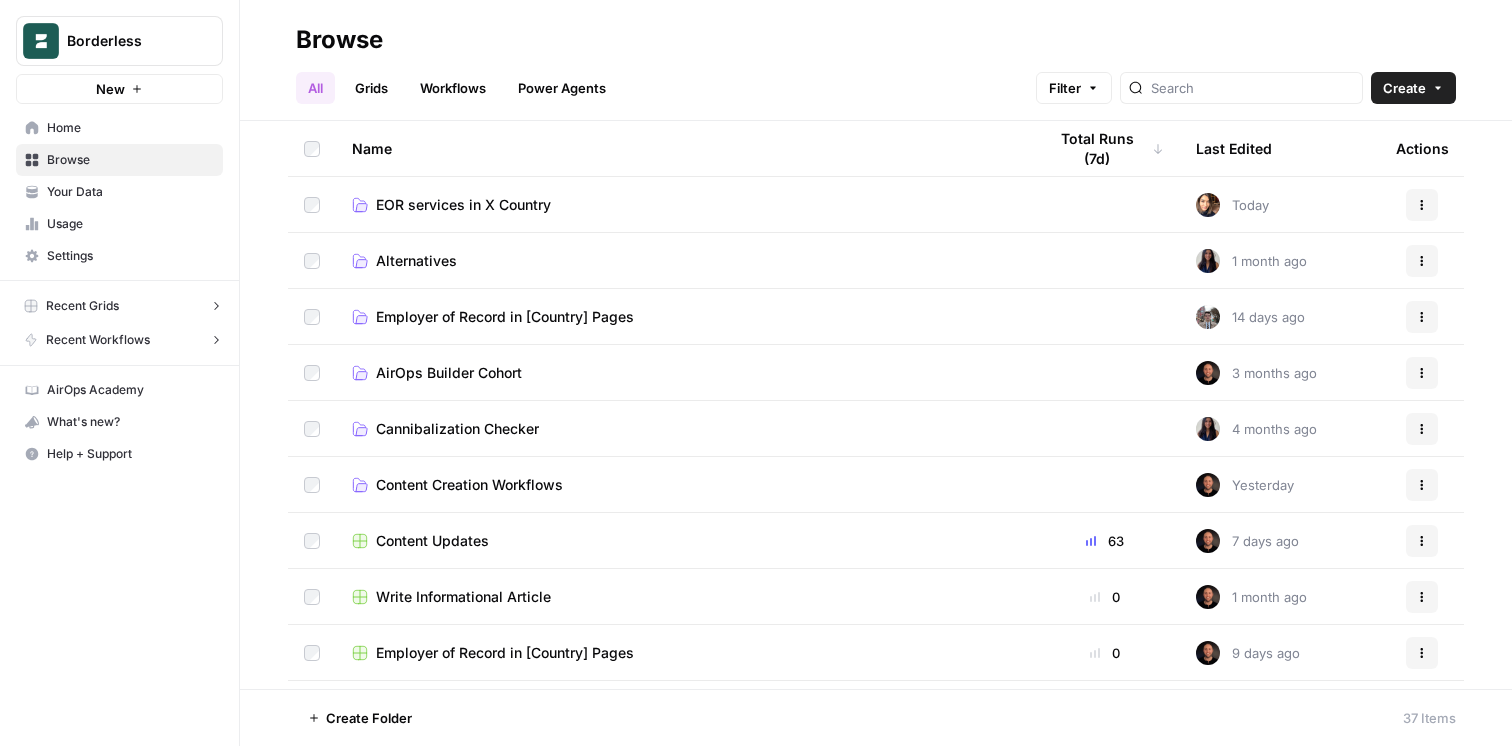 click on "EOR services in X Country" at bounding box center [463, 205] 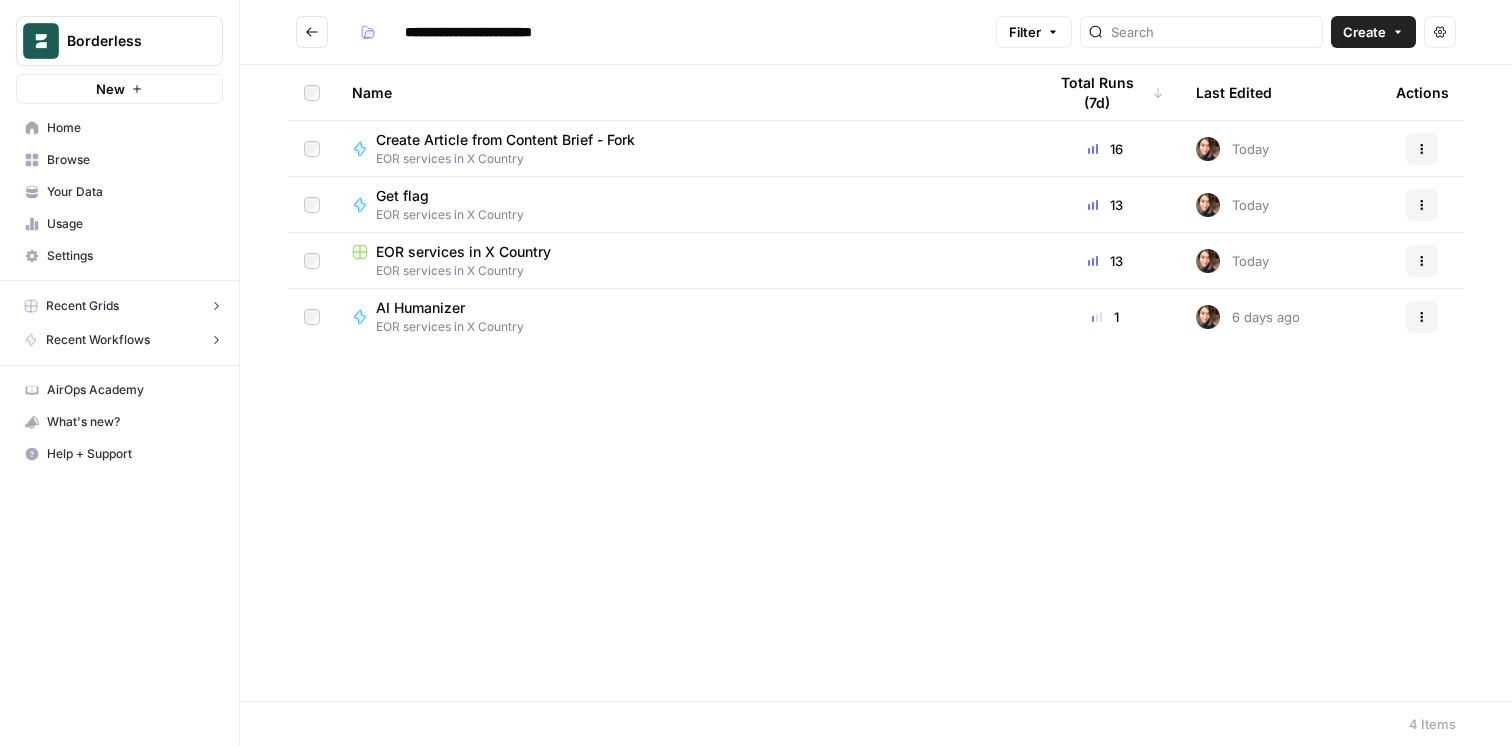 click on "EOR services in X Country" at bounding box center (463, 252) 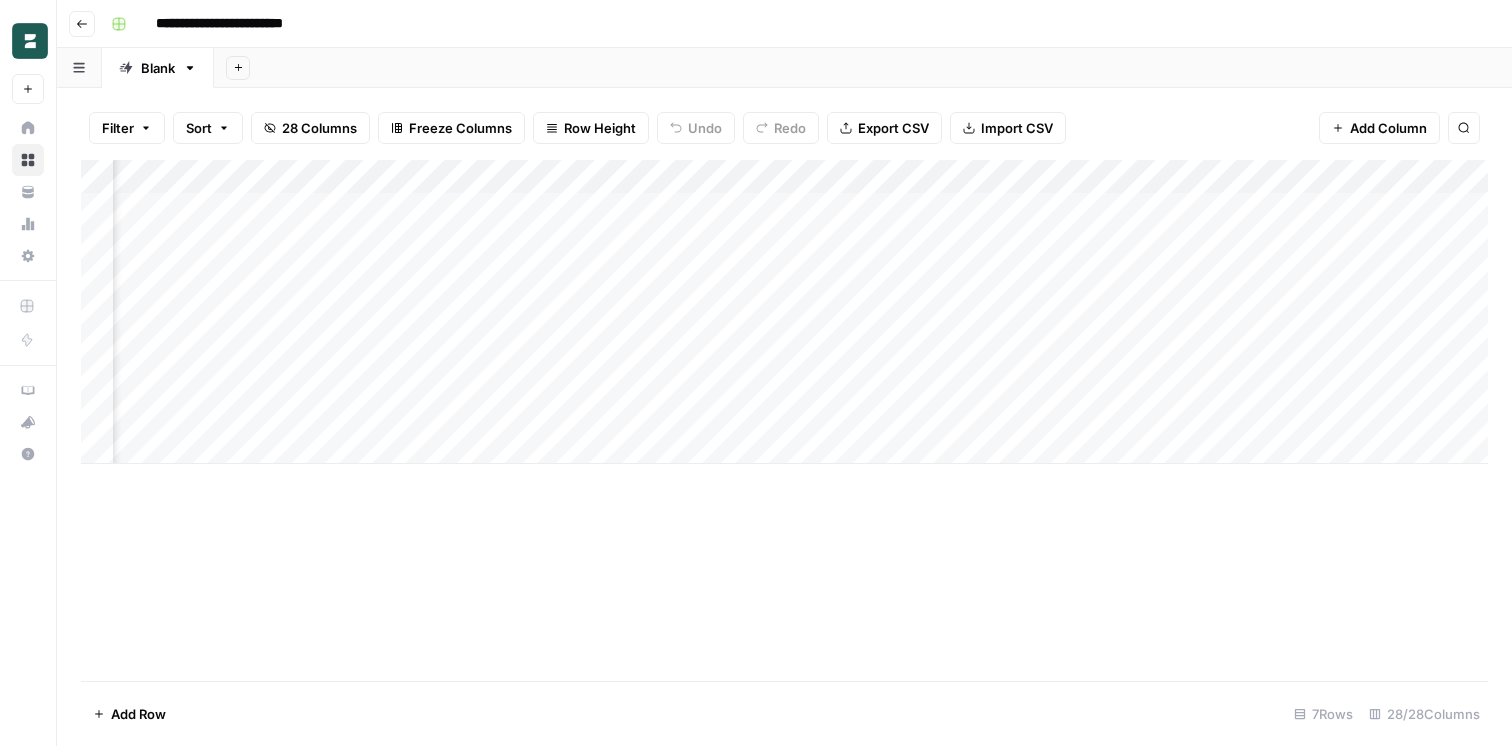 scroll, scrollTop: 0, scrollLeft: 3565, axis: horizontal 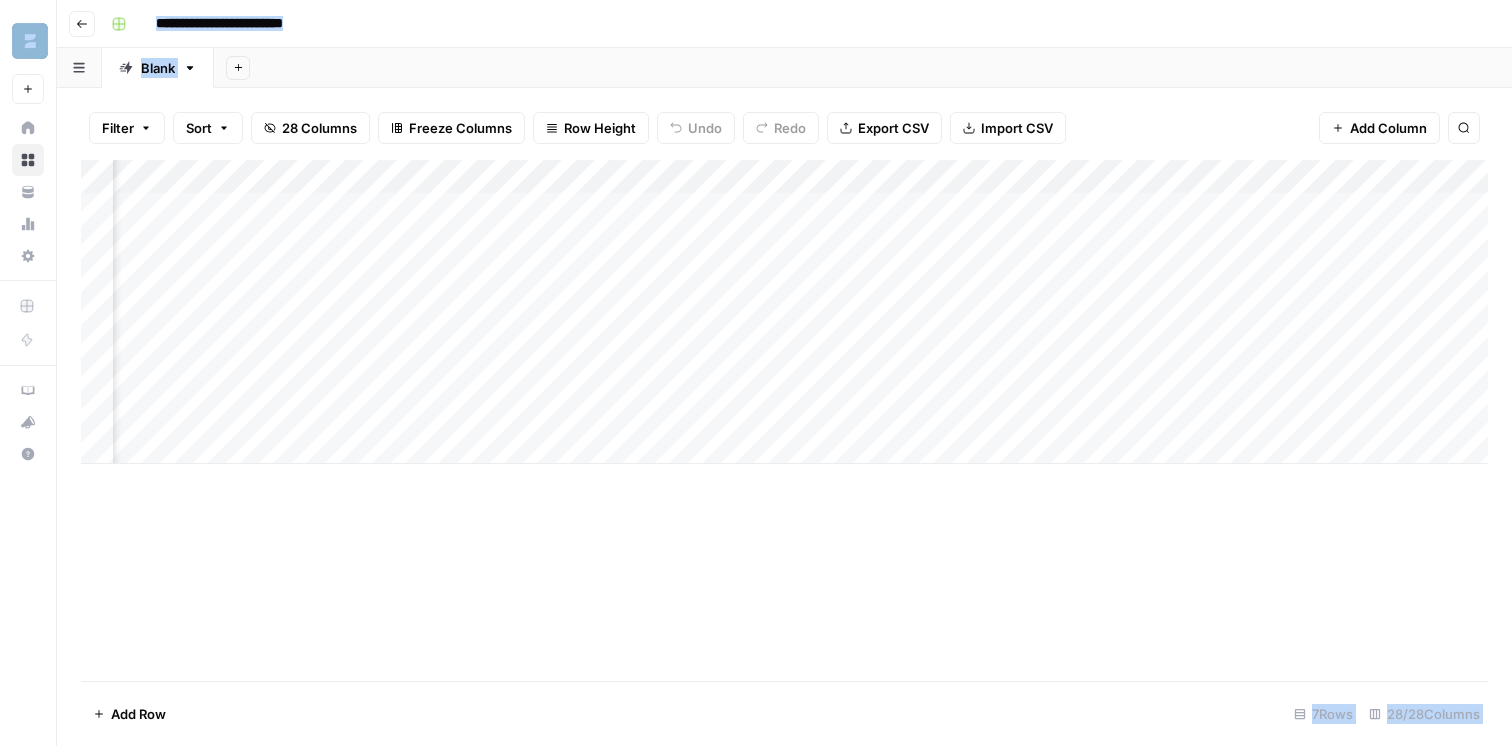 click on "Add Column" at bounding box center [784, 312] 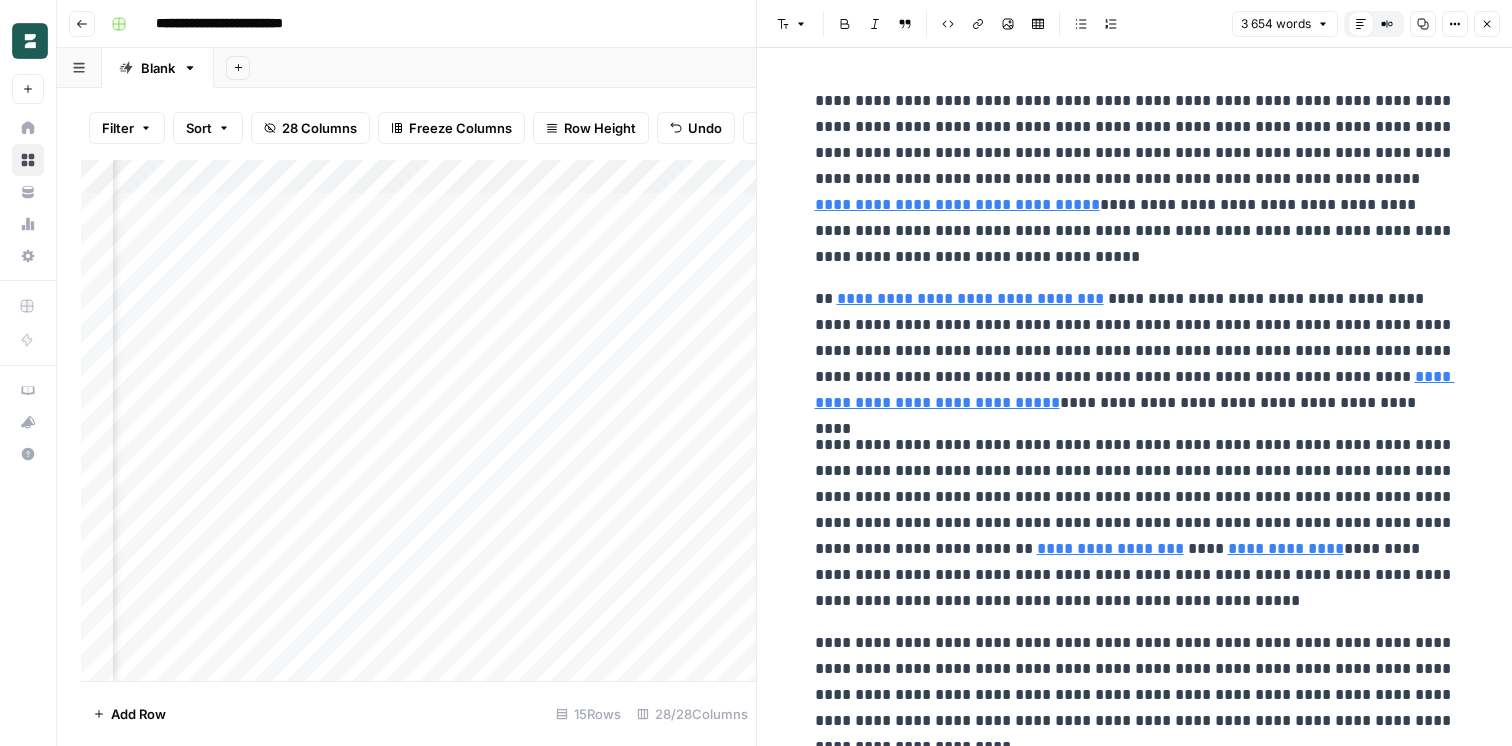 scroll, scrollTop: 0, scrollLeft: 0, axis: both 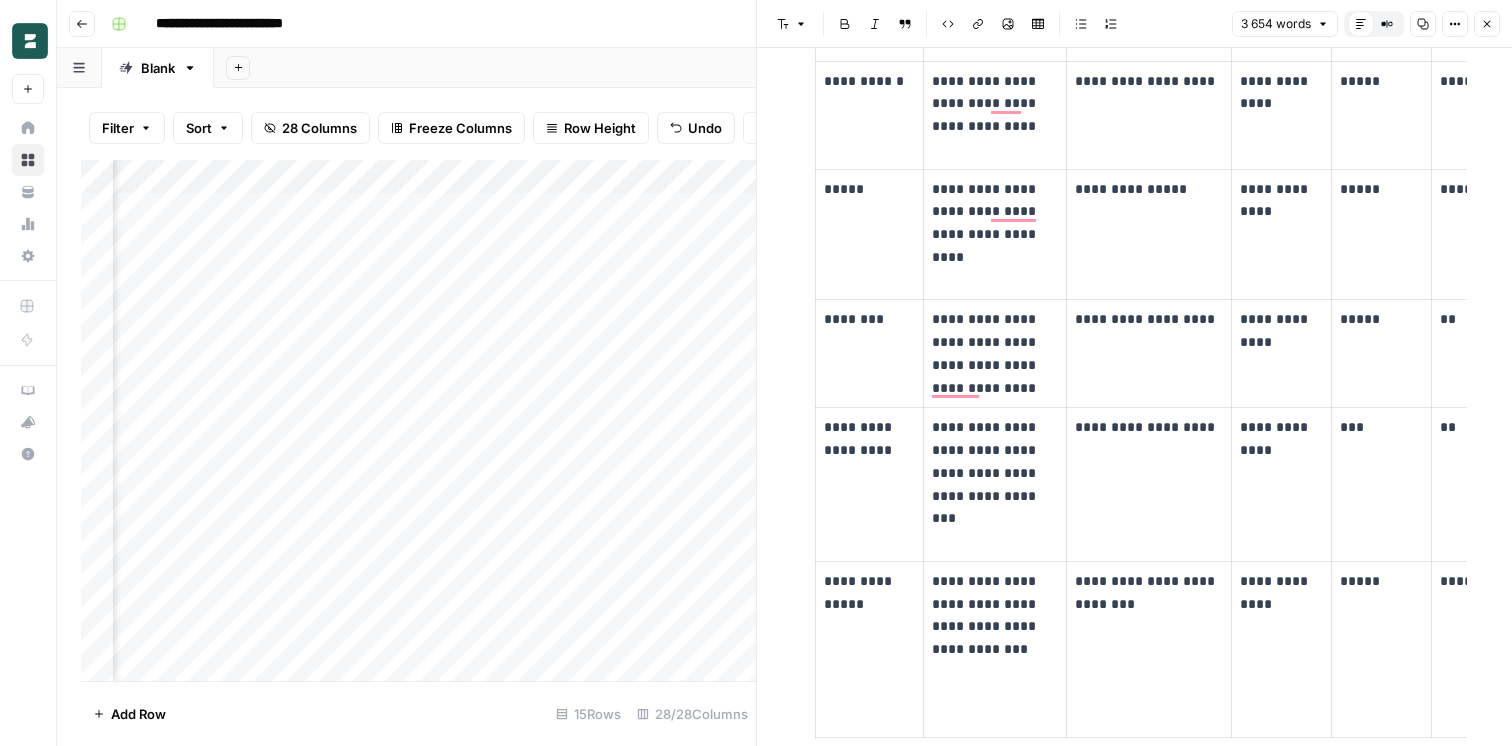 click on "Add Column" at bounding box center [418, 420] 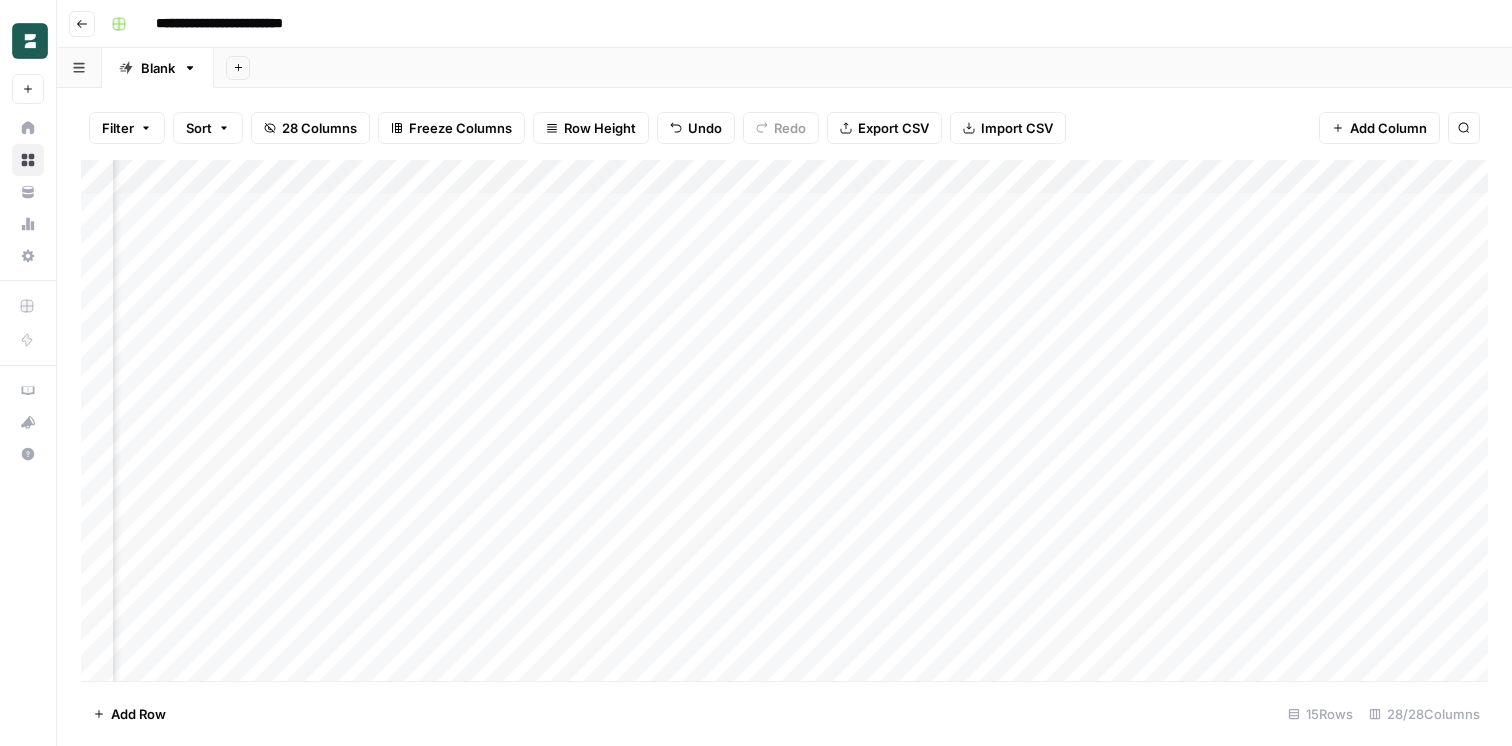 scroll, scrollTop: 5, scrollLeft: 0, axis: vertical 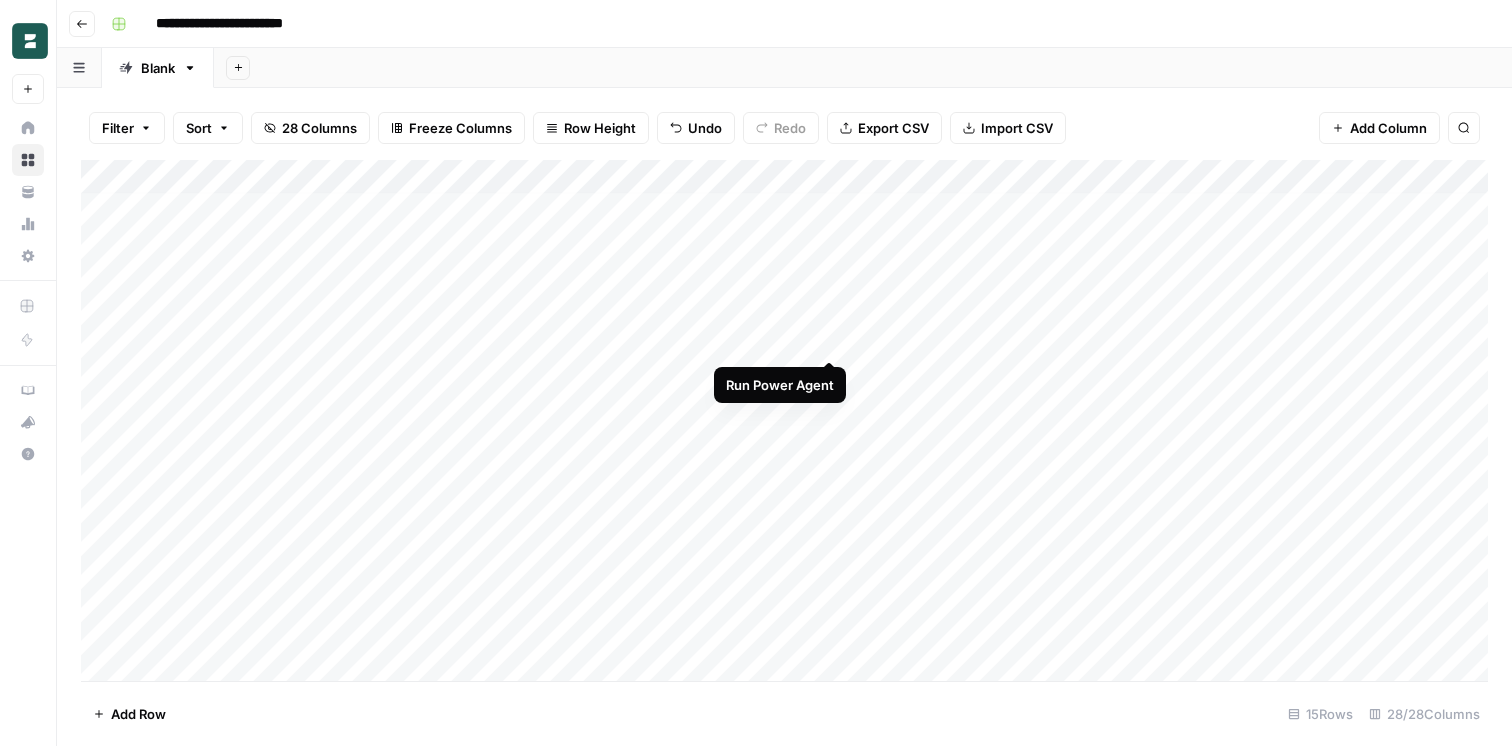 click on "Add Column" at bounding box center [784, 420] 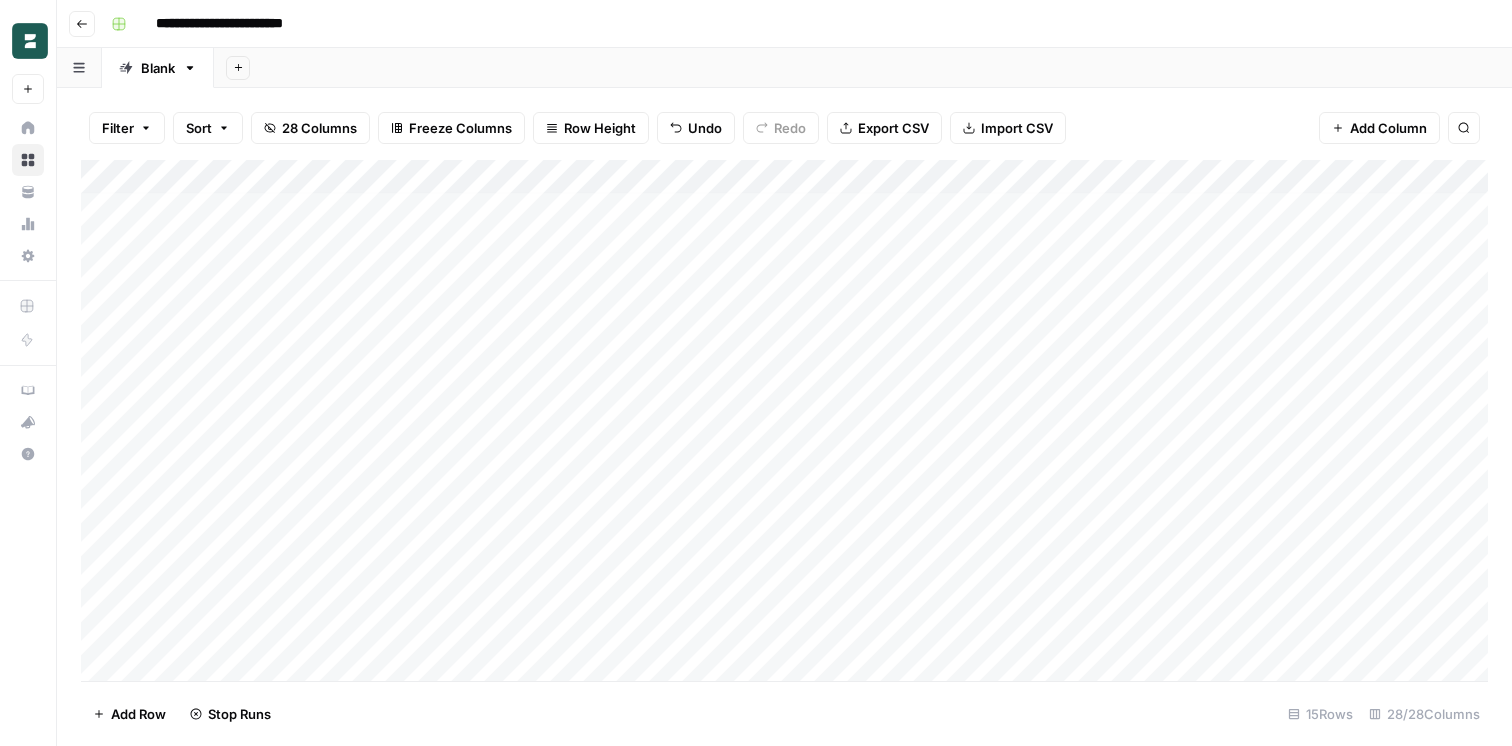 click on "Add Column" at bounding box center (784, 420) 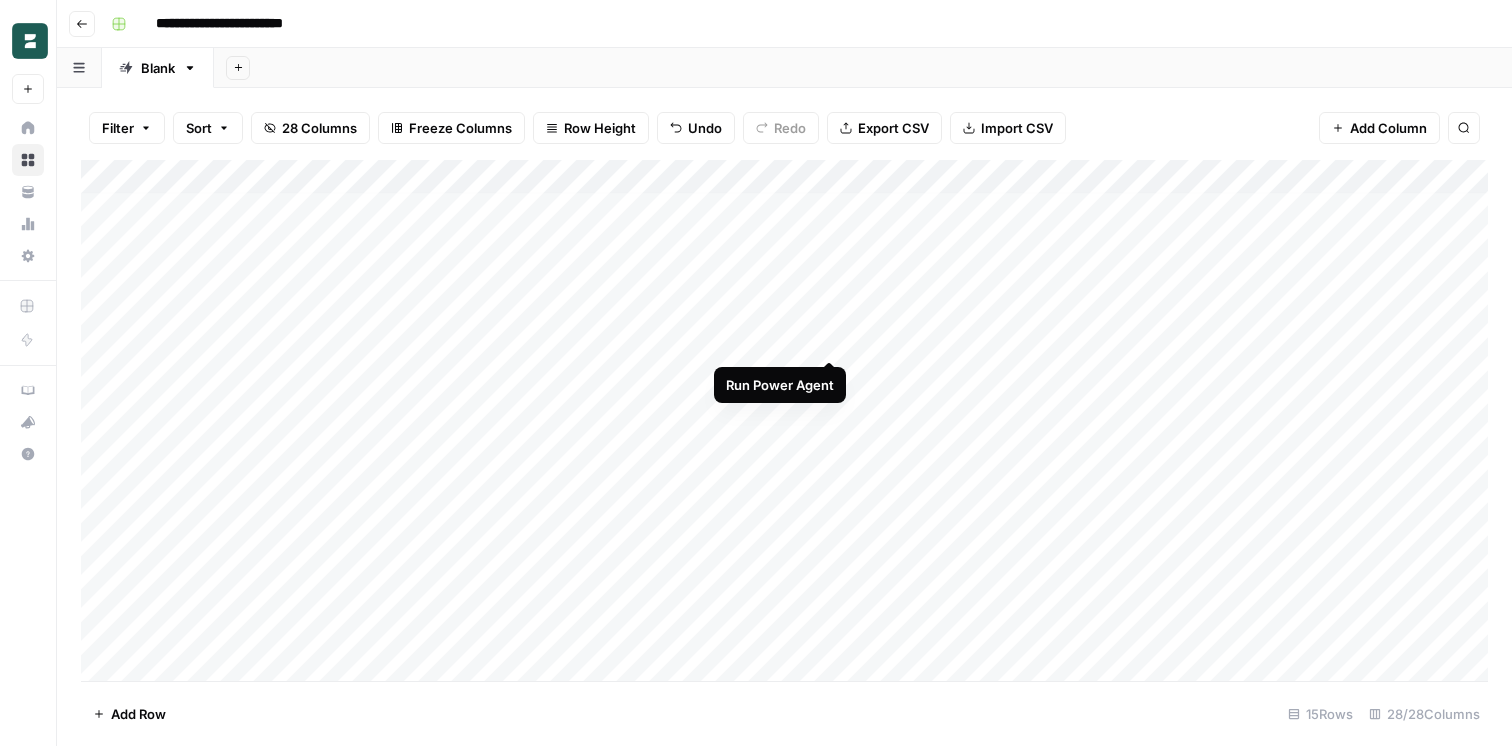 click on "Add Column" at bounding box center (784, 420) 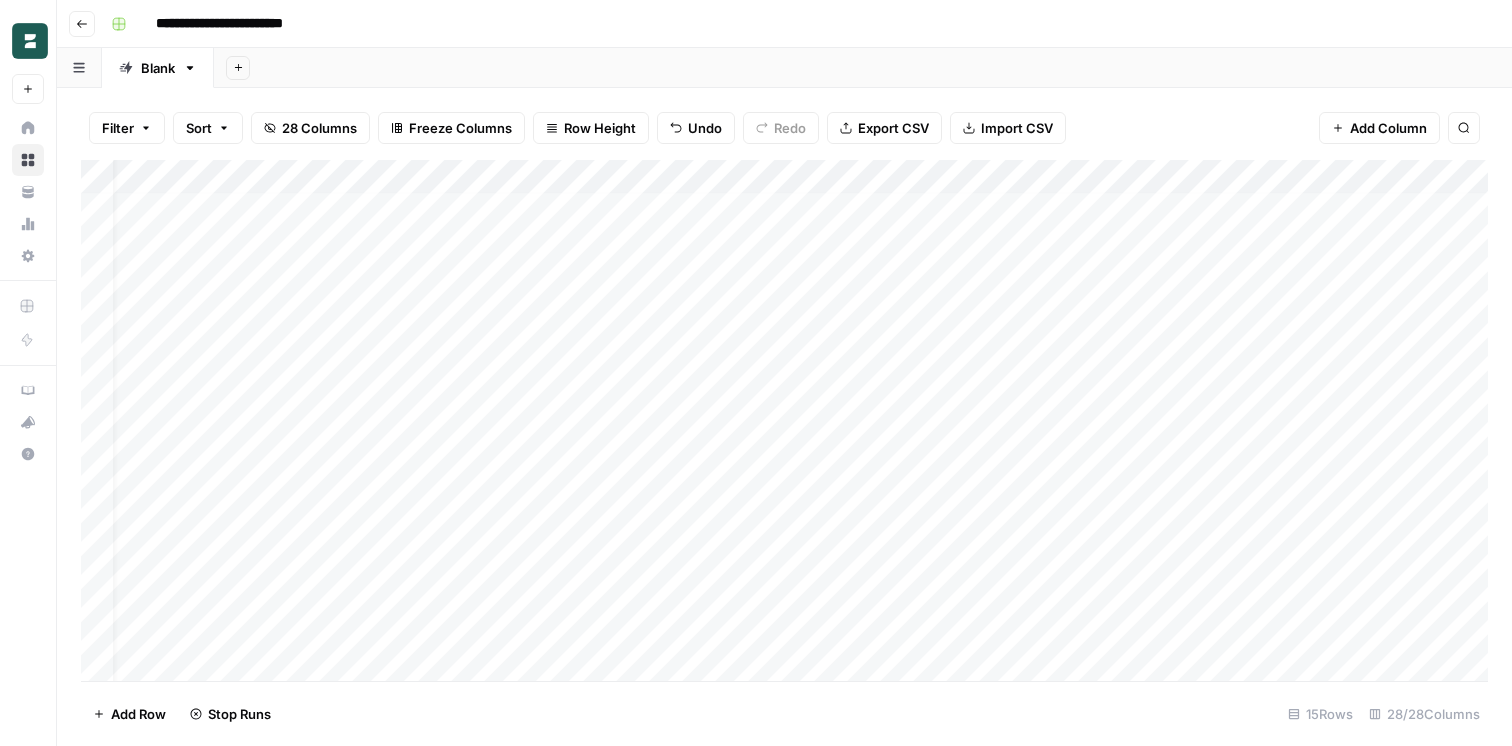 scroll, scrollTop: 5, scrollLeft: 44, axis: both 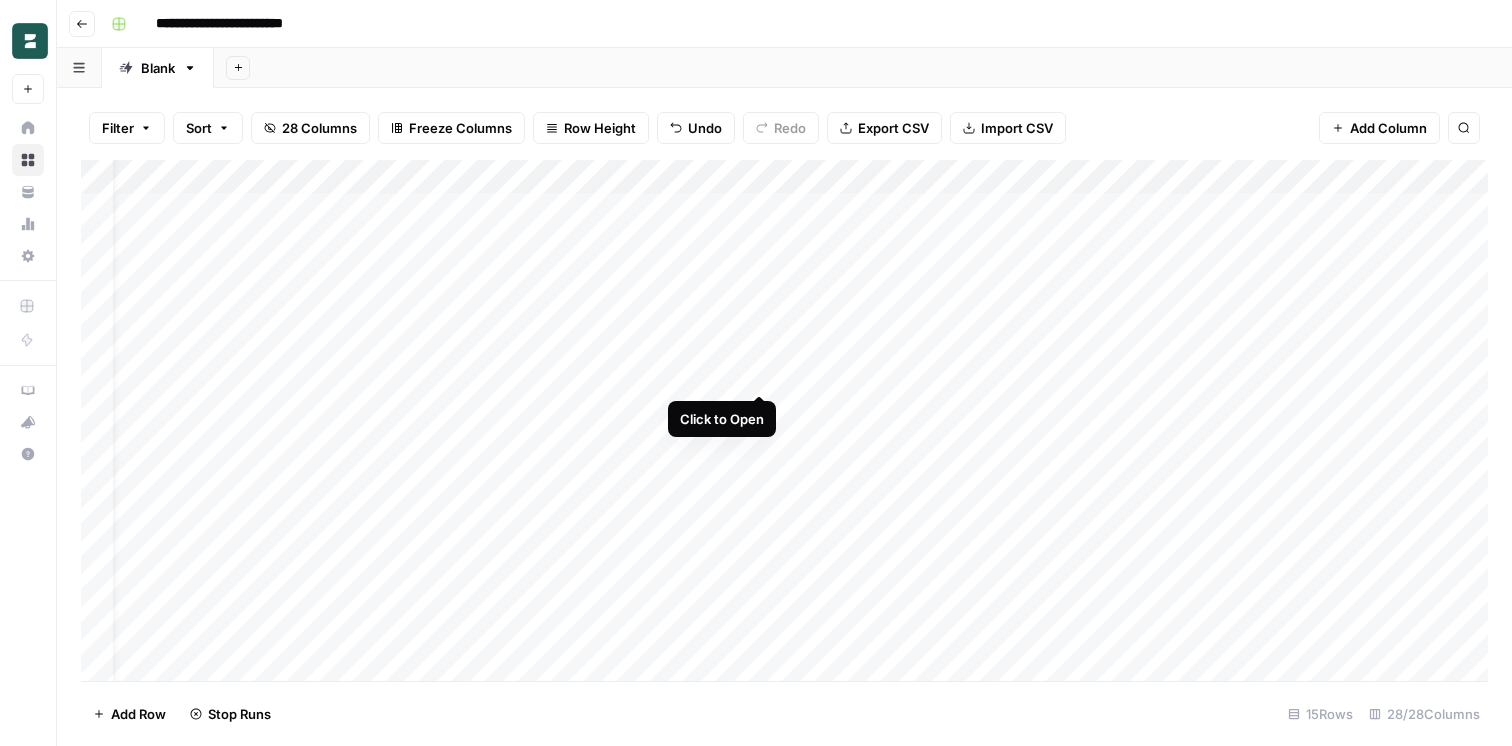 click on "Add Column" at bounding box center (784, 420) 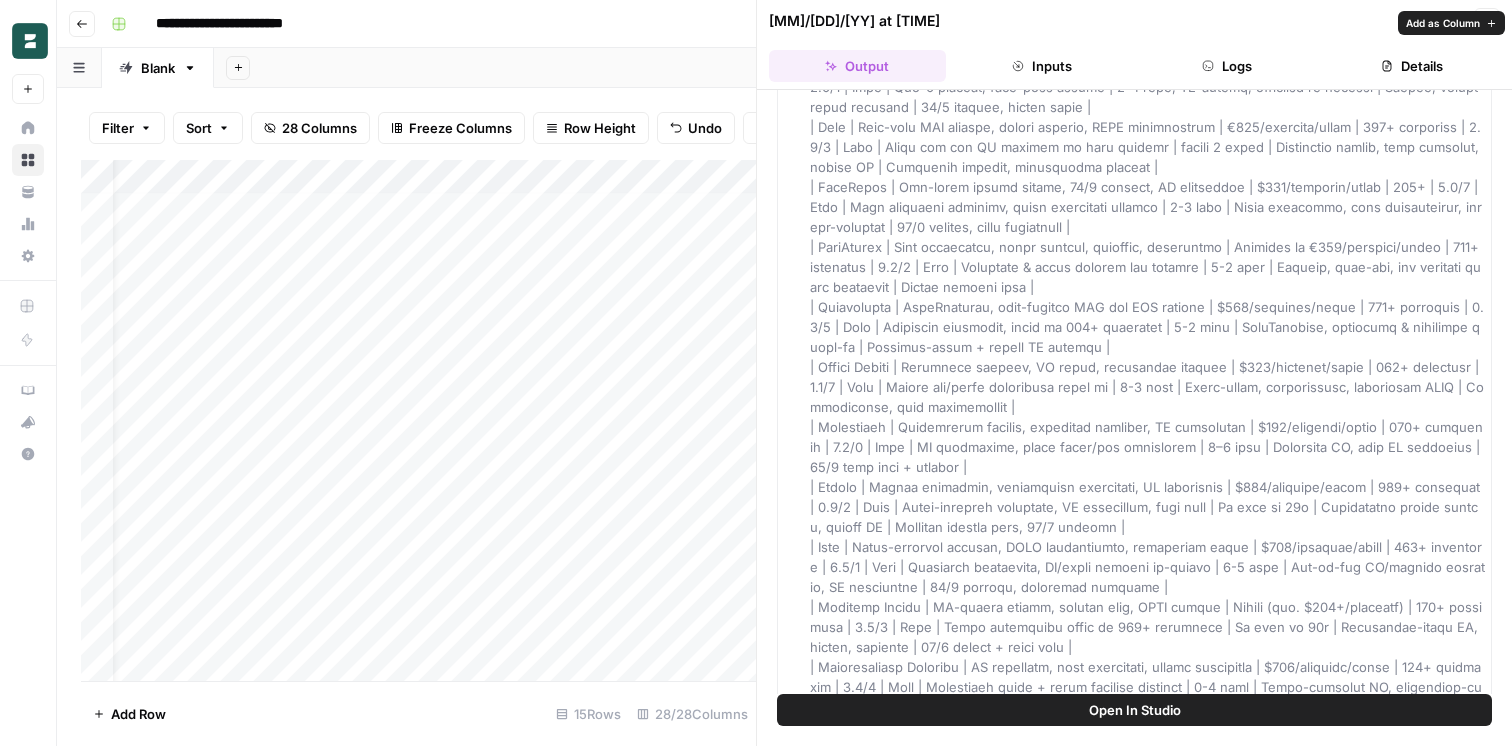 scroll, scrollTop: 1405, scrollLeft: 0, axis: vertical 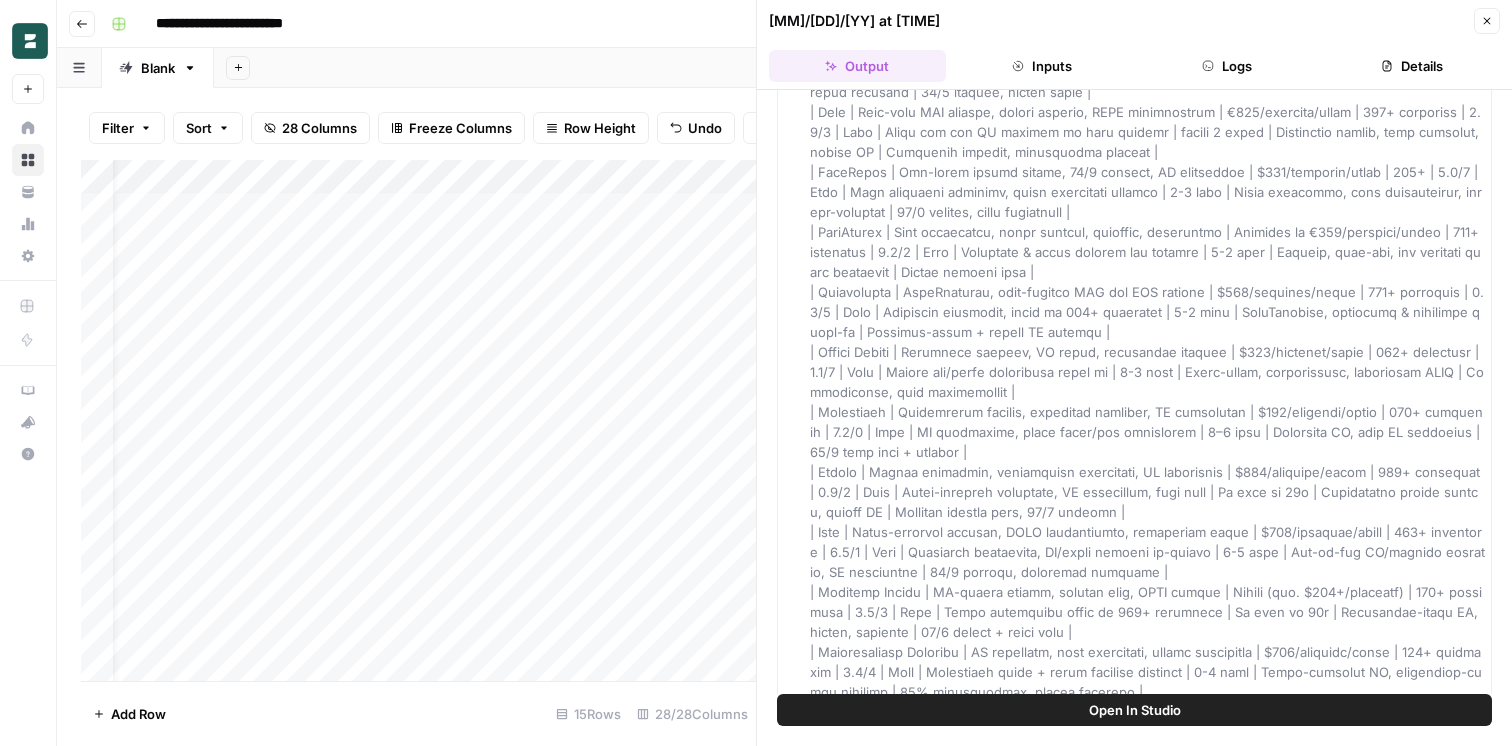 click on "Close" at bounding box center (1487, 21) 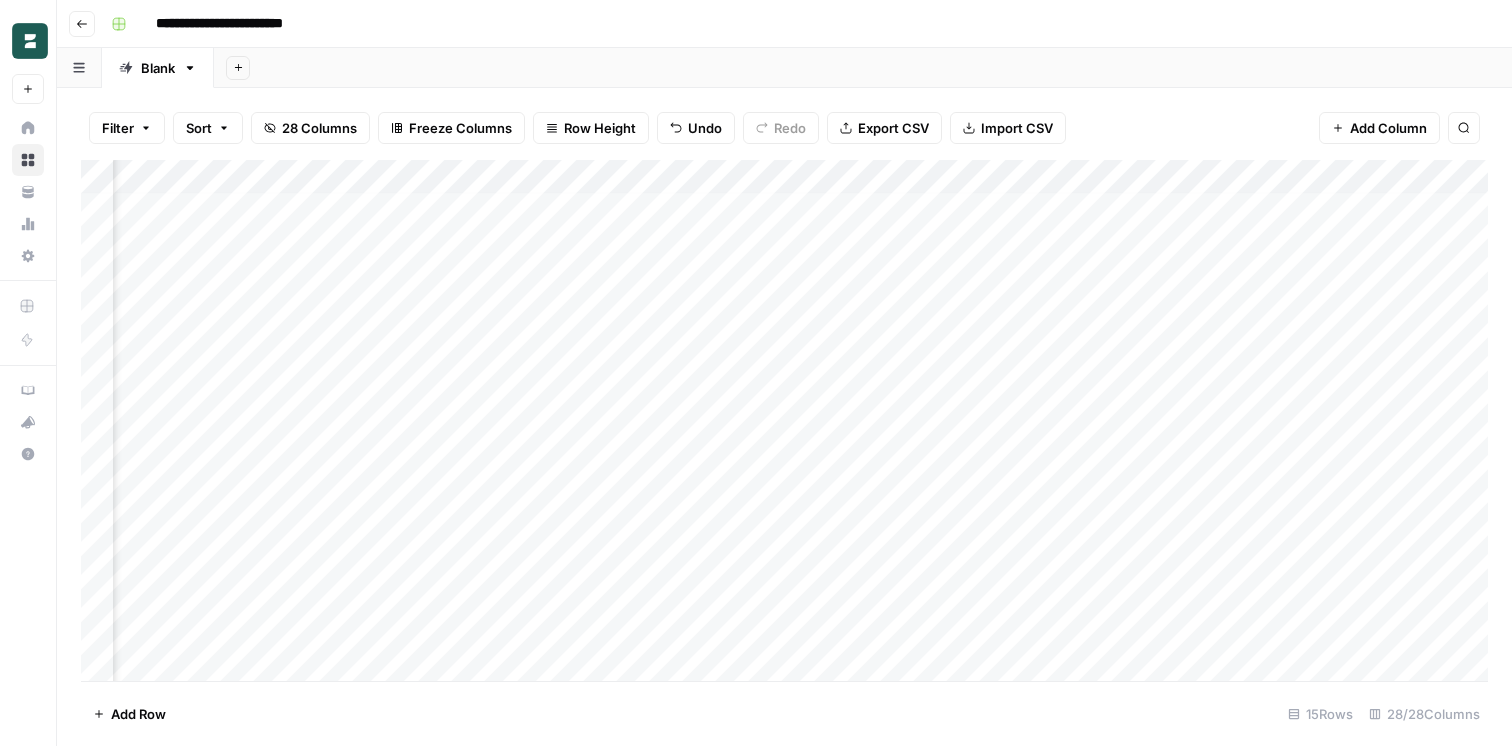scroll, scrollTop: 5, scrollLeft: 279, axis: both 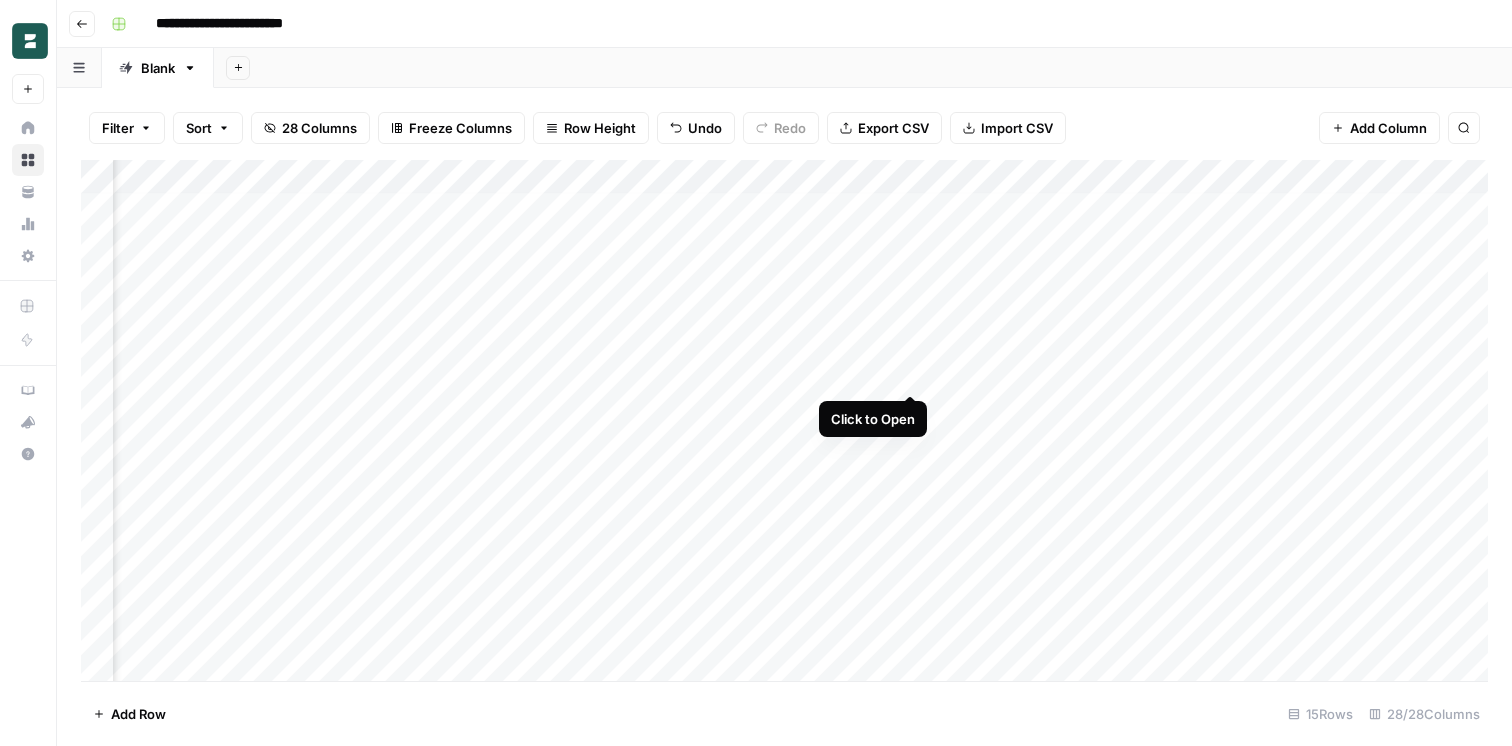 click on "Add Column" at bounding box center [784, 420] 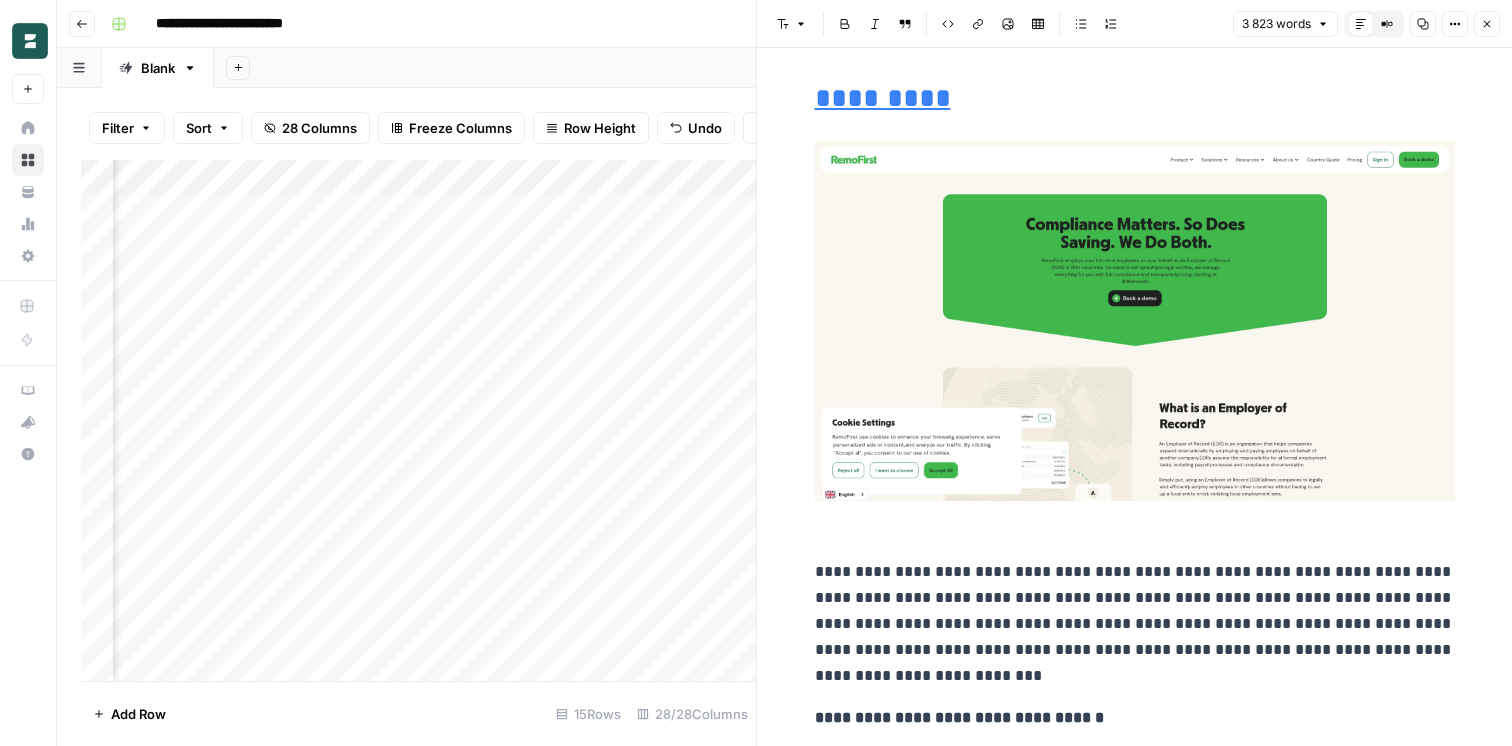 scroll, scrollTop: 6944, scrollLeft: 0, axis: vertical 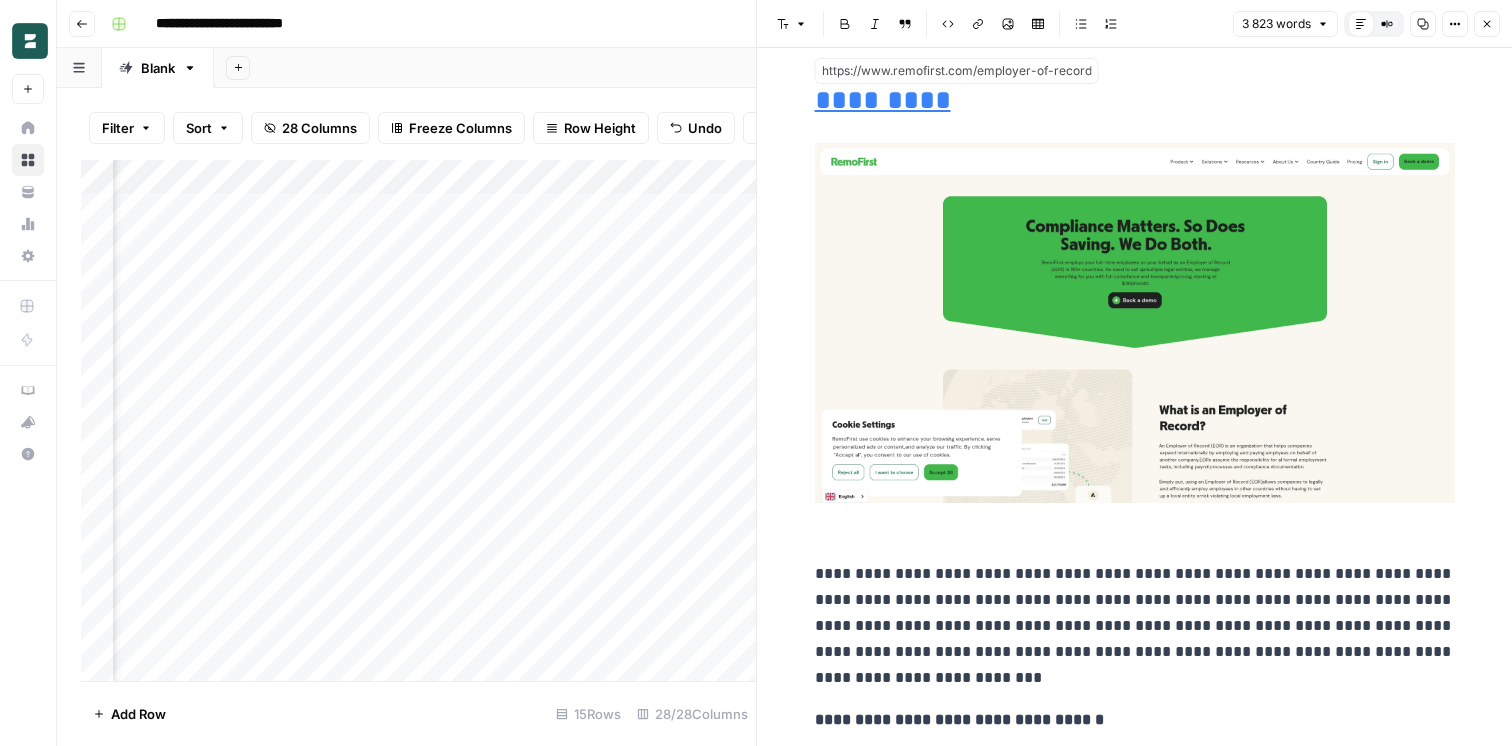 click on "*********" at bounding box center (883, 100) 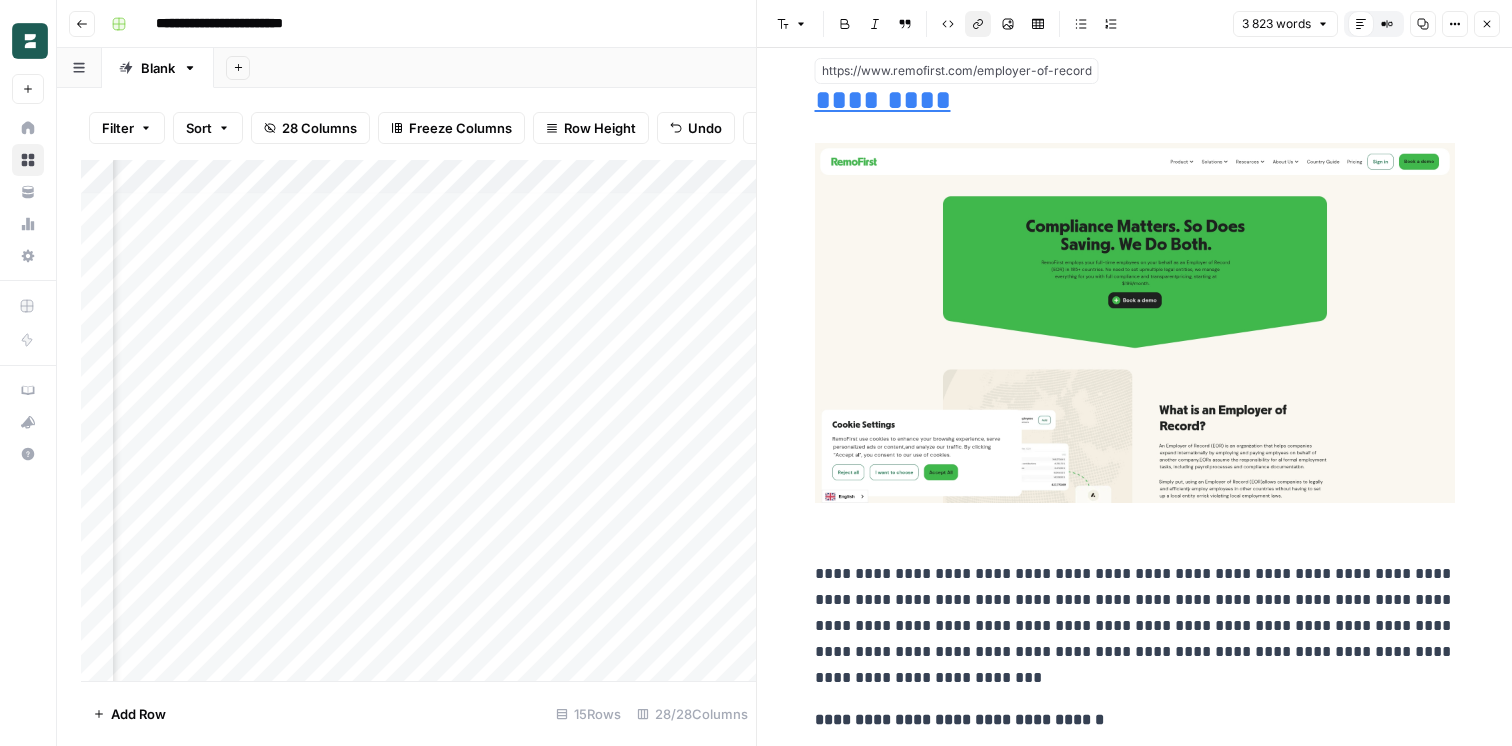 scroll, scrollTop: 6944, scrollLeft: 0, axis: vertical 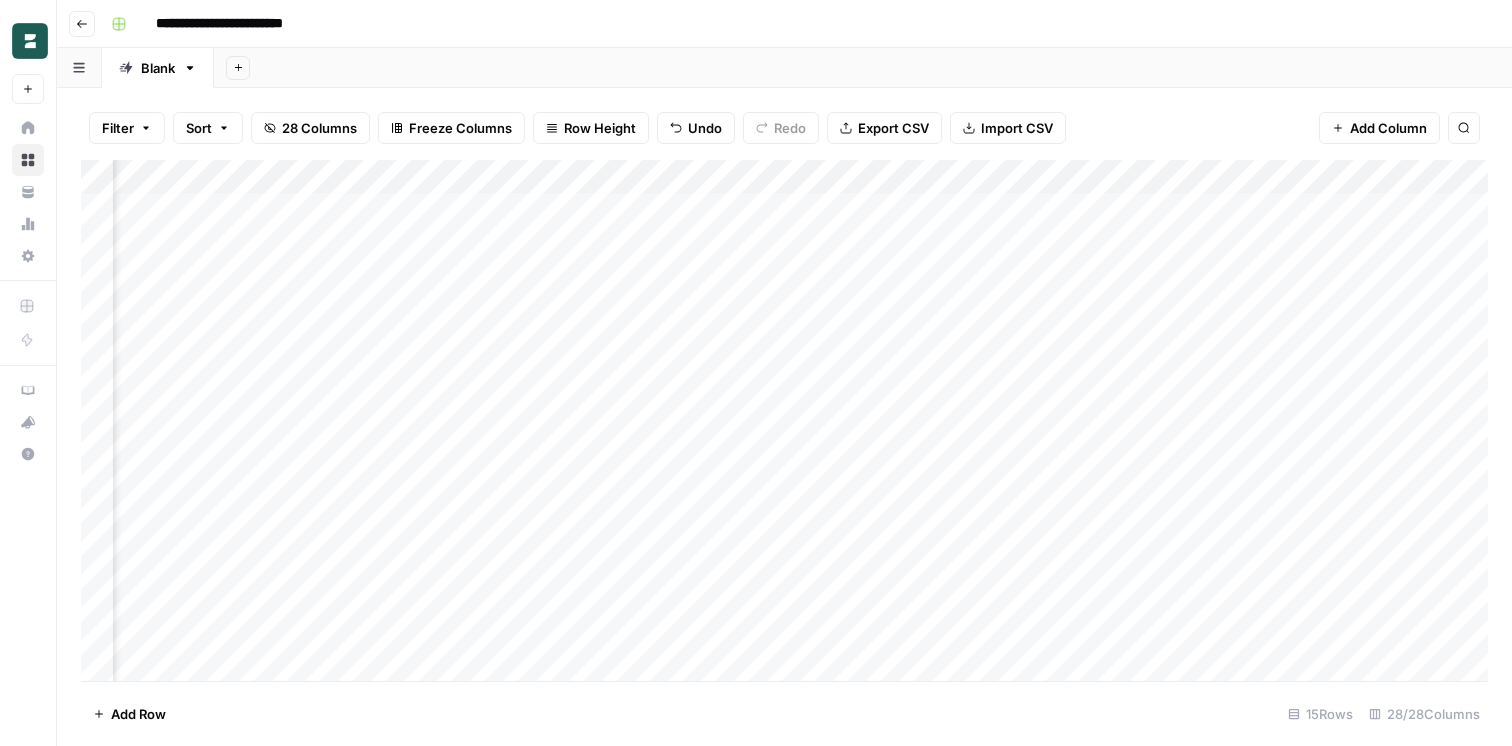 click on "Add Column" at bounding box center [784, 420] 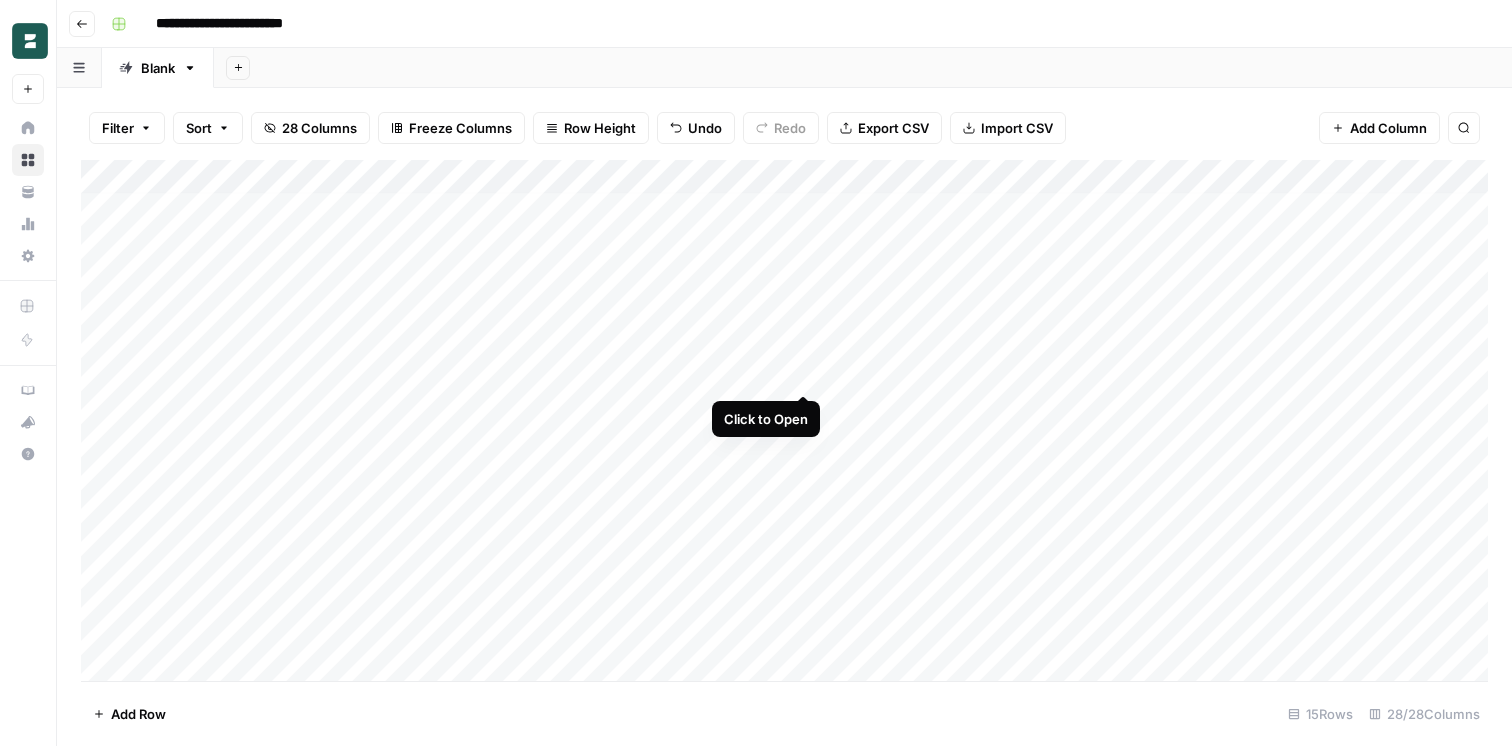 click on "Add Column" at bounding box center (784, 420) 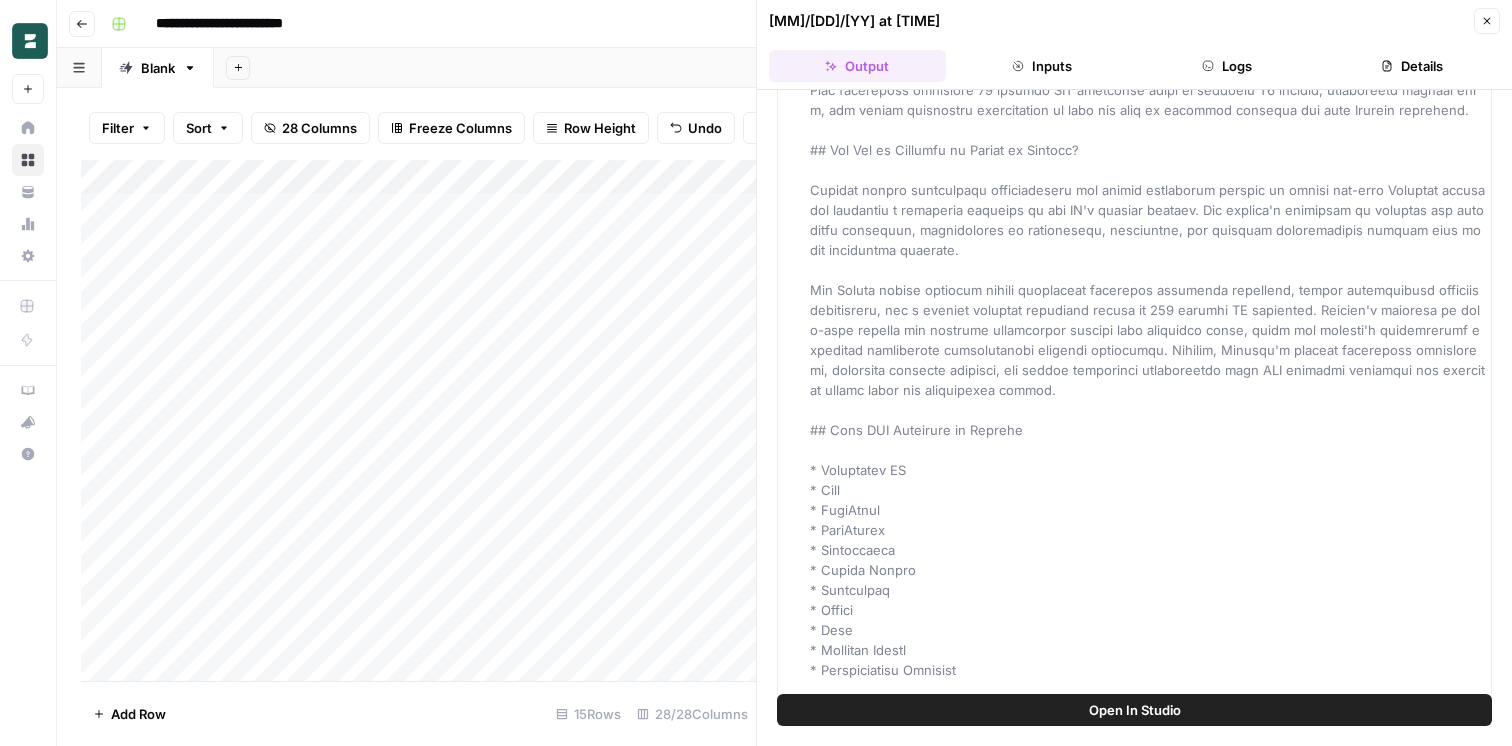 scroll, scrollTop: 648, scrollLeft: 0, axis: vertical 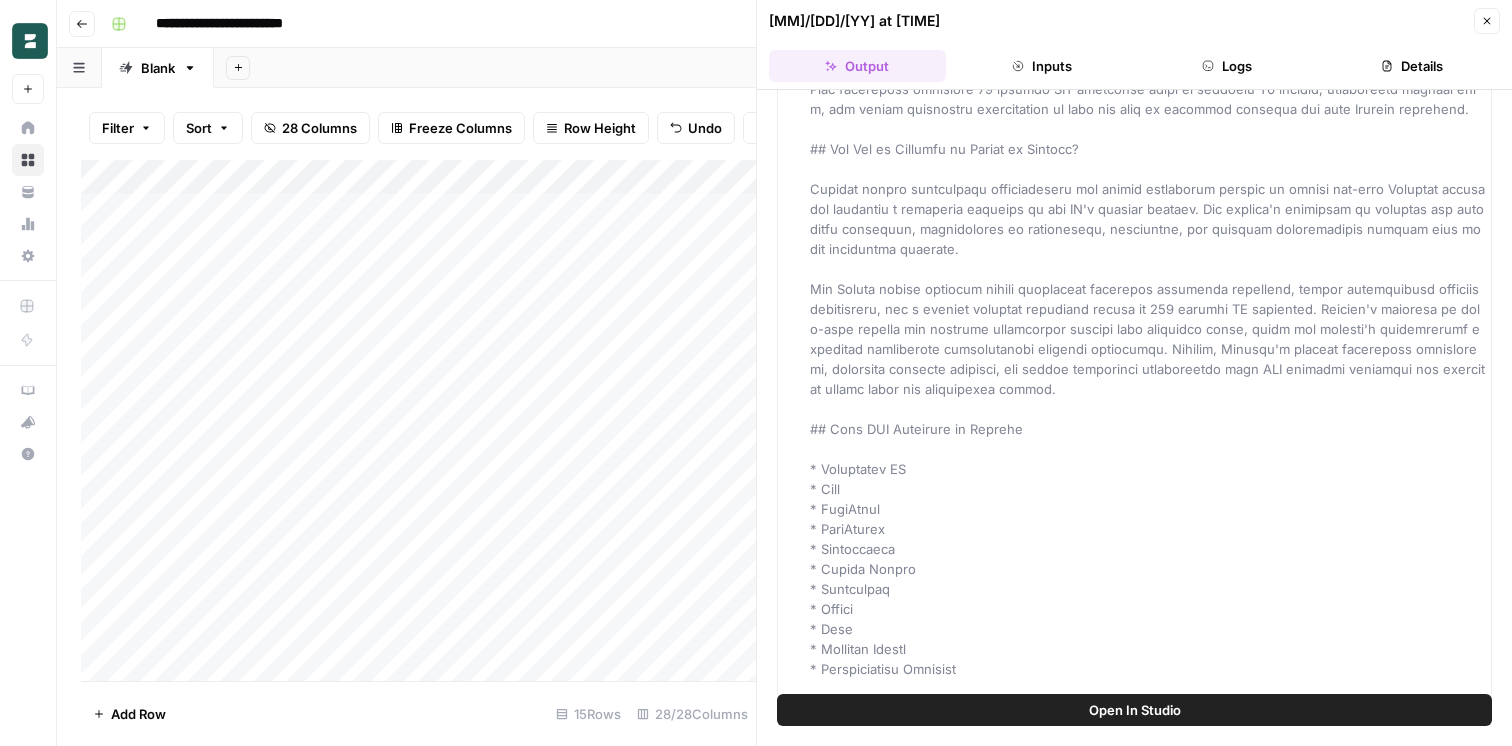 click 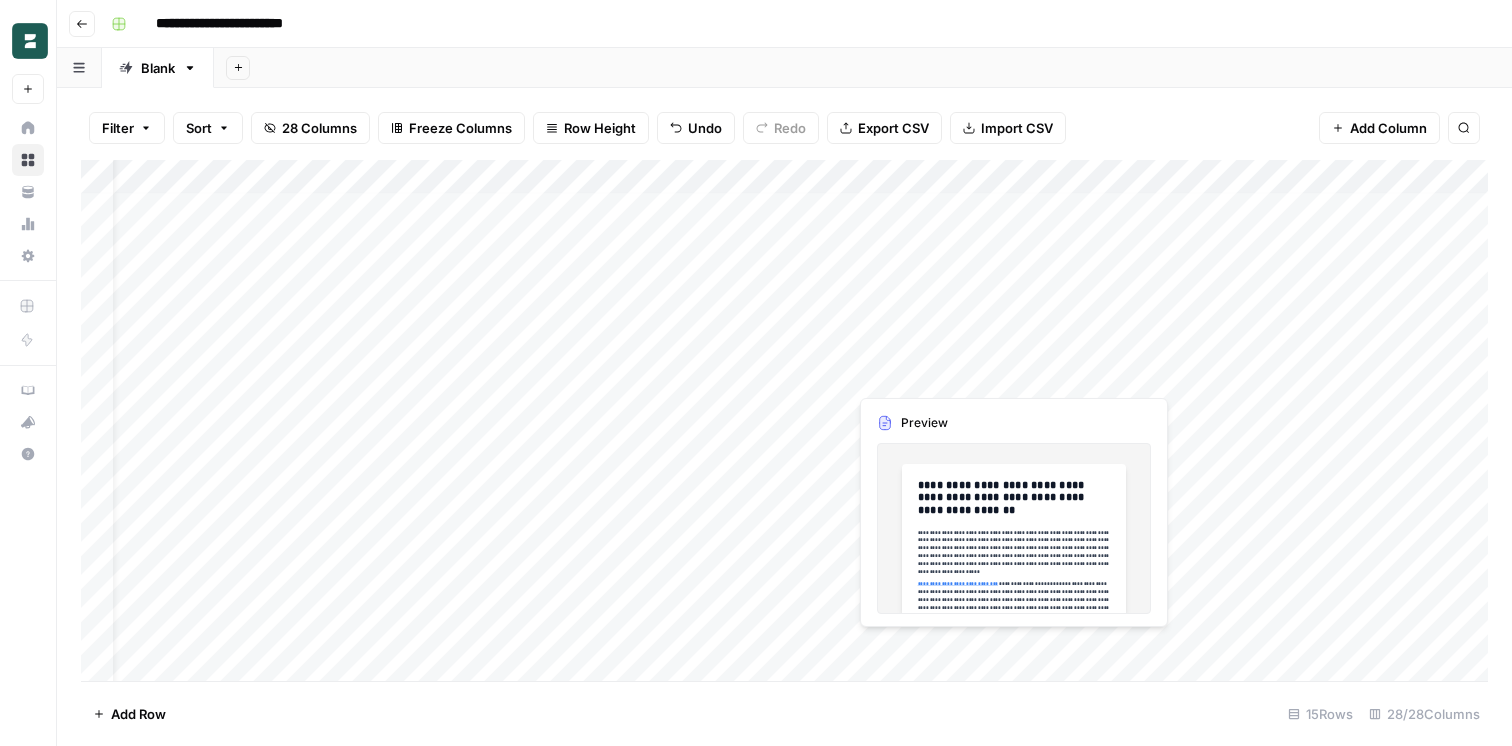 scroll, scrollTop: 5, scrollLeft: 283, axis: both 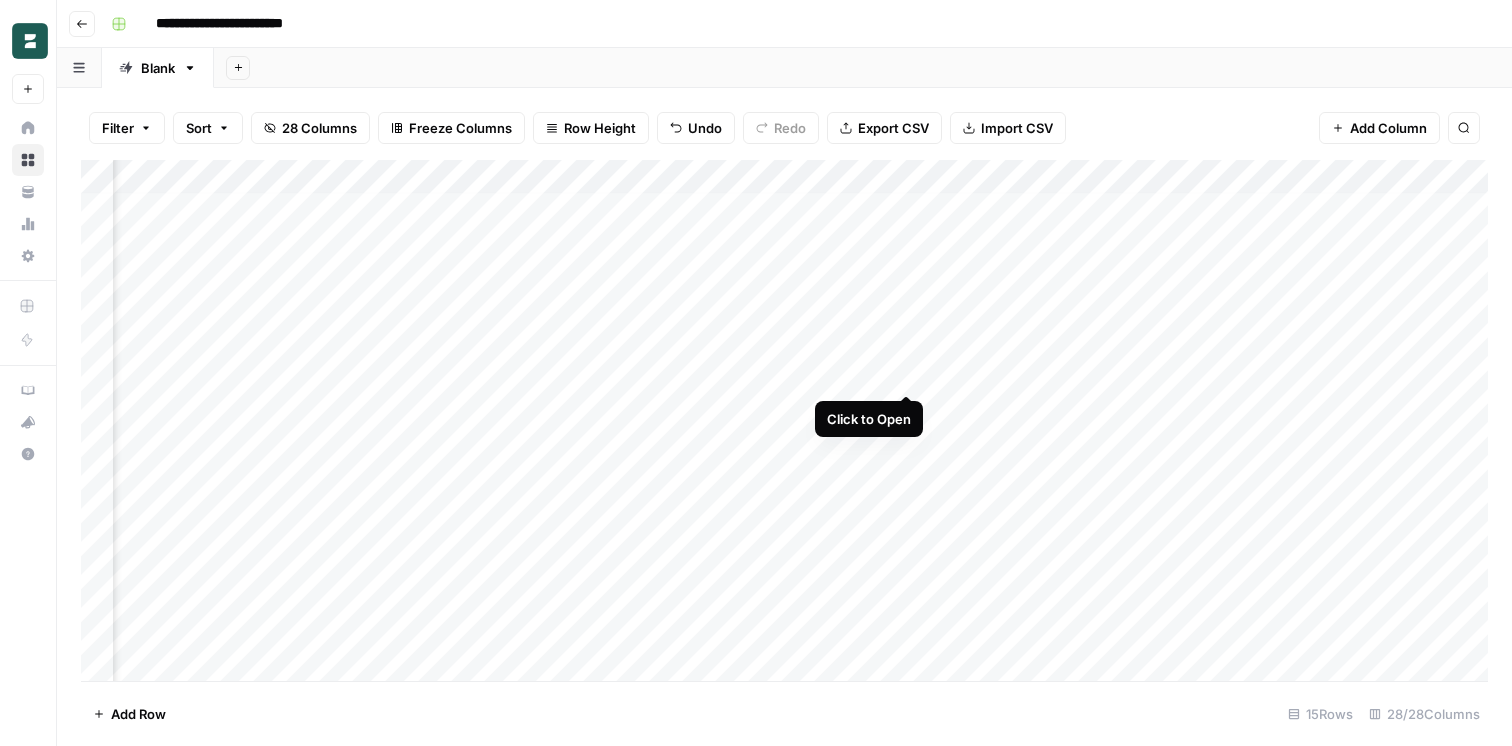 click on "Add Column" at bounding box center (784, 420) 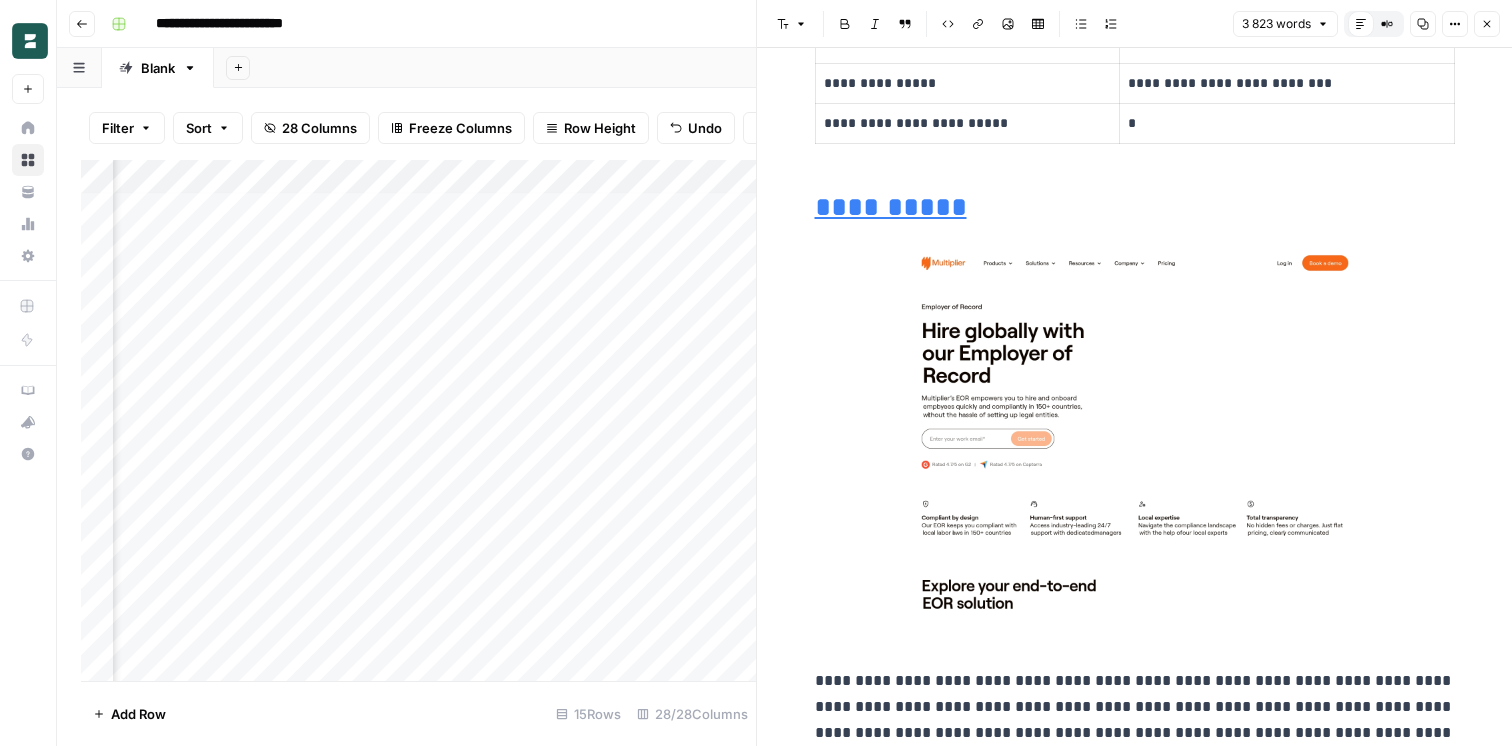 scroll, scrollTop: 13912, scrollLeft: 0, axis: vertical 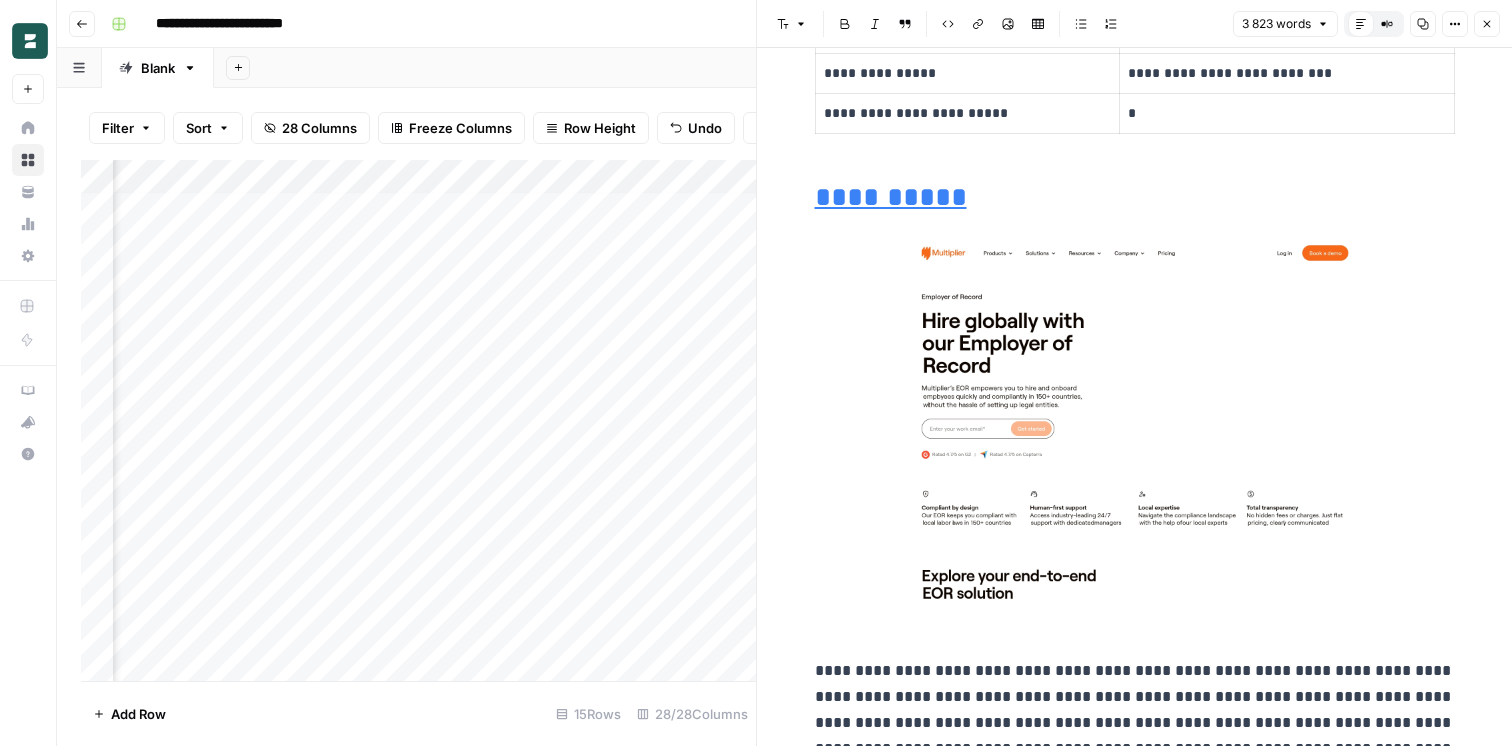 click on "Close" at bounding box center (1487, 24) 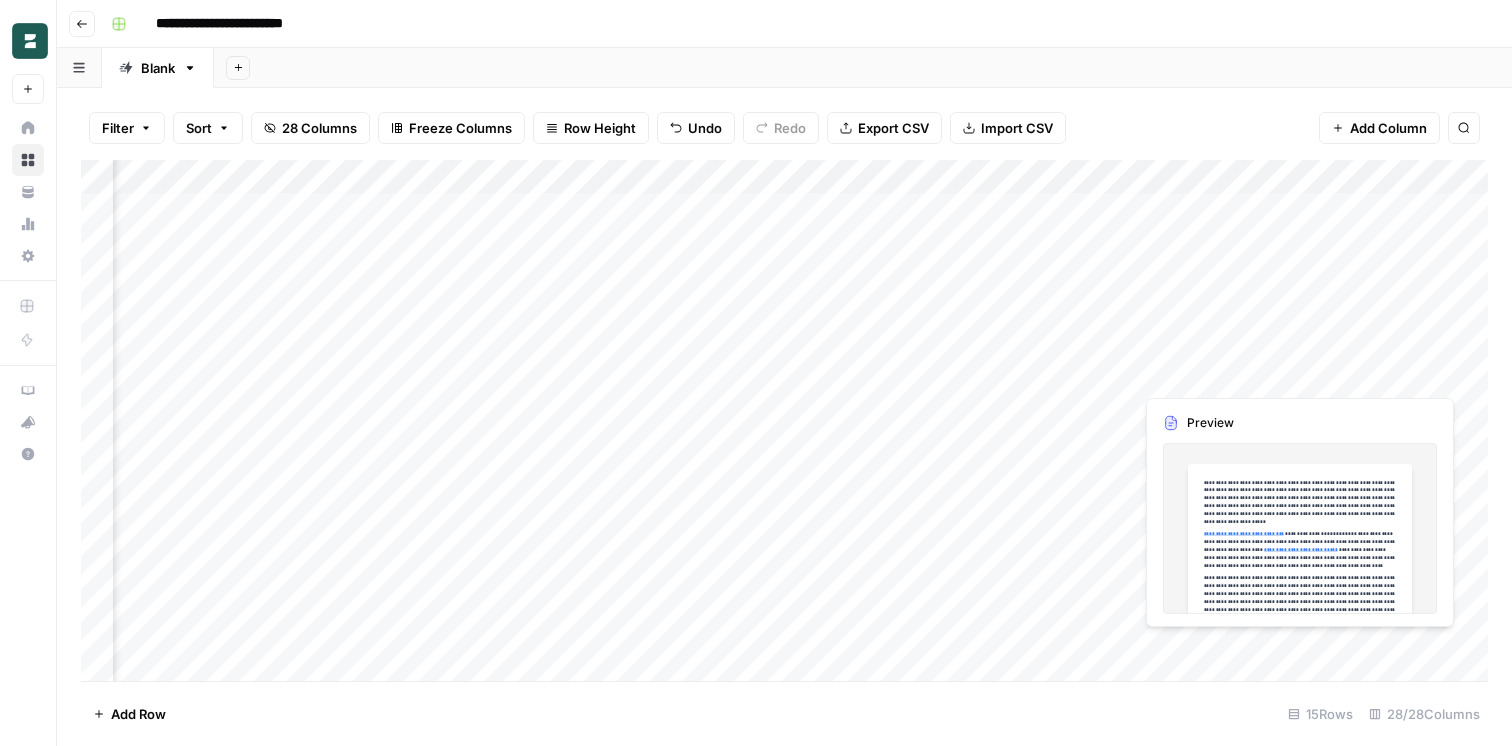 scroll, scrollTop: 0, scrollLeft: 0, axis: both 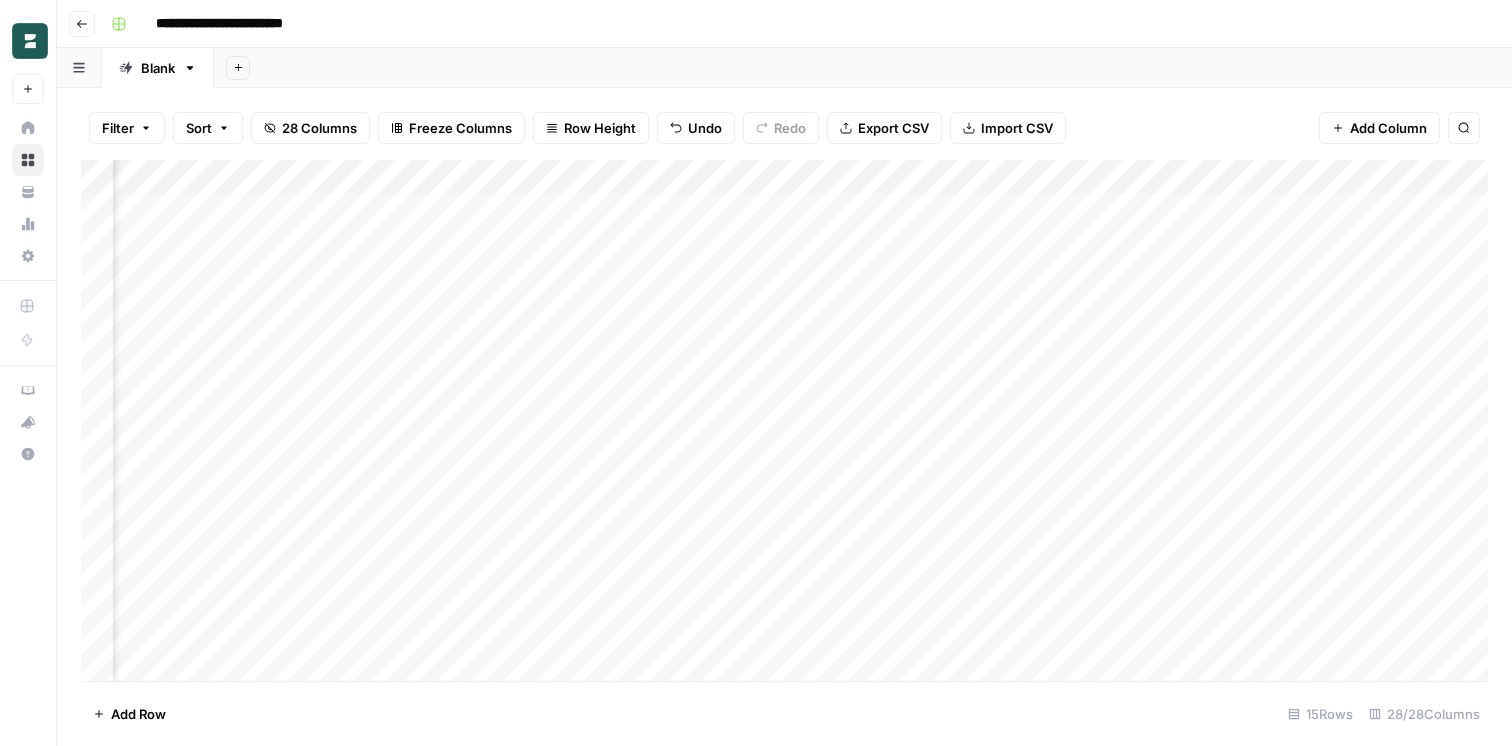 click on "Add Column" at bounding box center (784, 420) 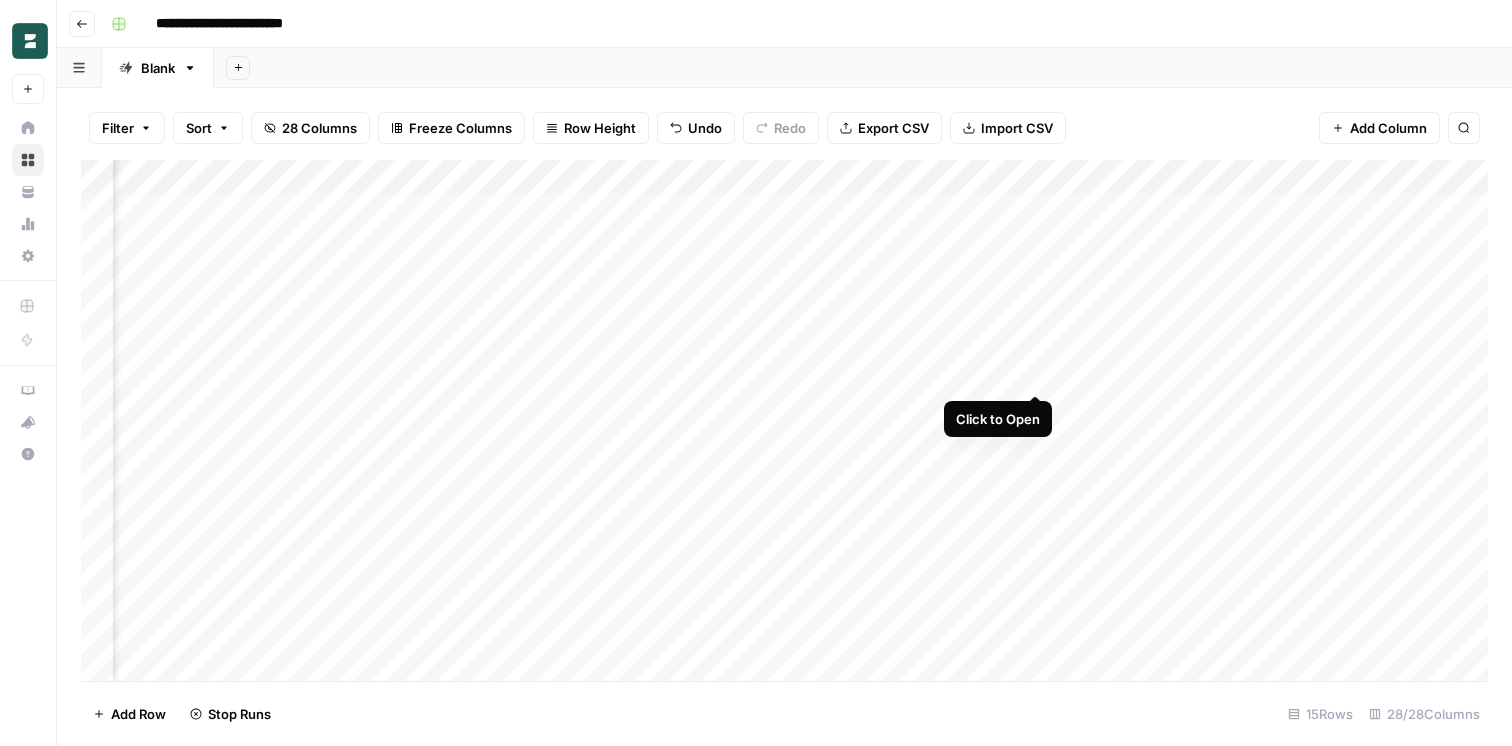click on "Add Column" at bounding box center (784, 420) 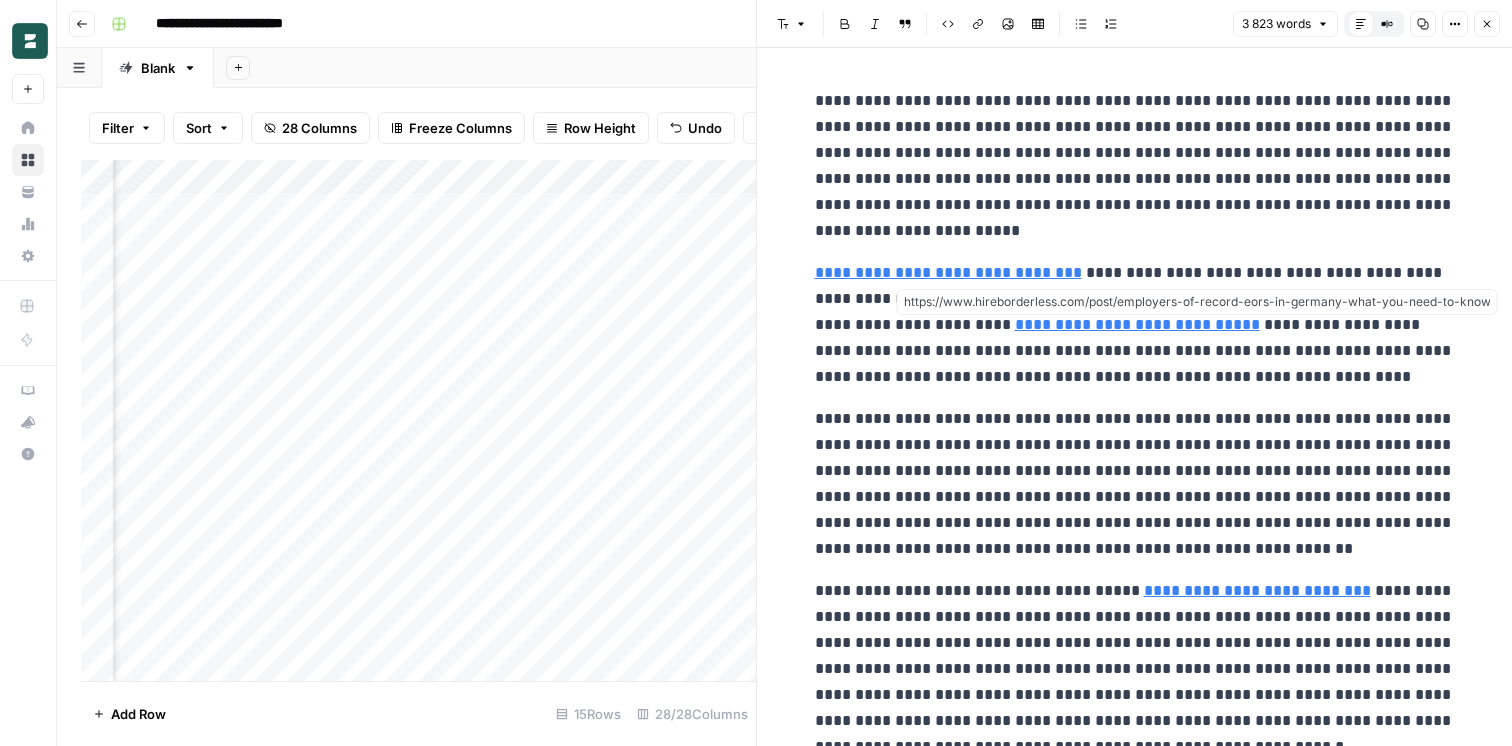 click on "**********" at bounding box center [1137, 324] 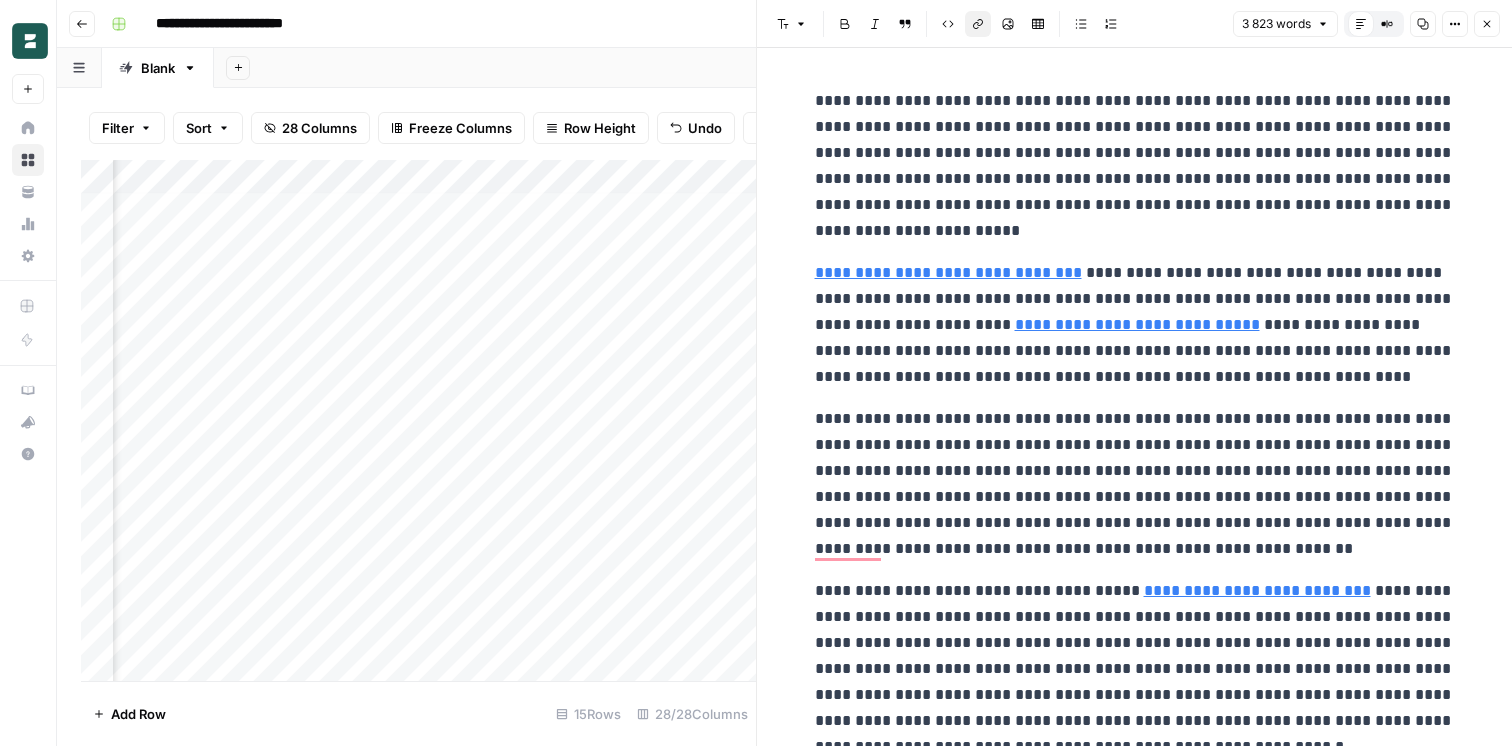 scroll, scrollTop: 61, scrollLeft: 0, axis: vertical 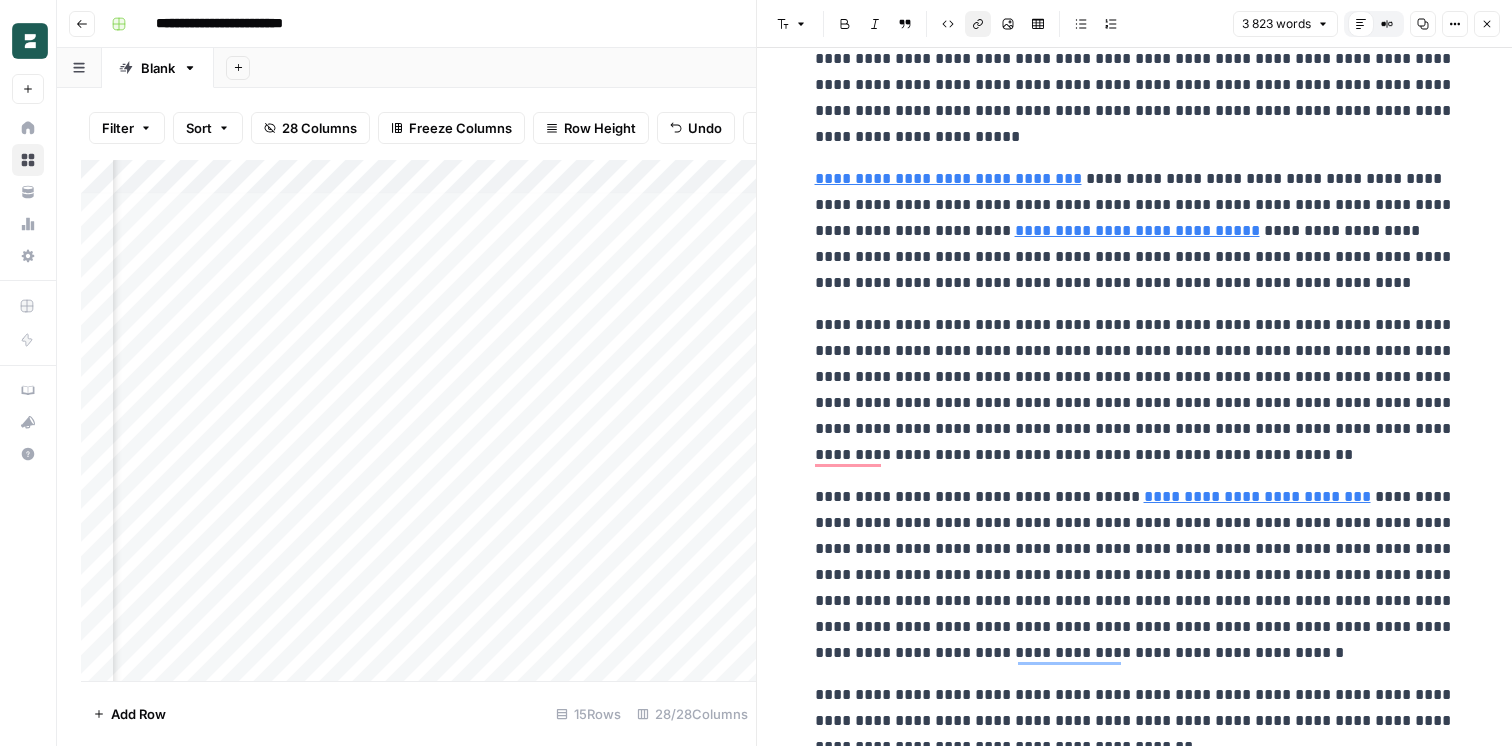 click on "**********" at bounding box center (1257, 496) 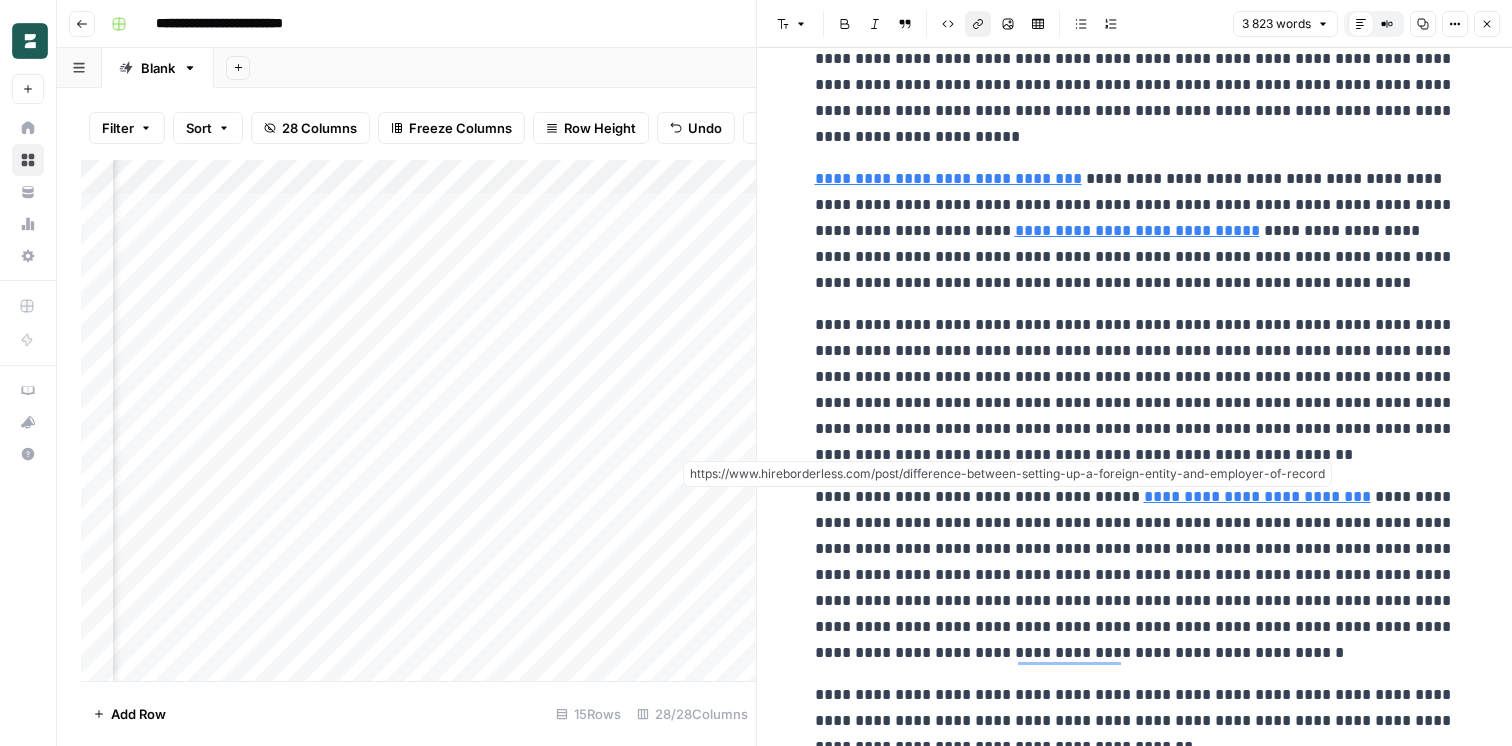 scroll, scrollTop: 230, scrollLeft: 0, axis: vertical 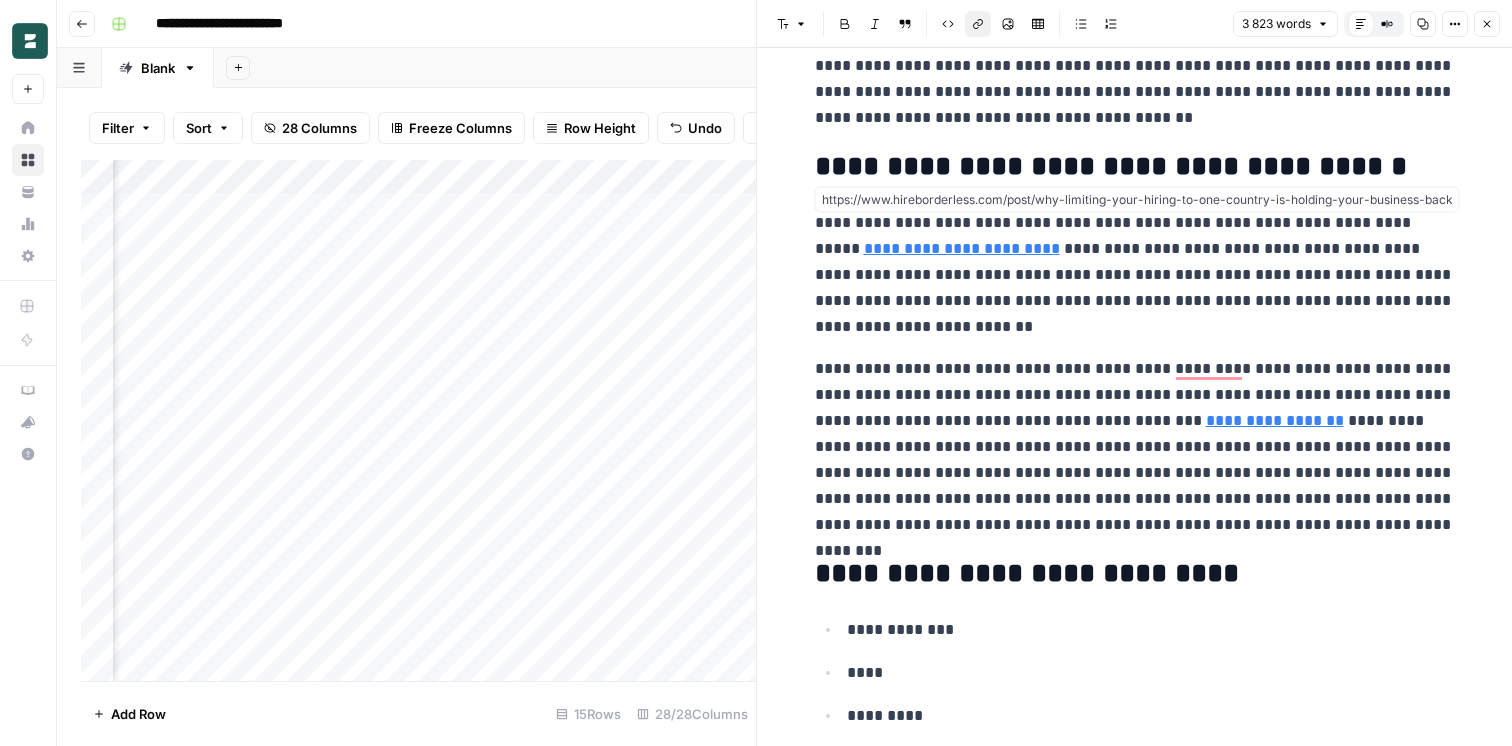 click on "**********" at bounding box center [962, 248] 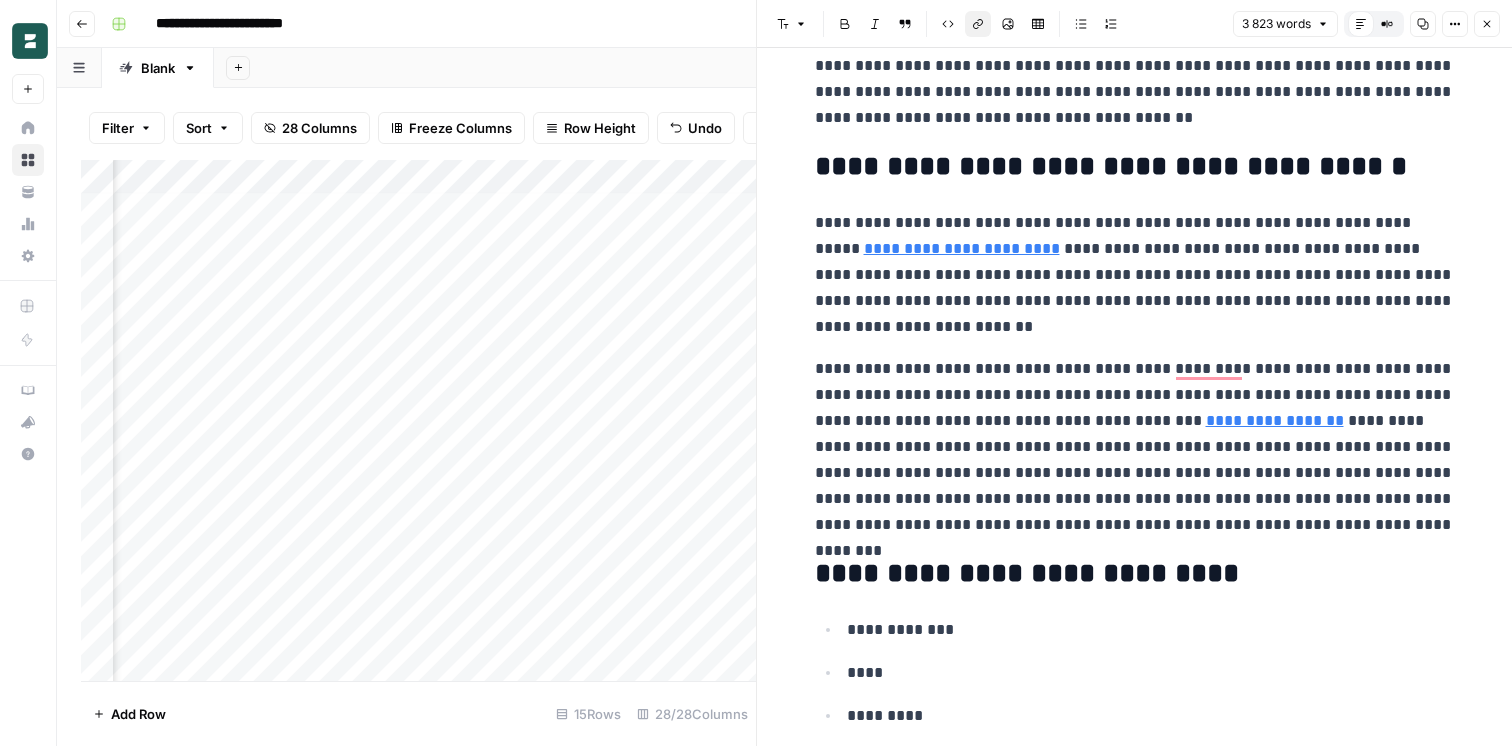 scroll, scrollTop: 901, scrollLeft: 0, axis: vertical 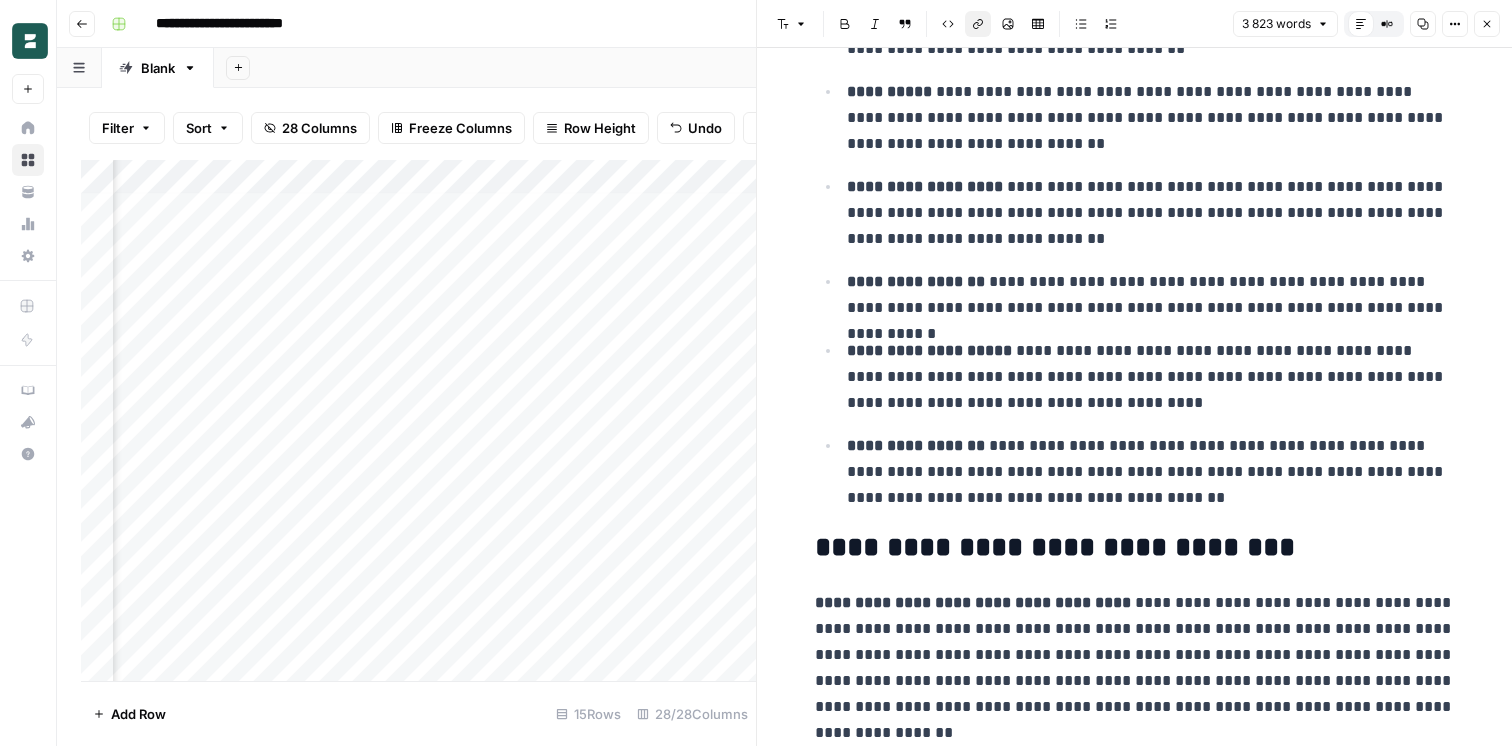 click 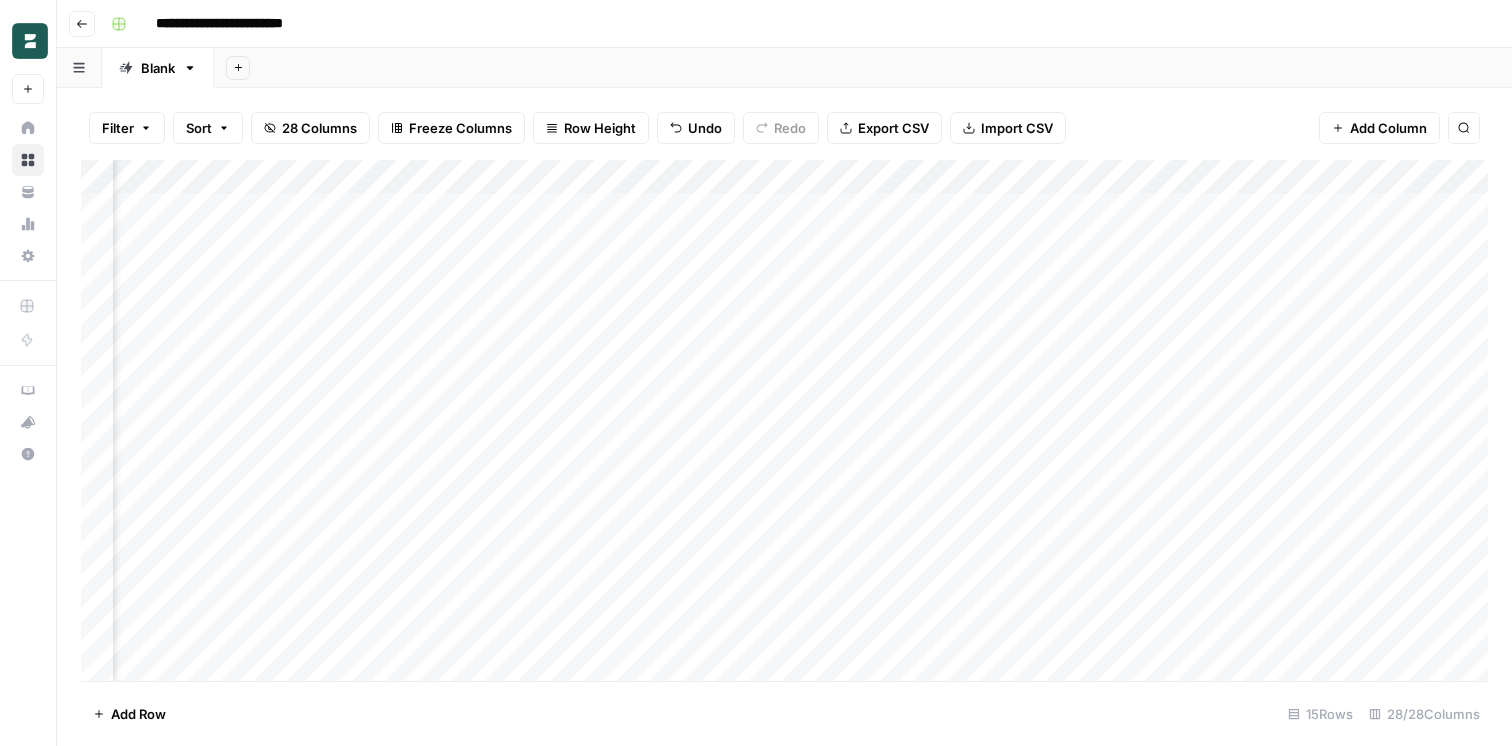 click on "Add Column" at bounding box center [784, 420] 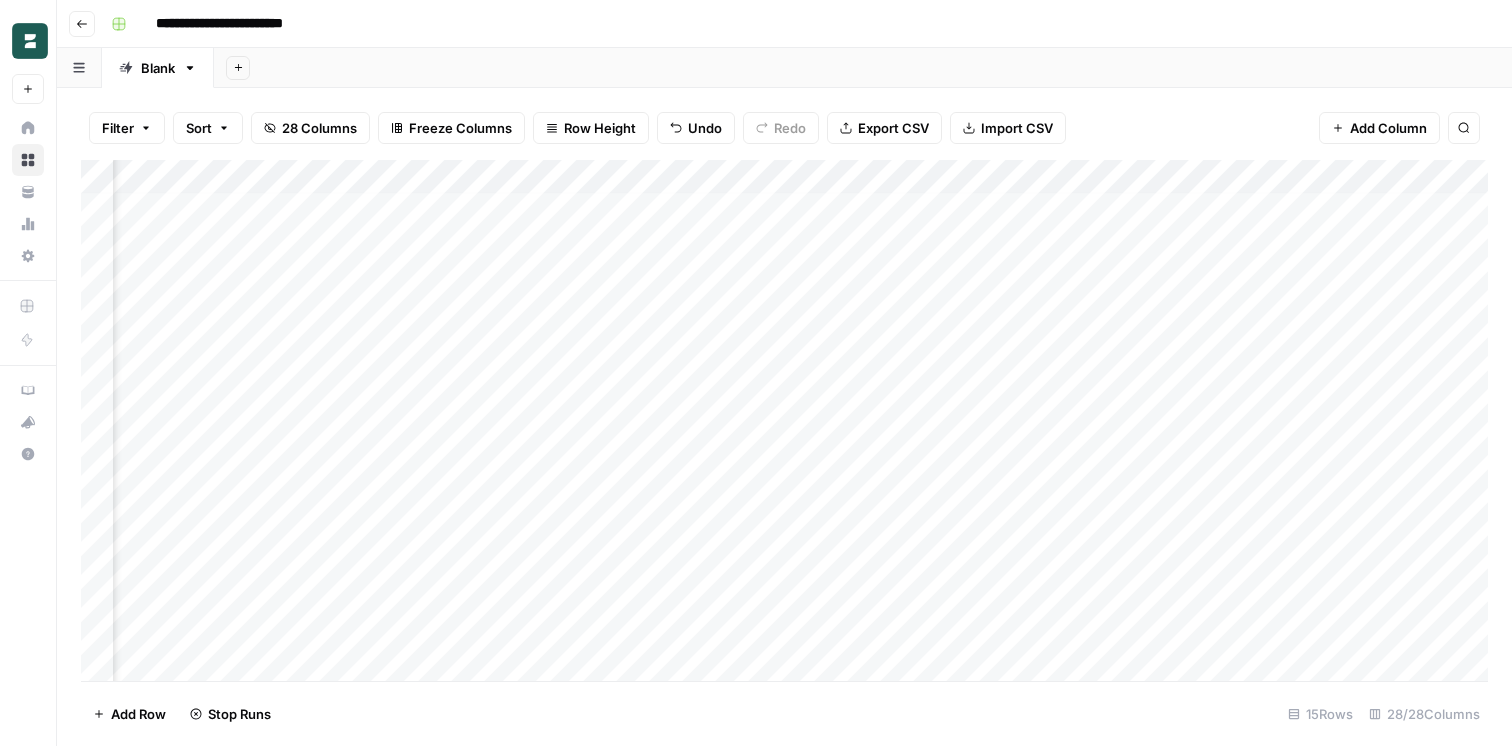 click on "Add Column" at bounding box center [784, 420] 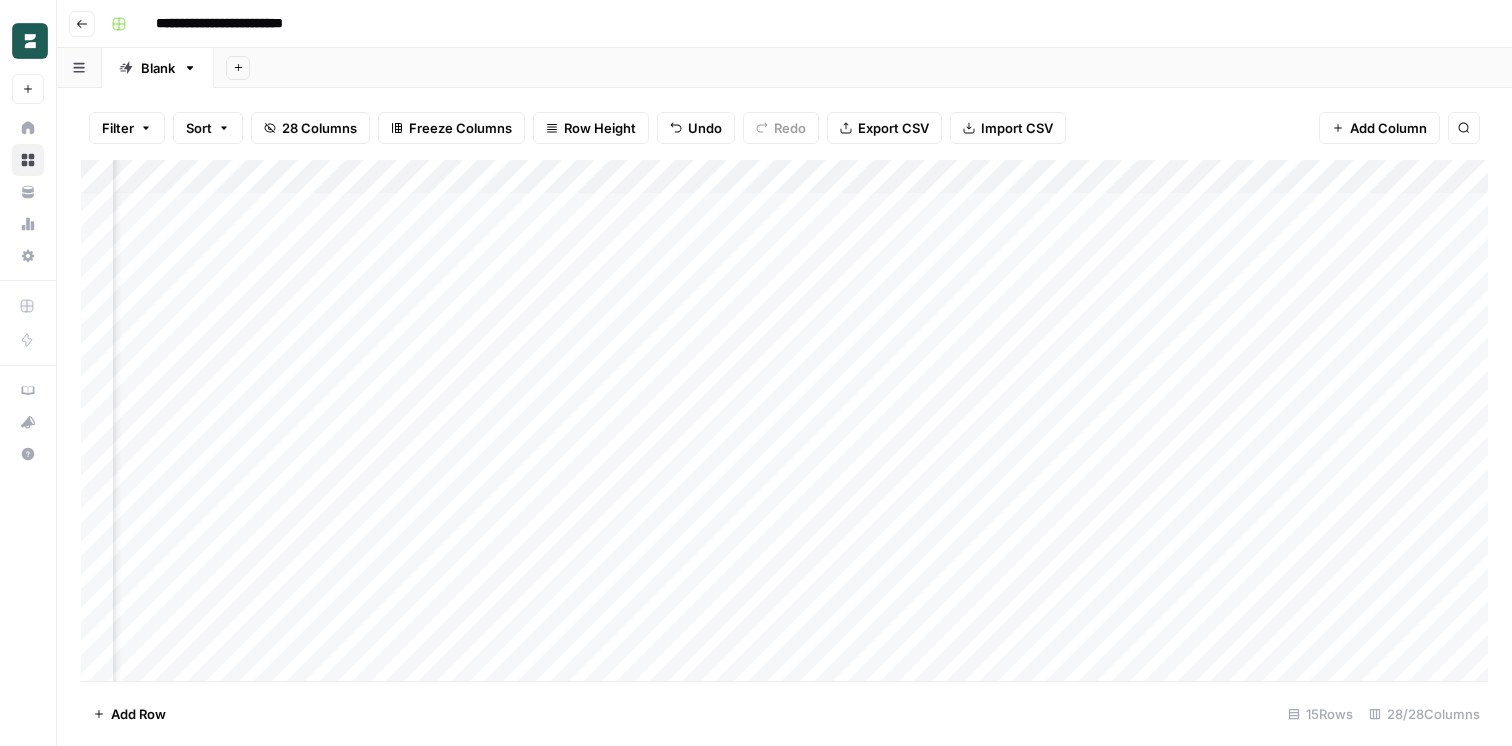 click on "Add Column" at bounding box center [784, 420] 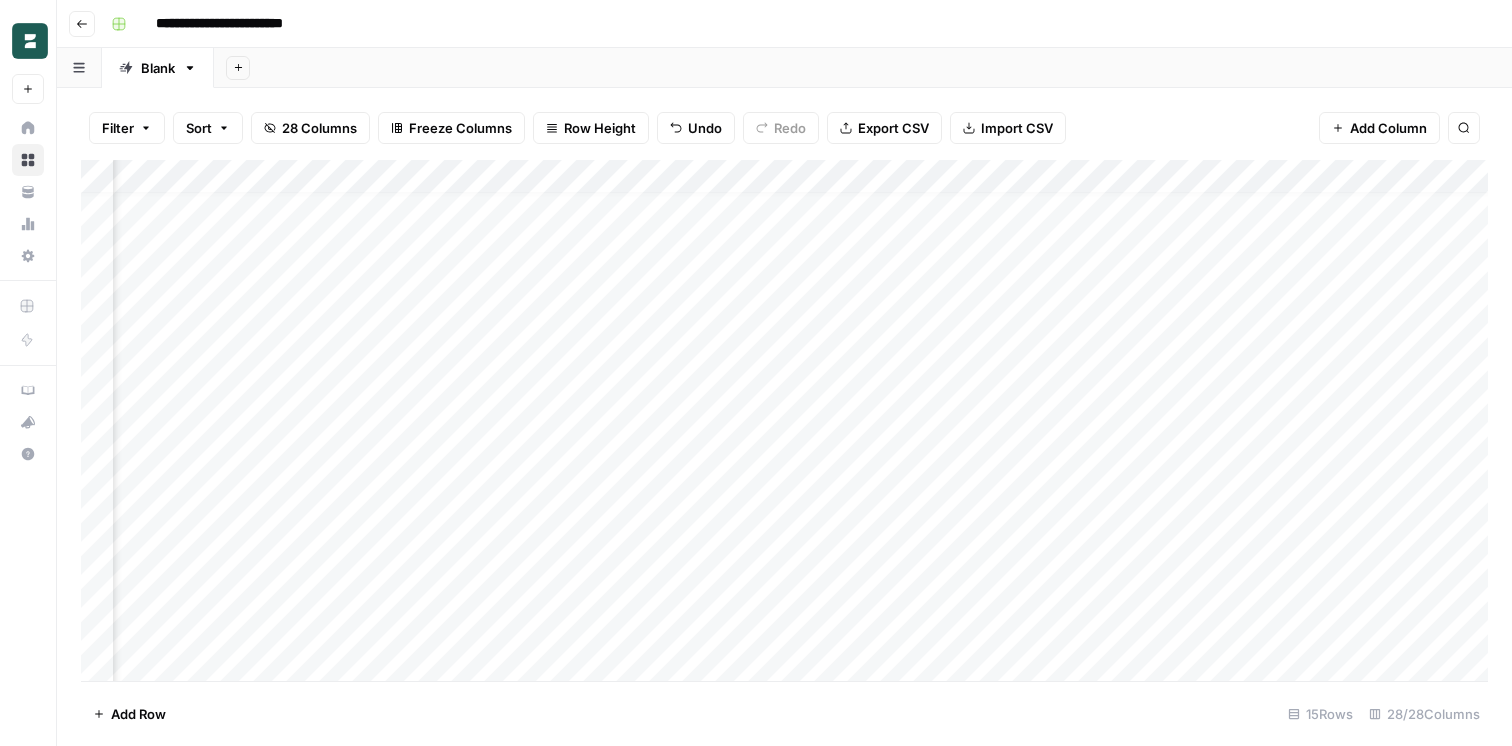 scroll, scrollTop: 19, scrollLeft: 3631, axis: both 